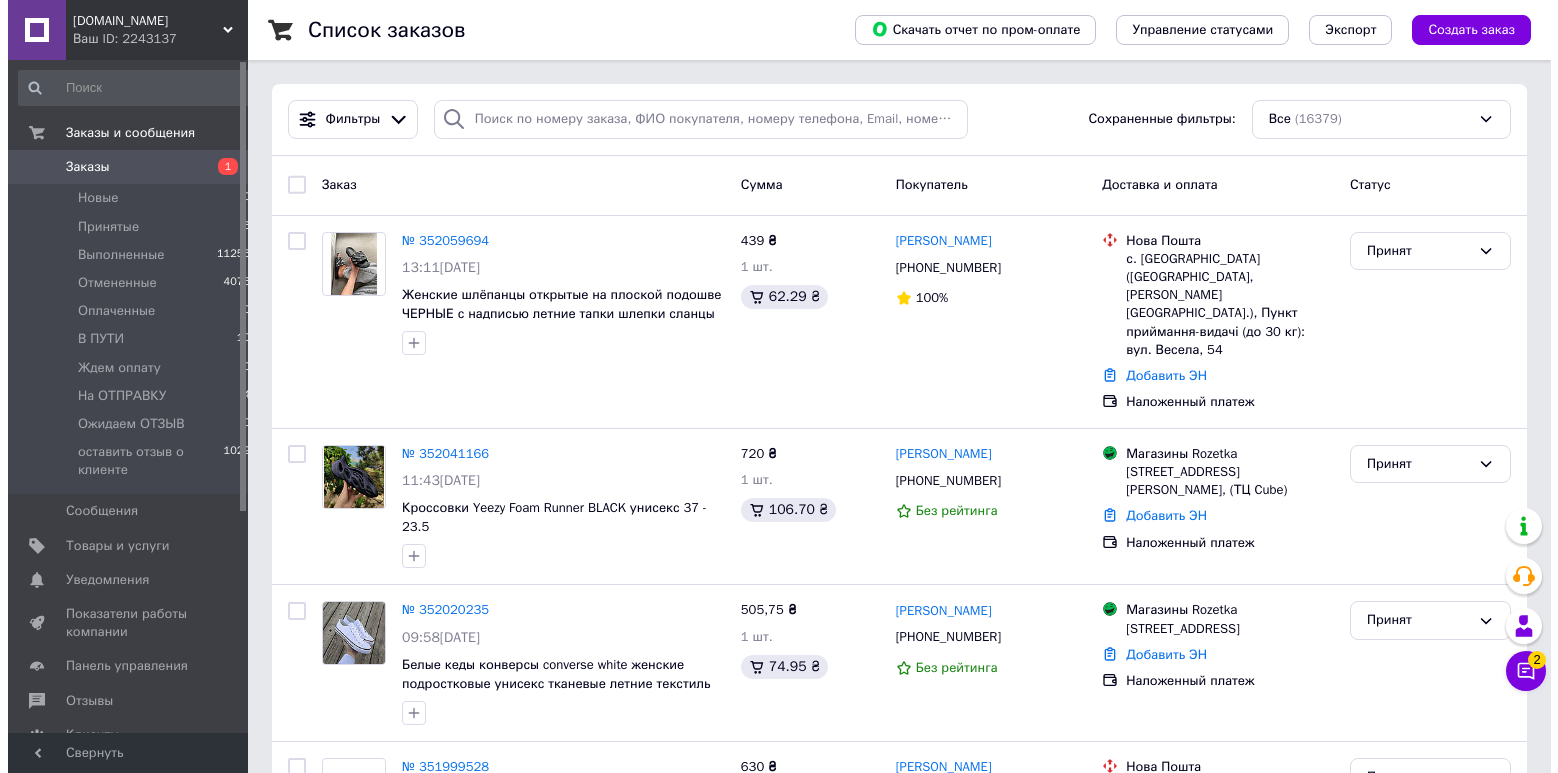 scroll, scrollTop: 0, scrollLeft: 0, axis: both 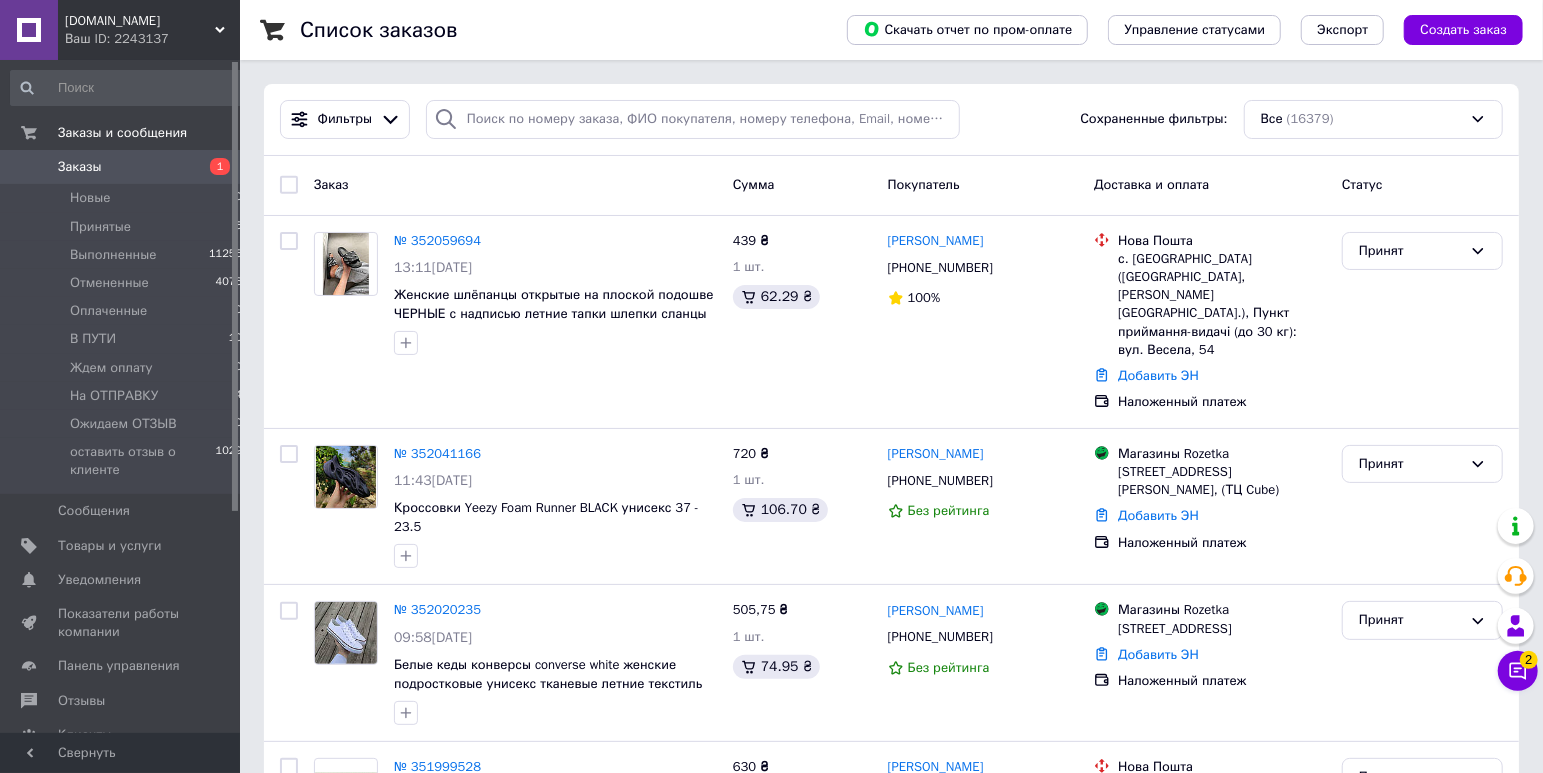 click on "Заказы" at bounding box center (121, 167) 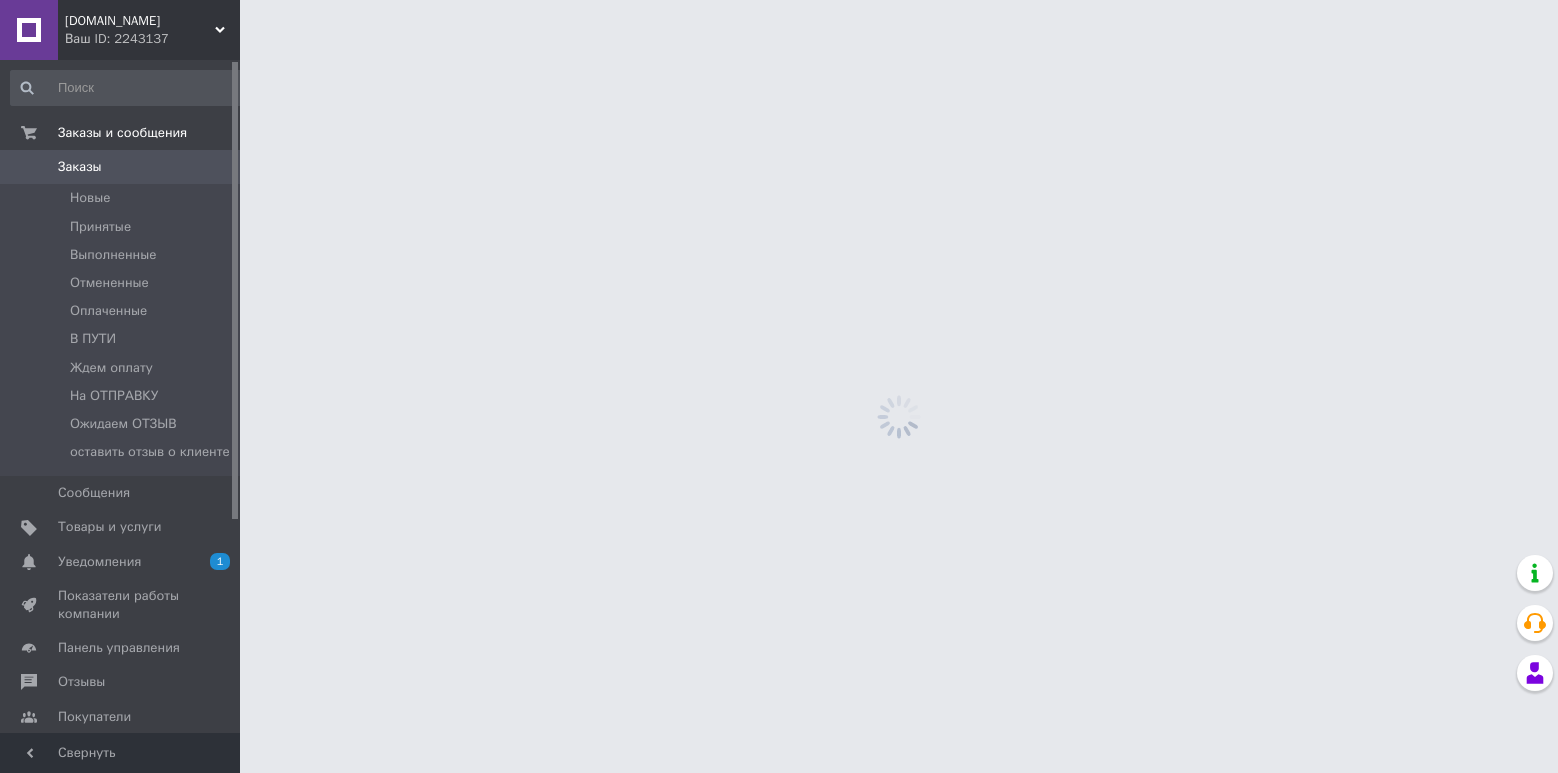 scroll, scrollTop: 0, scrollLeft: 0, axis: both 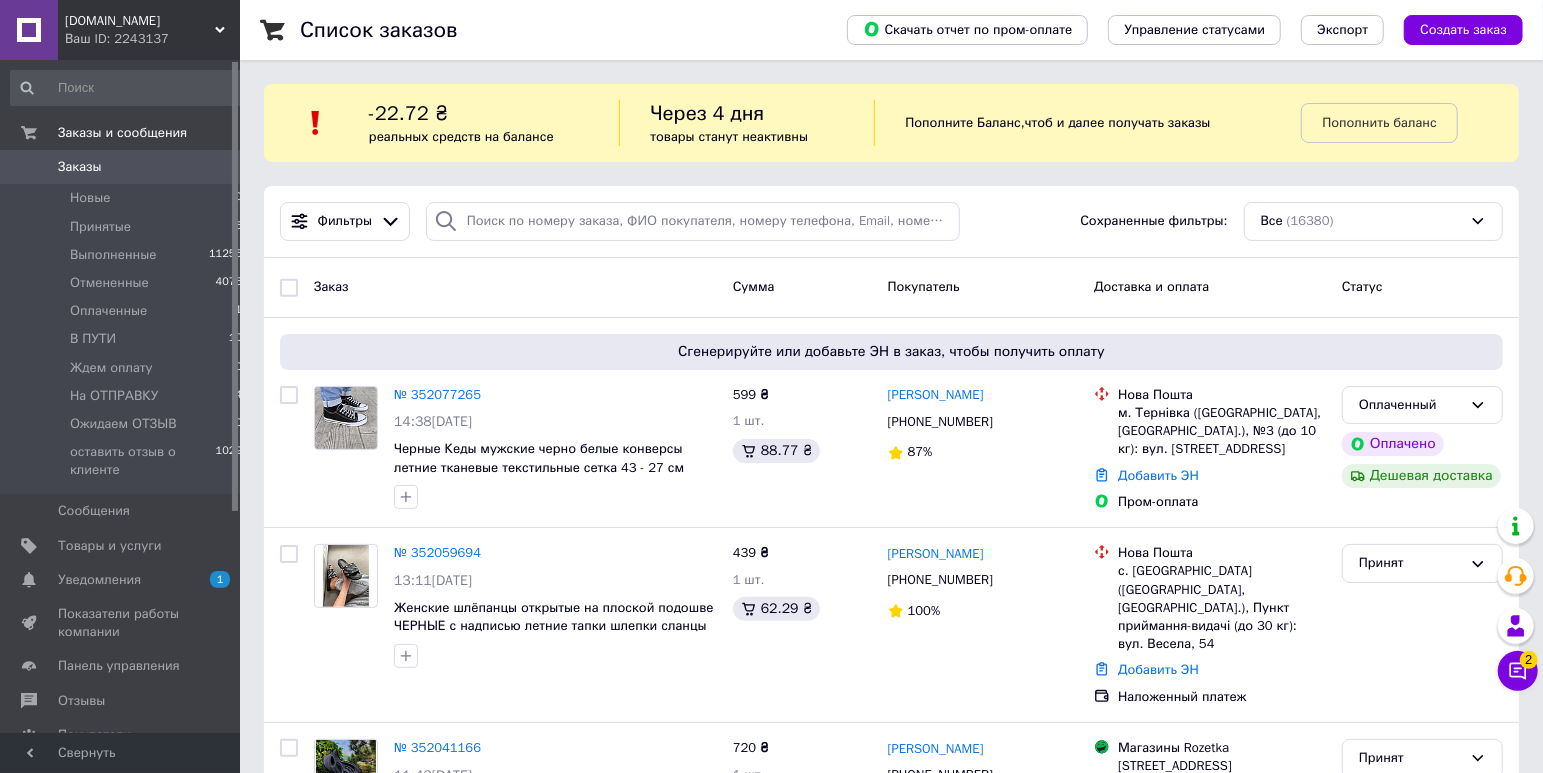 click on "Заказы" at bounding box center (121, 167) 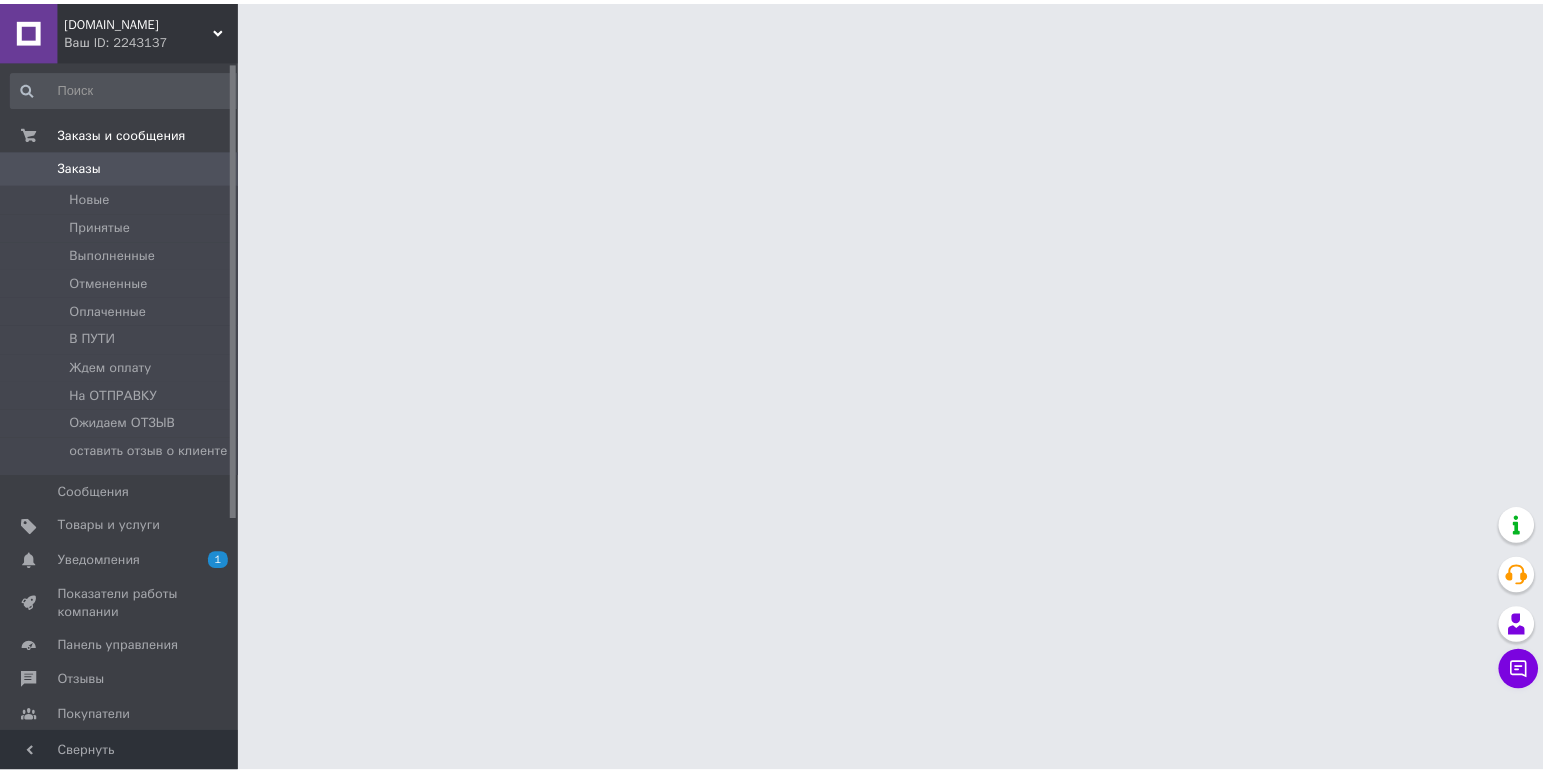 scroll, scrollTop: 0, scrollLeft: 0, axis: both 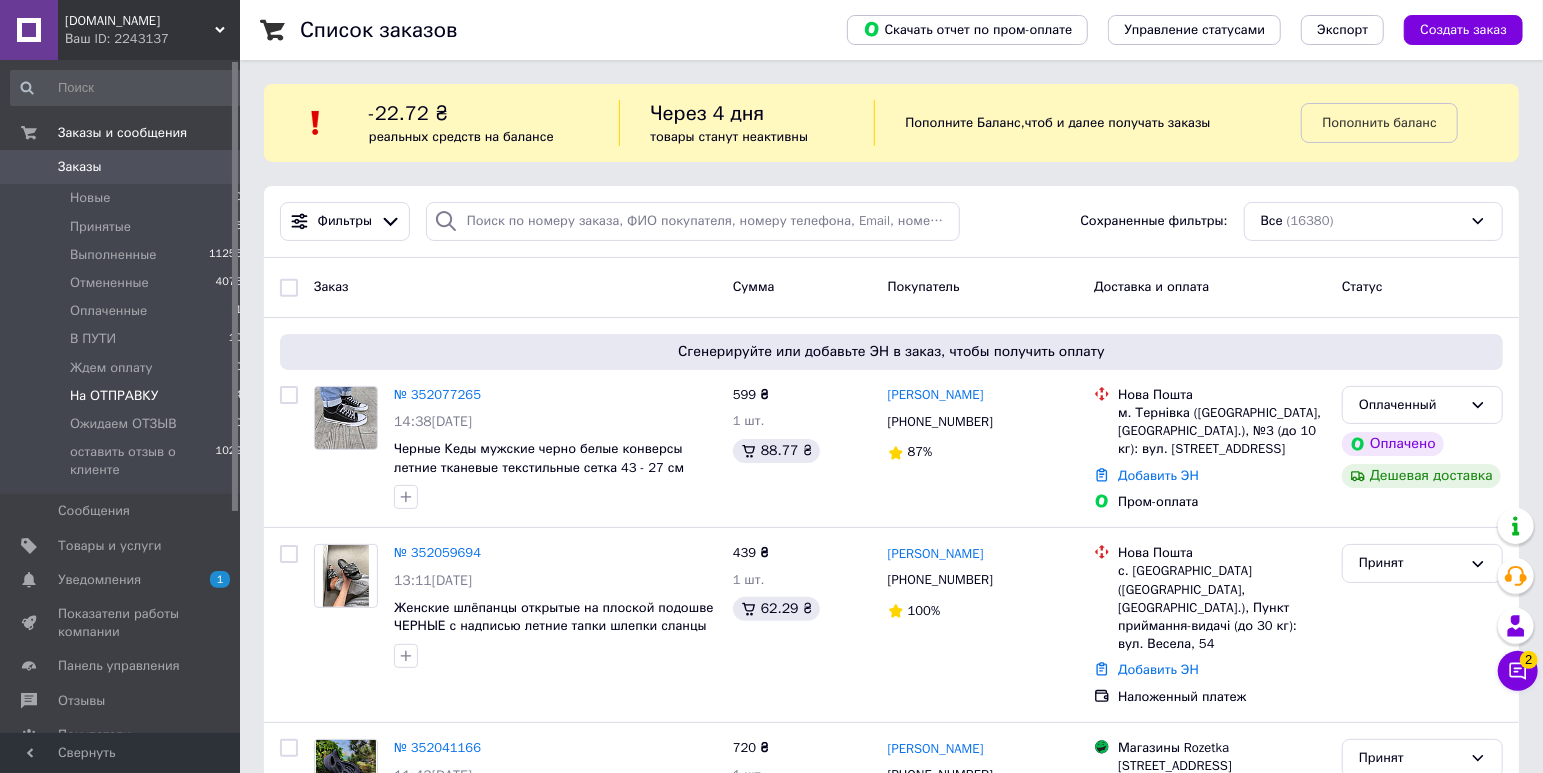click on "На ОТПРАВКУ" at bounding box center [114, 396] 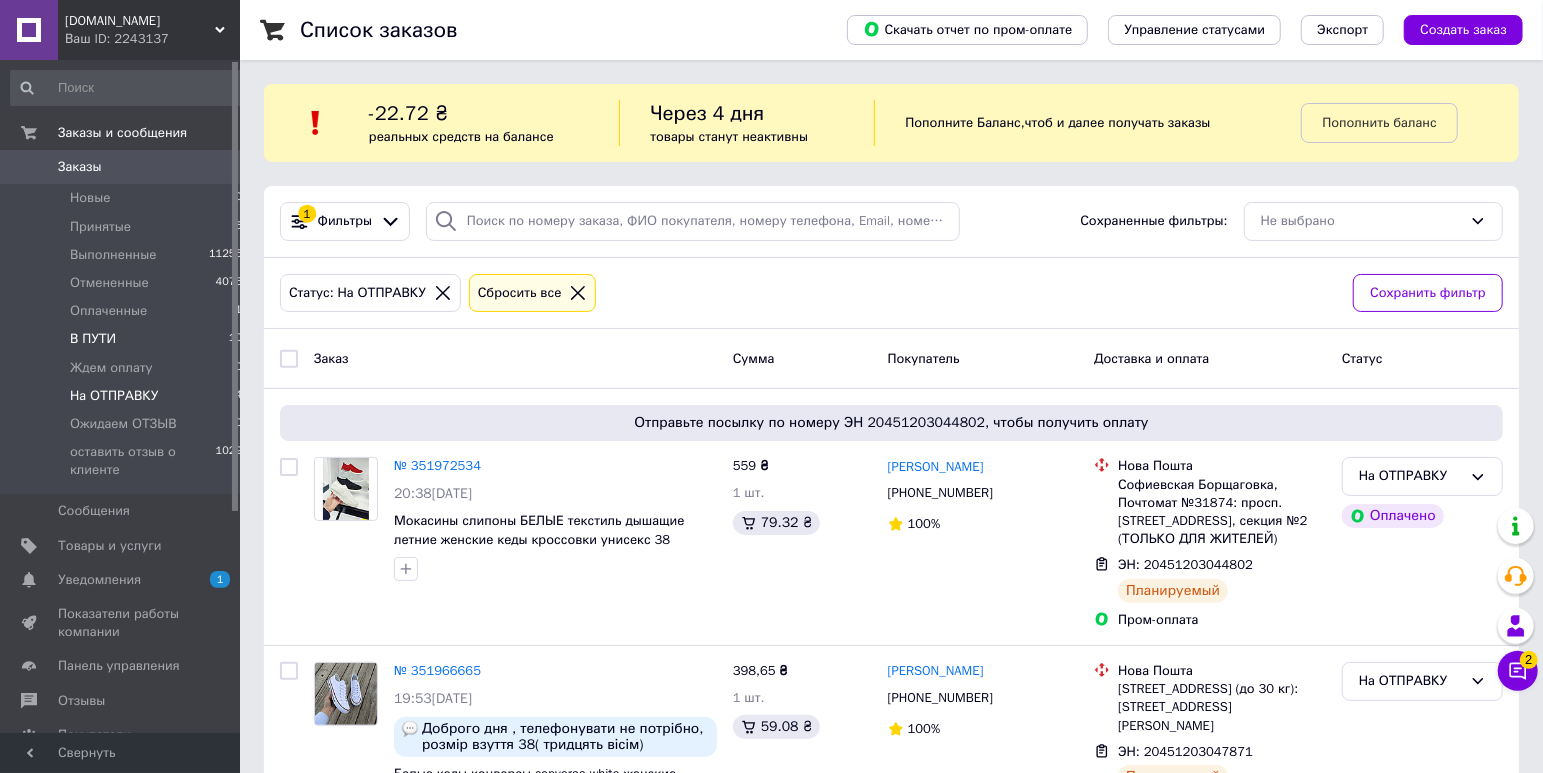 click on "В ПУТИ" at bounding box center (93, 339) 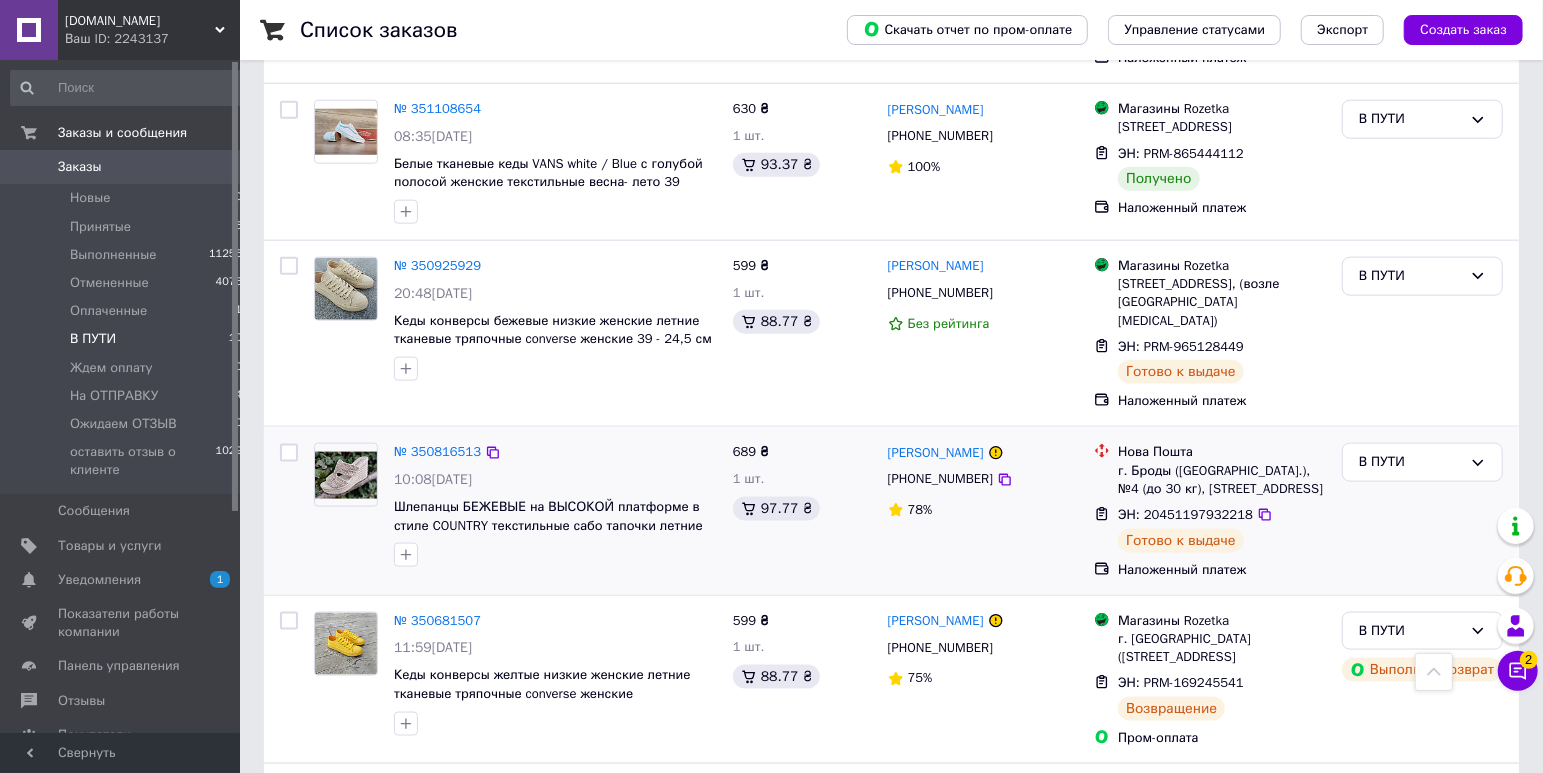 scroll, scrollTop: 1402, scrollLeft: 0, axis: vertical 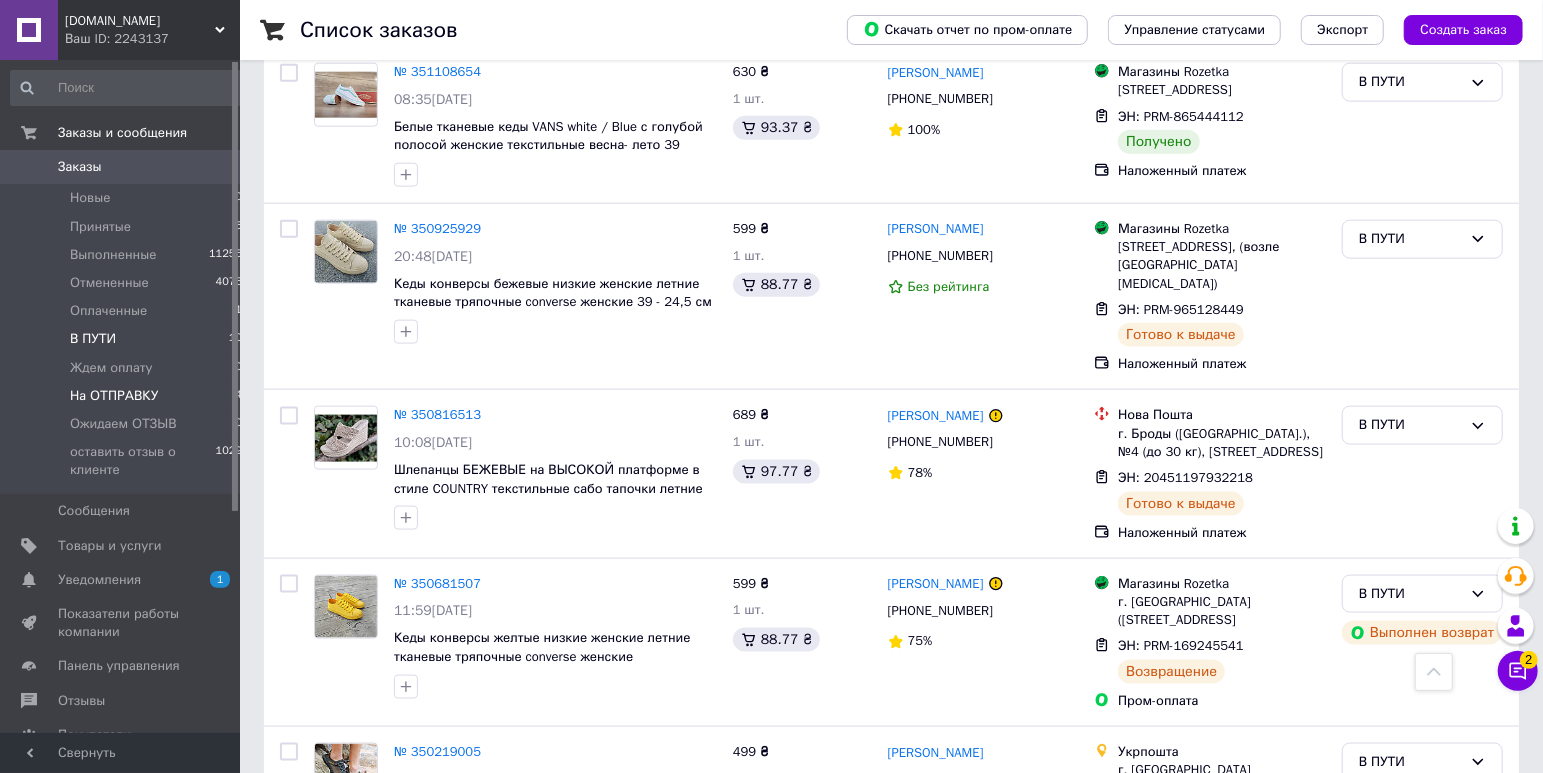 click on "На ОТПРАВКУ" at bounding box center [114, 396] 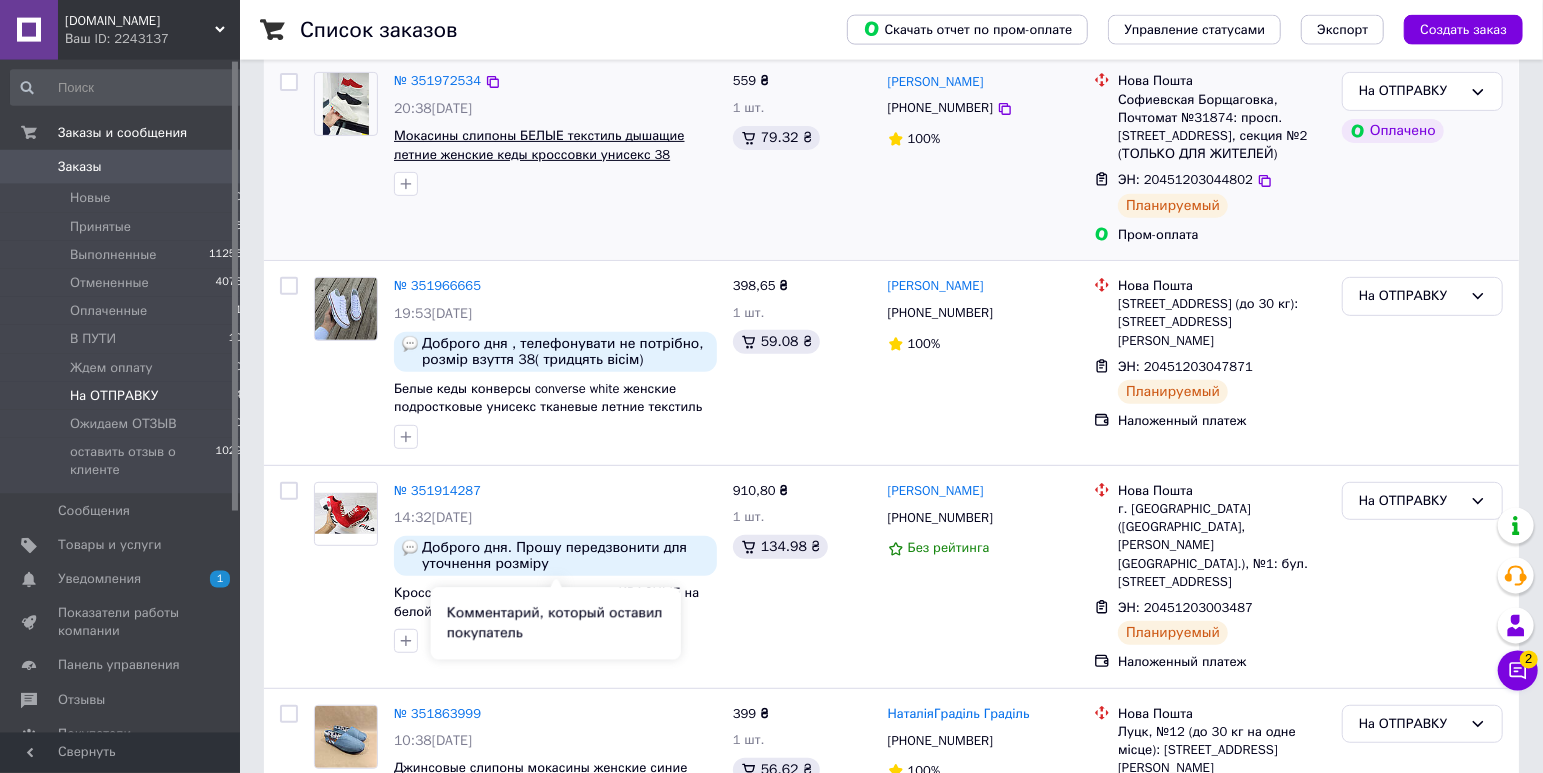 scroll, scrollTop: 473, scrollLeft: 0, axis: vertical 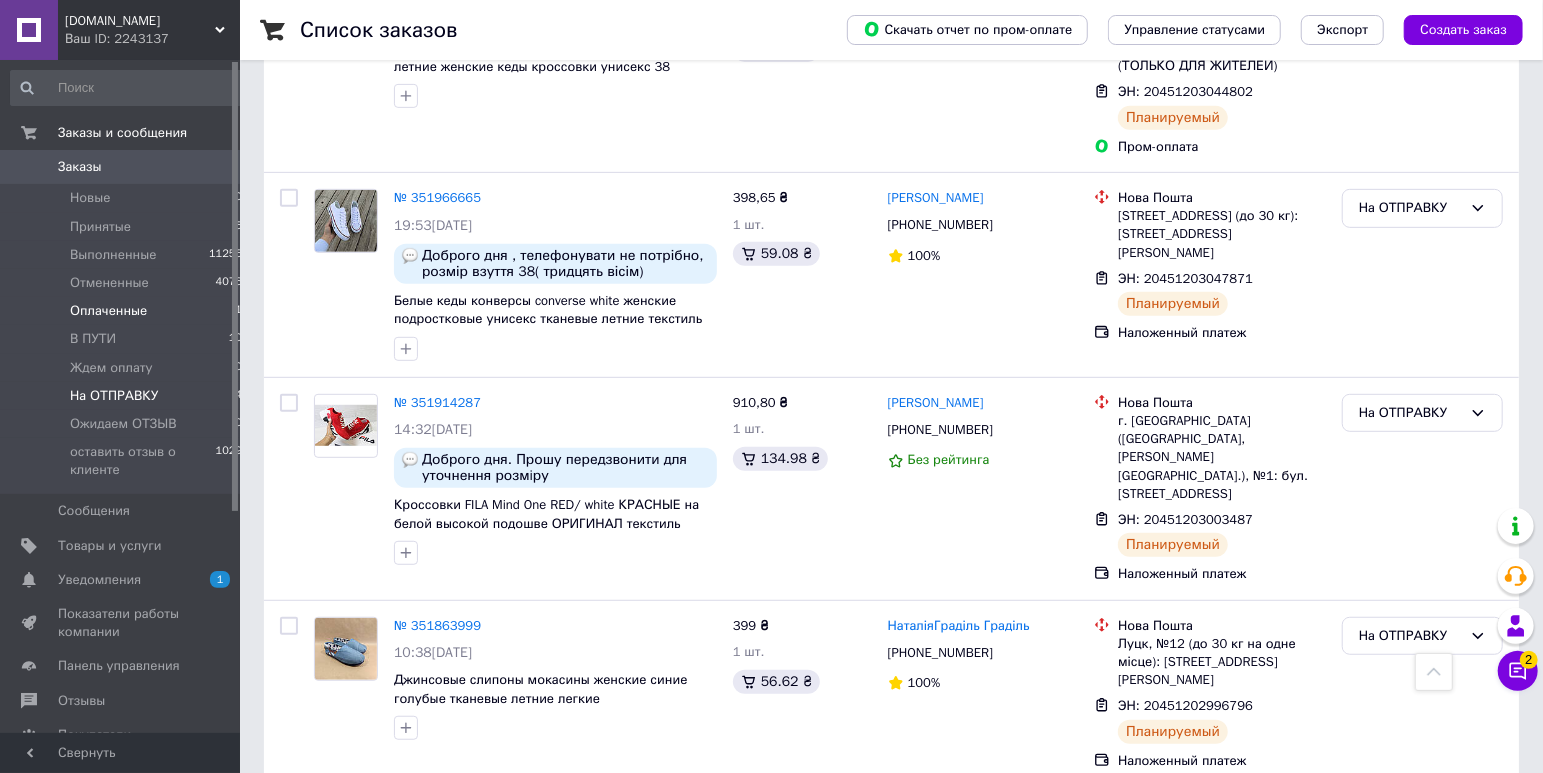 click on "Оплаченные" at bounding box center (108, 311) 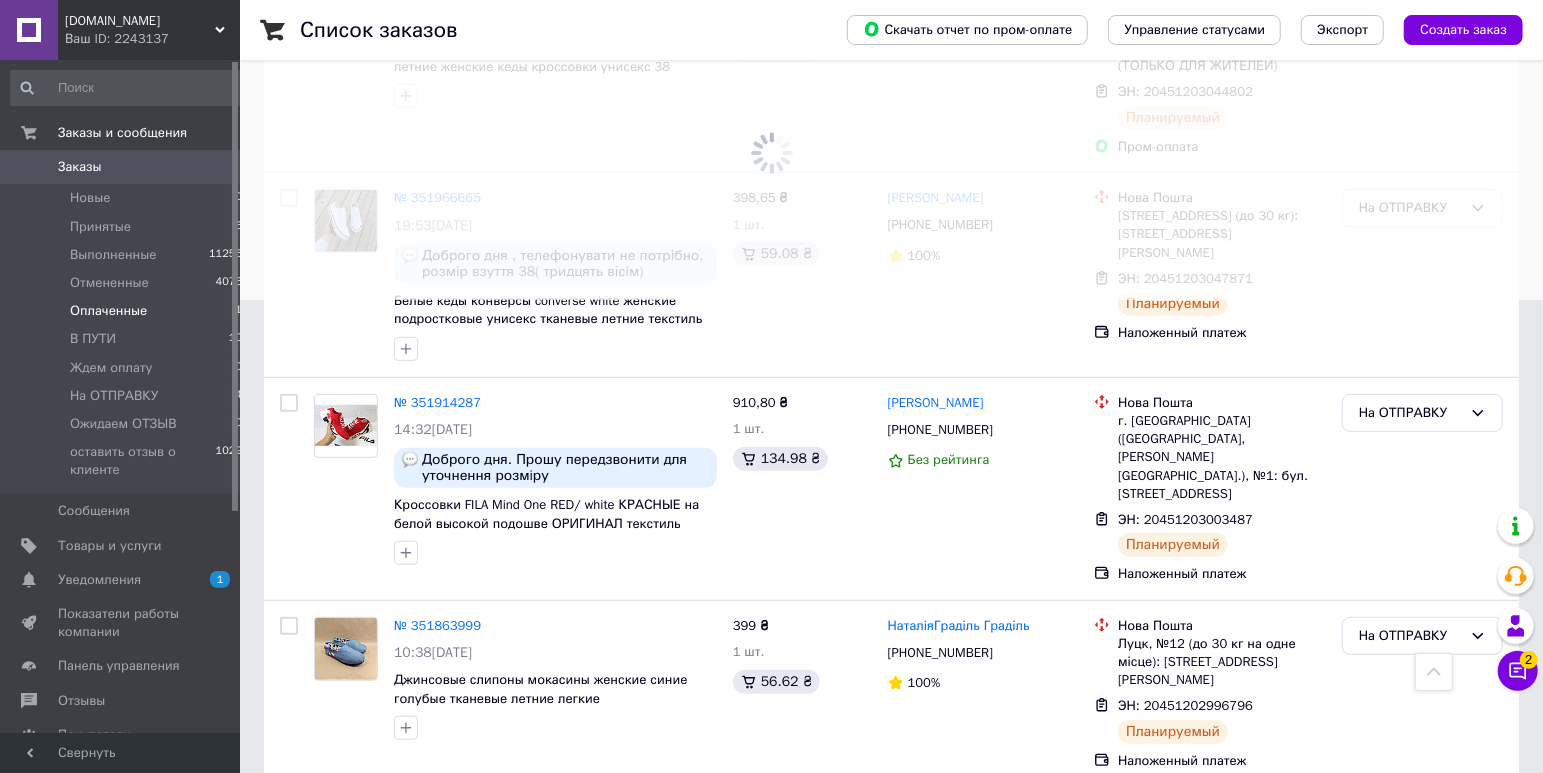 scroll, scrollTop: 0, scrollLeft: 0, axis: both 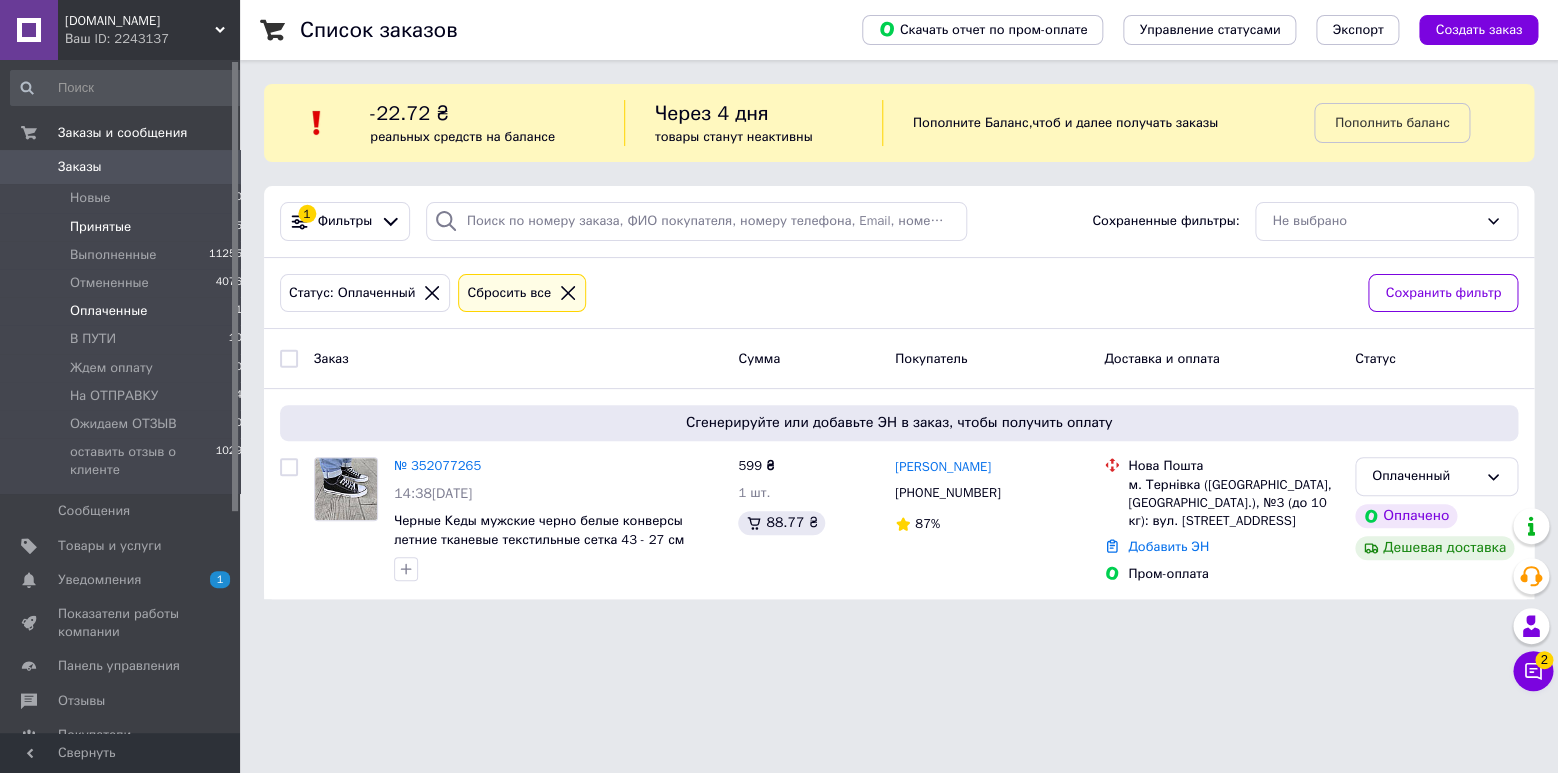 click on "Принятые 5" at bounding box center [127, 227] 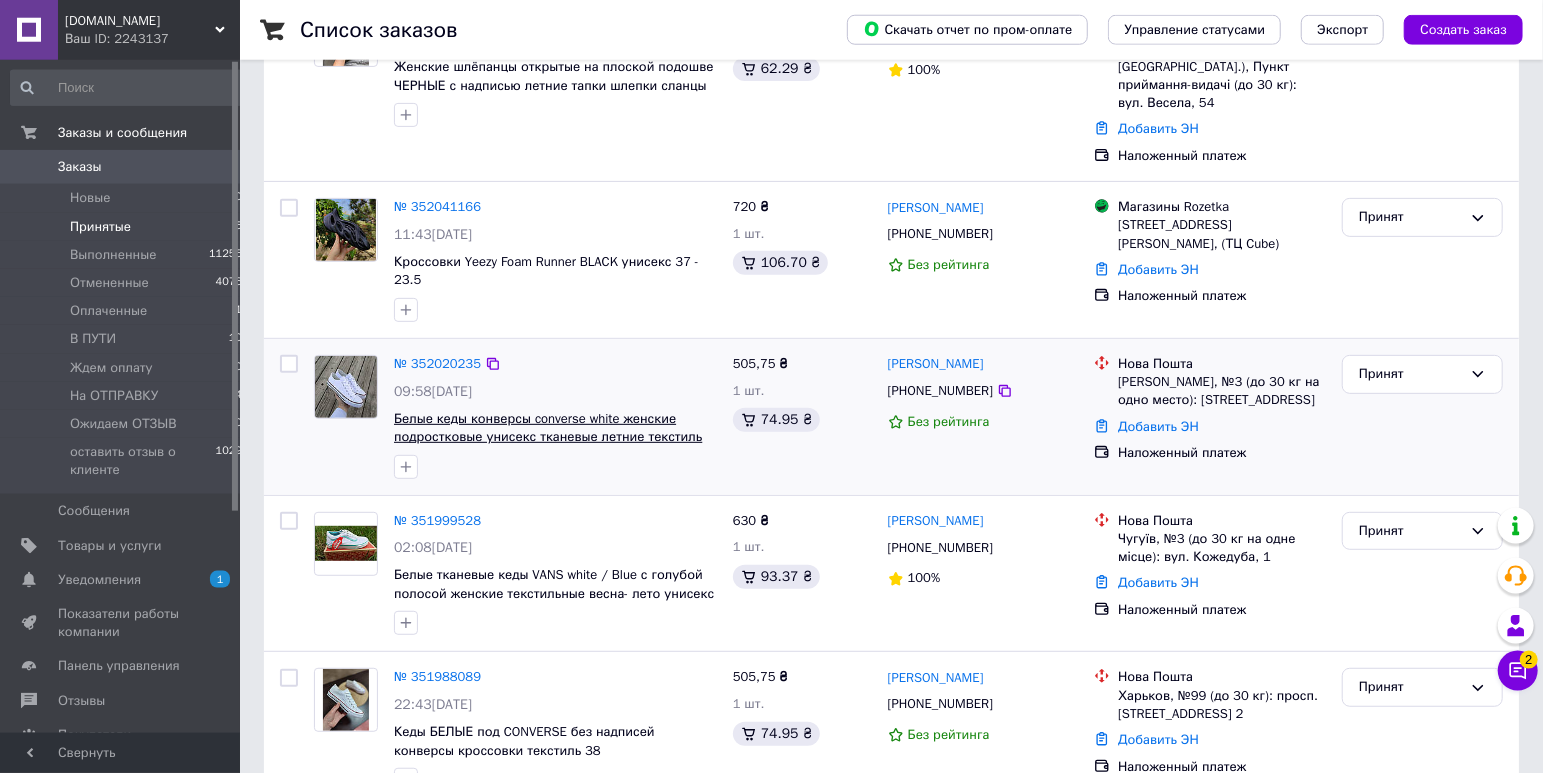 scroll, scrollTop: 441, scrollLeft: 0, axis: vertical 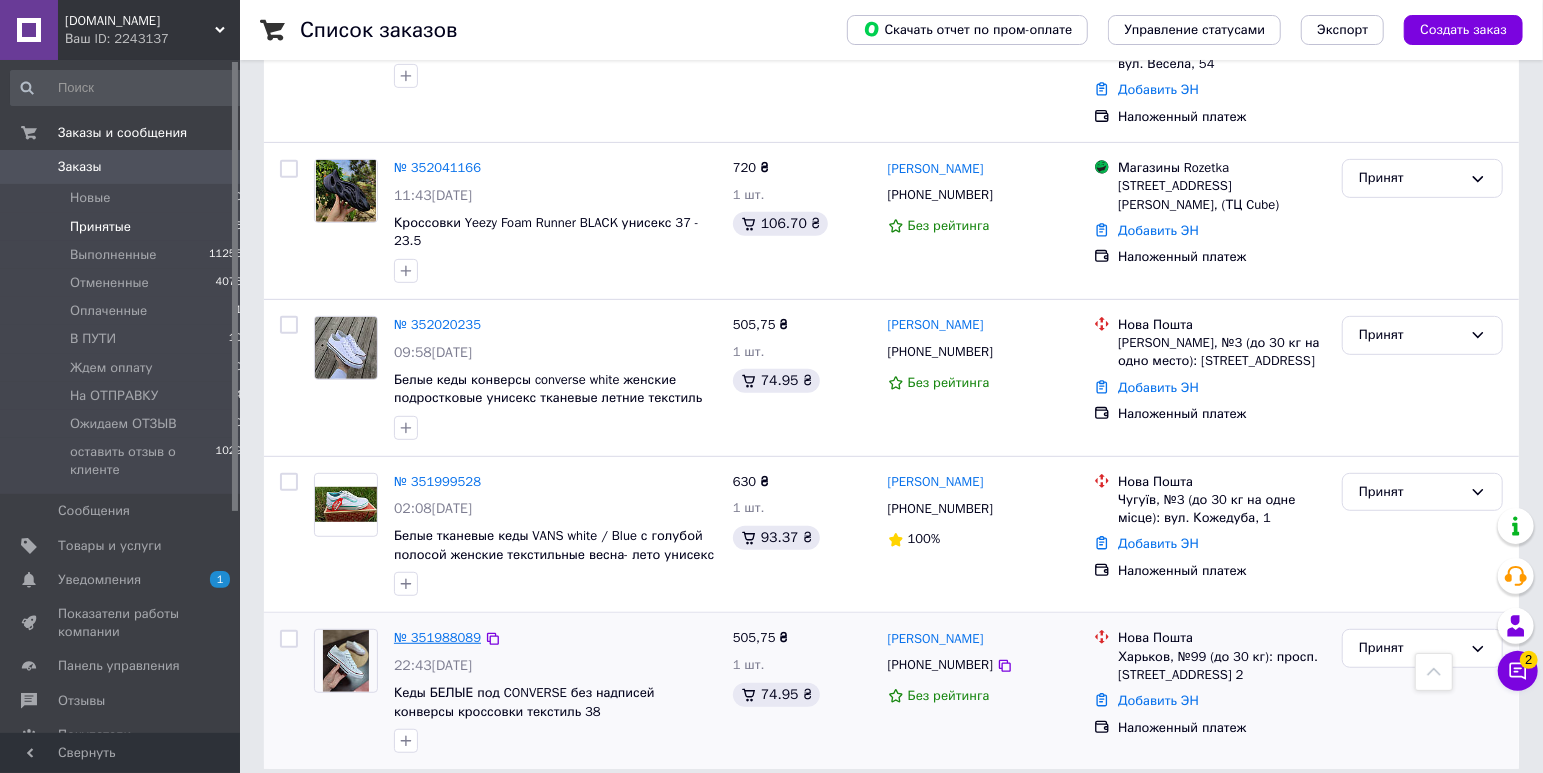 click on "№ 351988089" at bounding box center (437, 637) 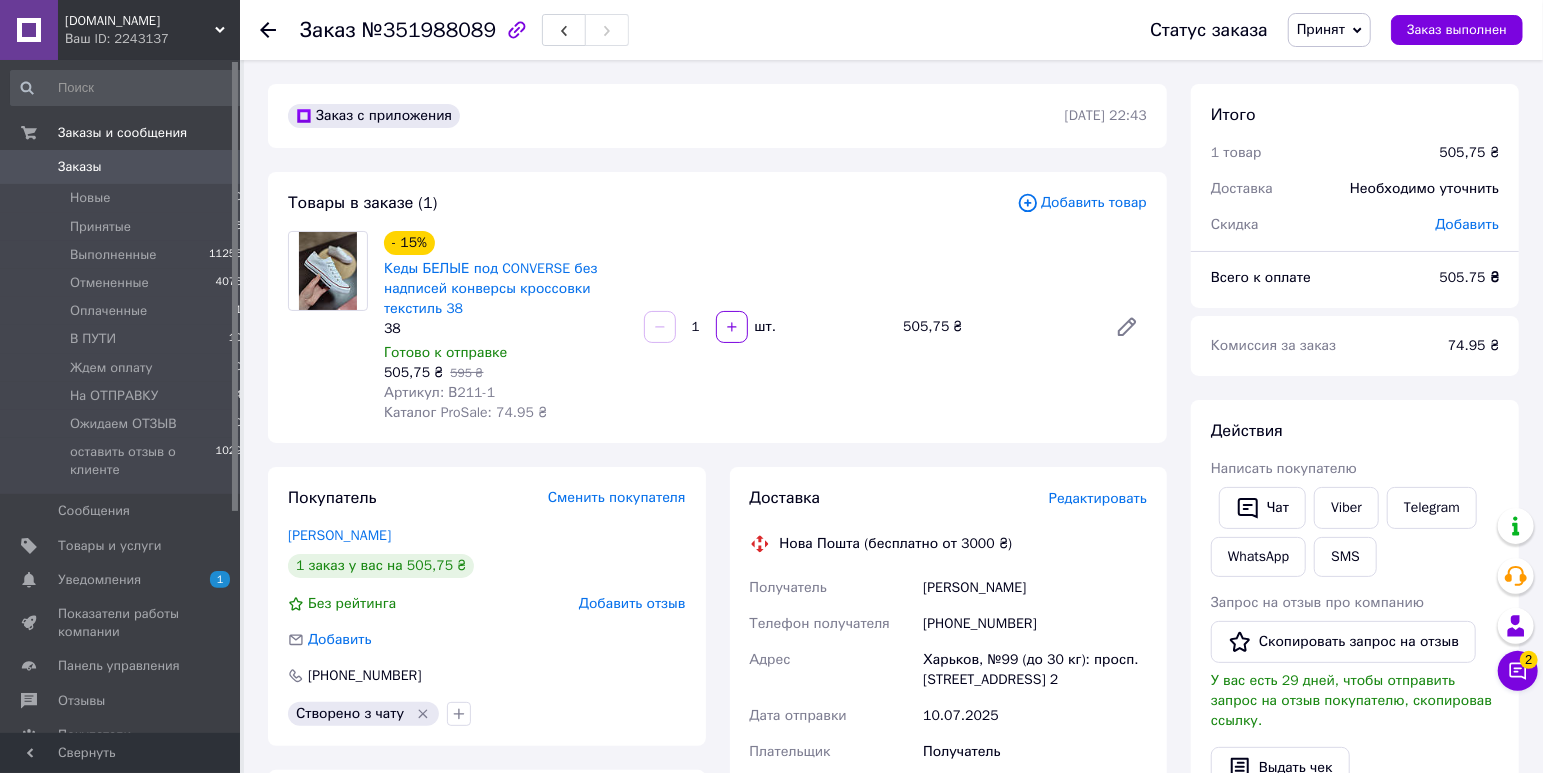 click on "Принят" at bounding box center (1321, 29) 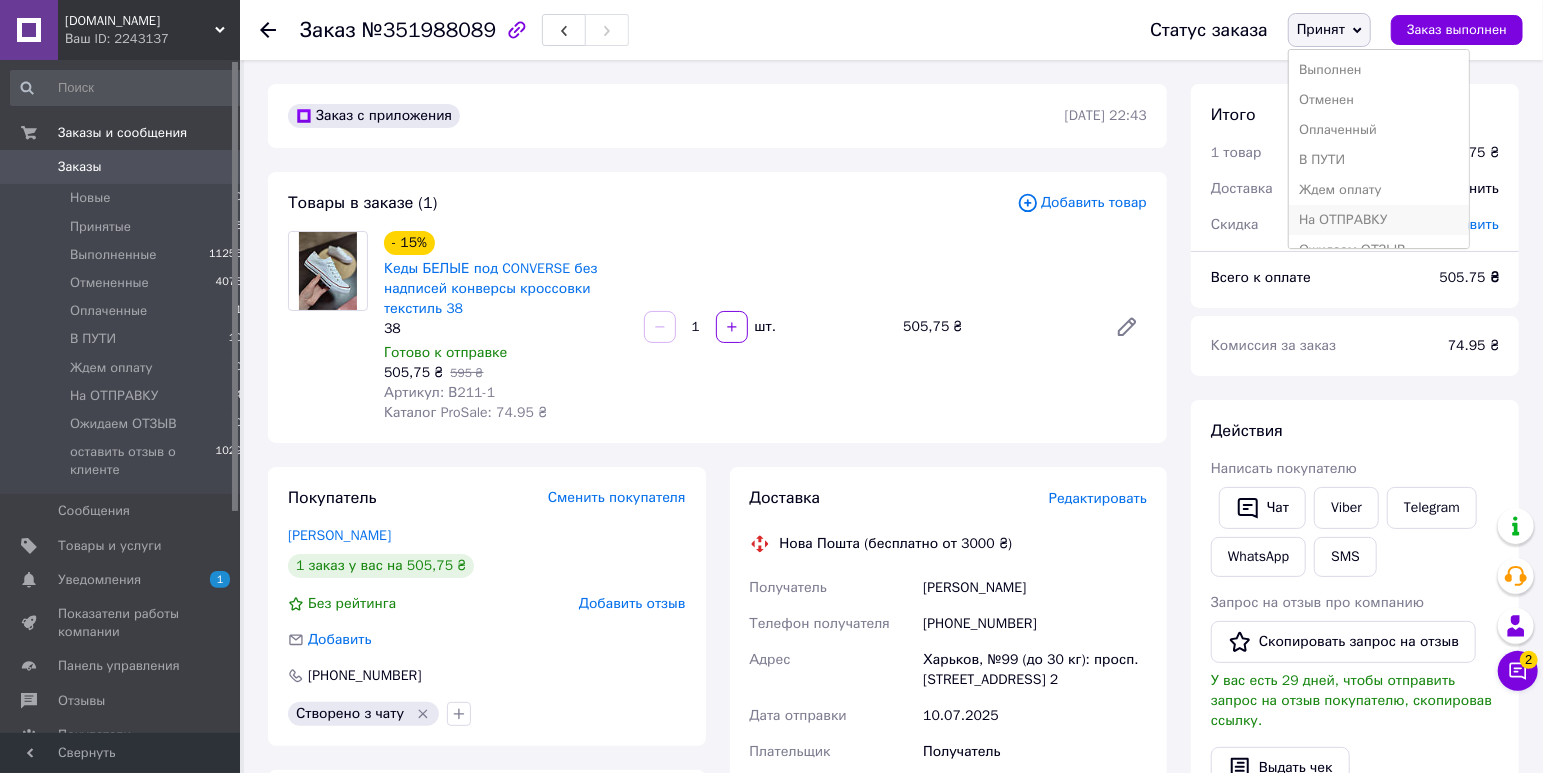 click on "На ОТПРАВКУ" at bounding box center (1379, 220) 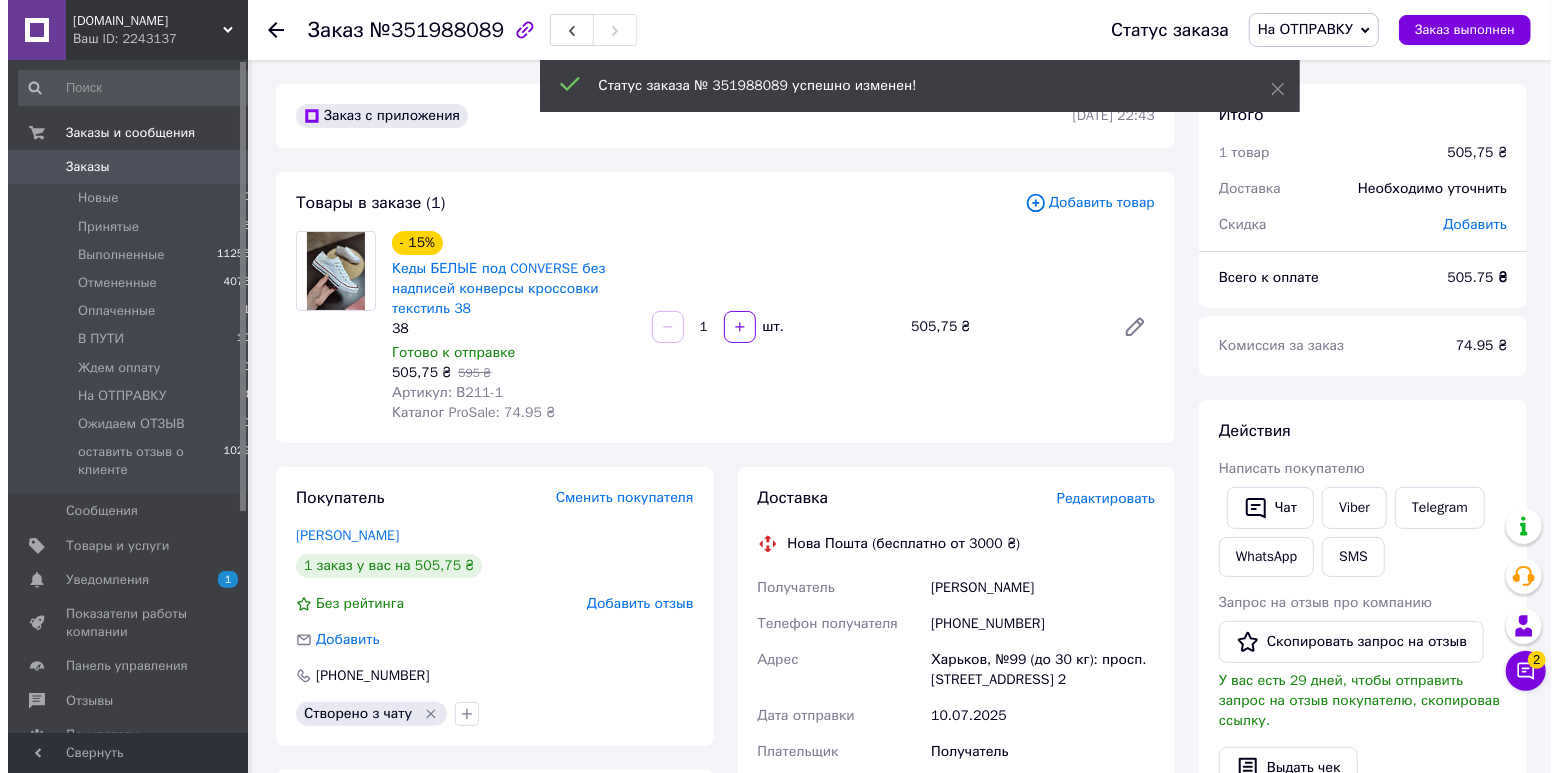scroll, scrollTop: 210, scrollLeft: 0, axis: vertical 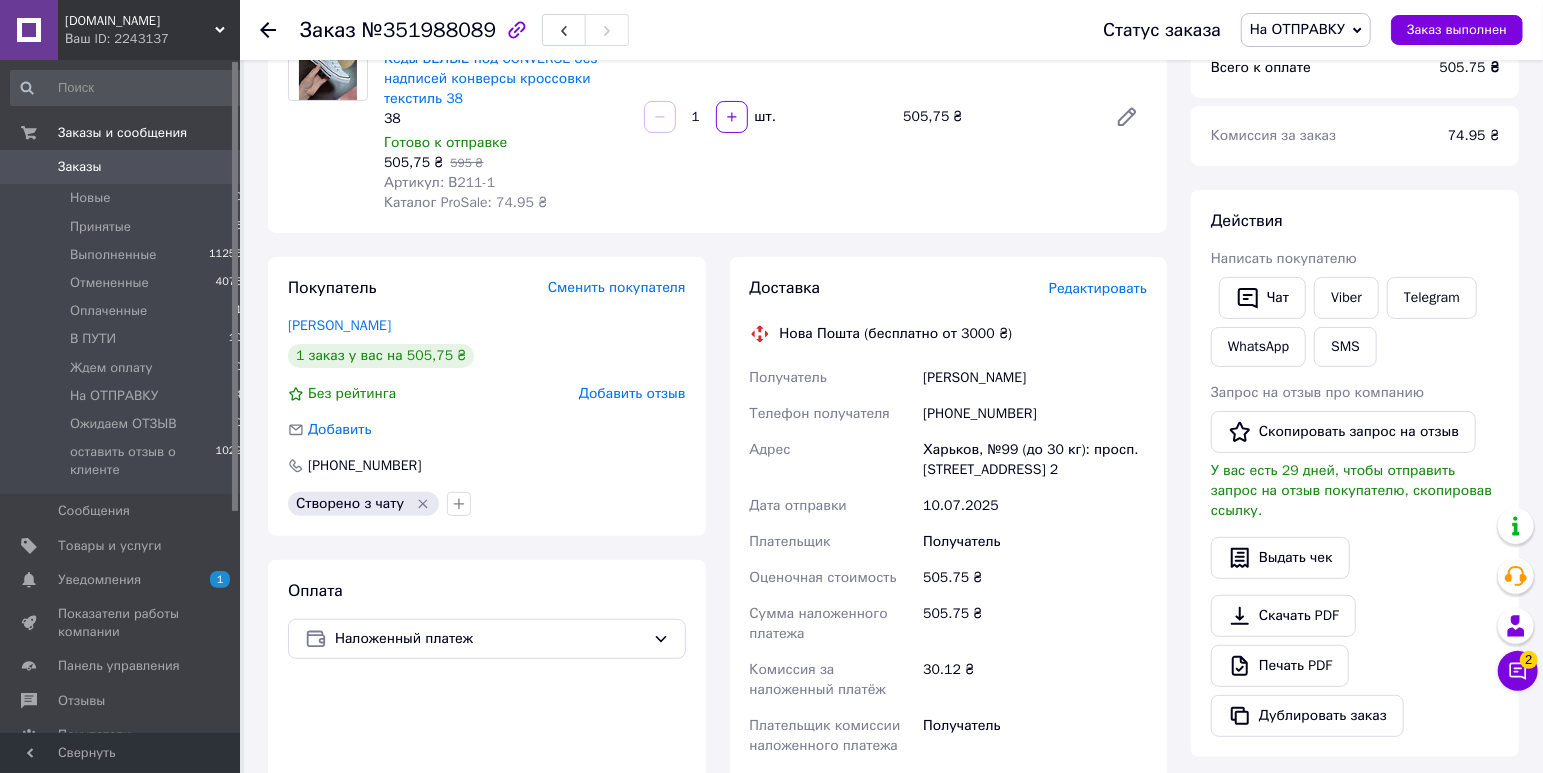 click on "Редактировать" at bounding box center [1098, 288] 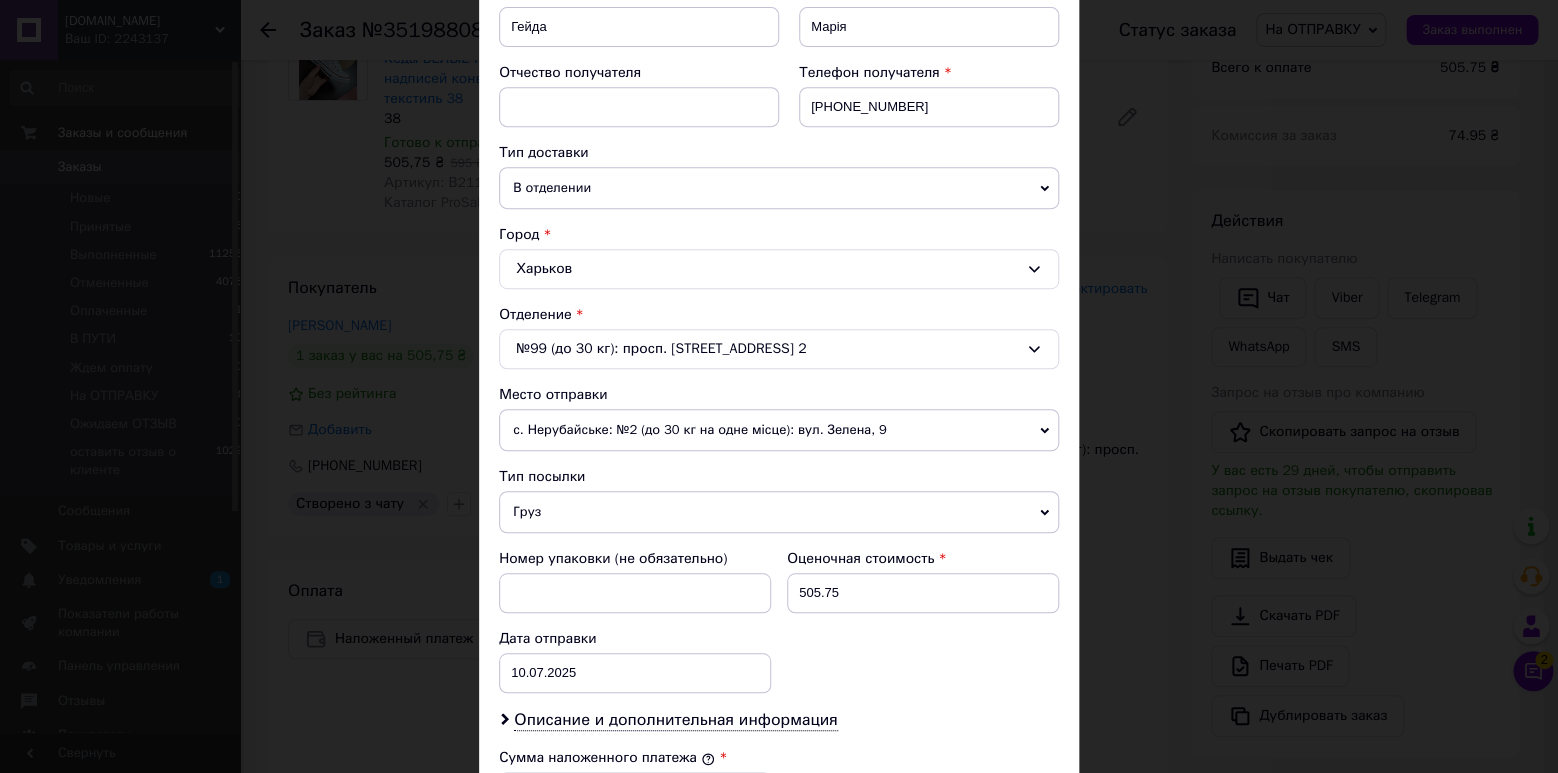 scroll, scrollTop: 550, scrollLeft: 0, axis: vertical 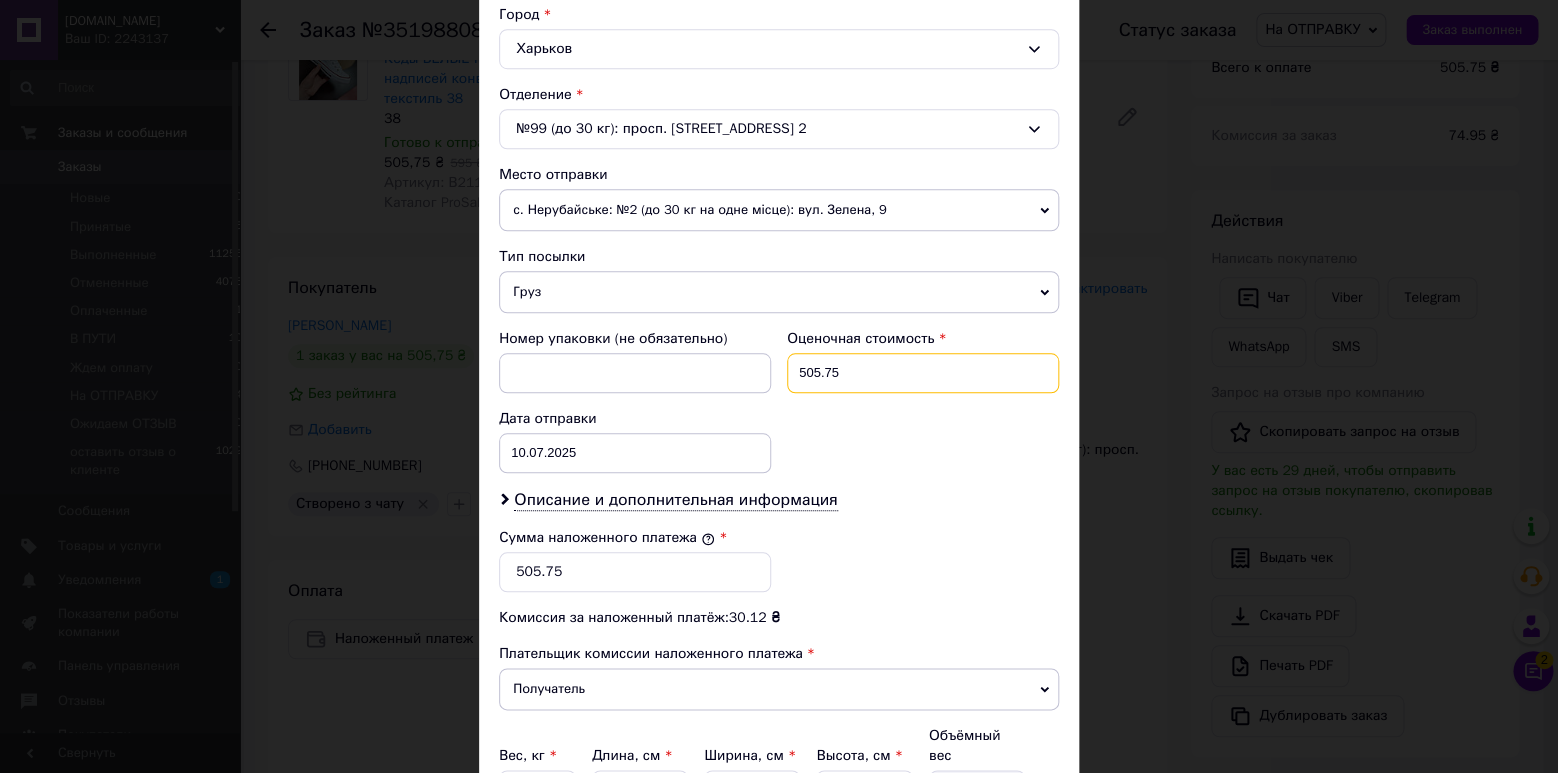 drag, startPoint x: 837, startPoint y: 372, endPoint x: 808, endPoint y: 370, distance: 29.068884 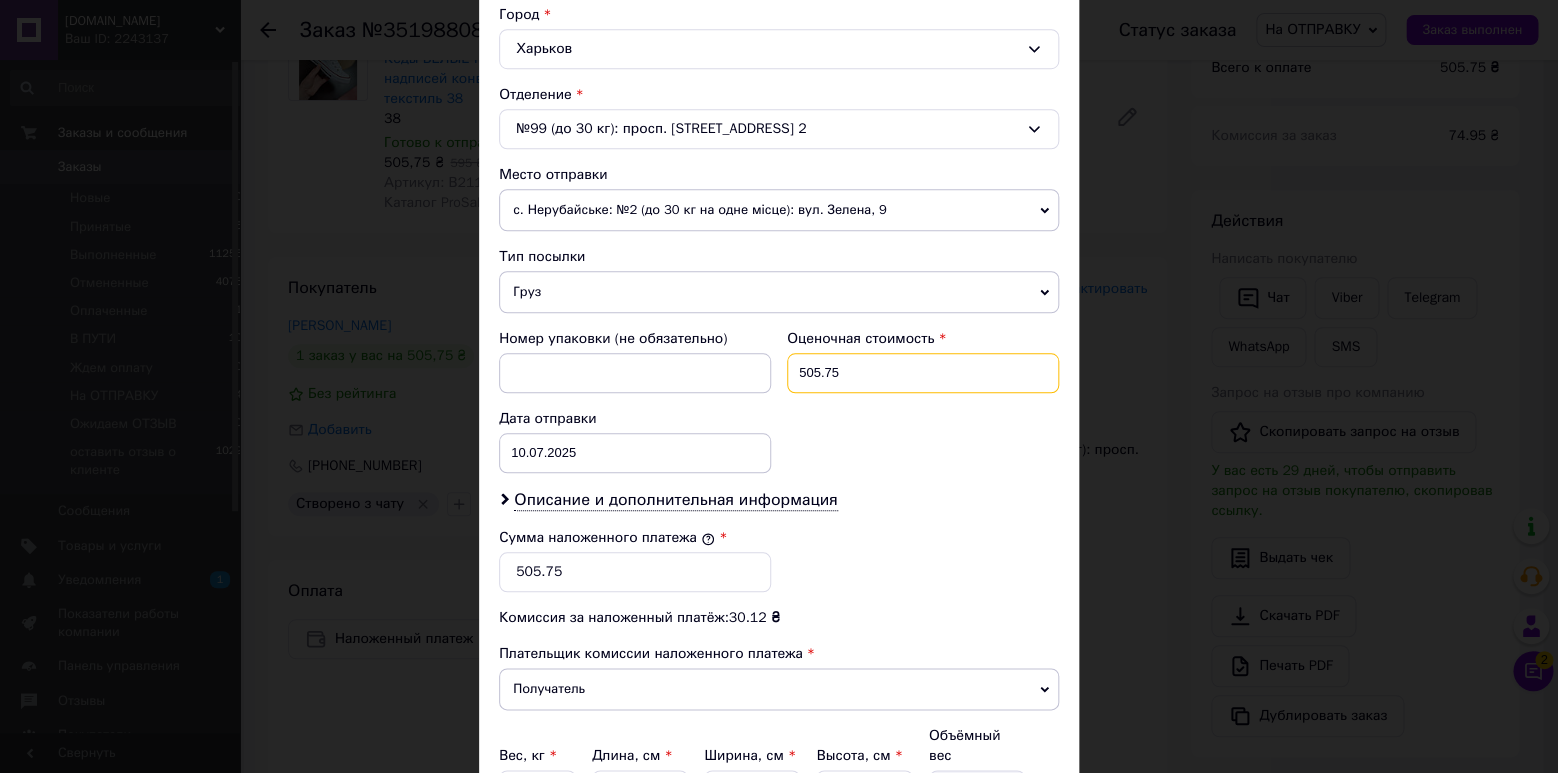 click on "505.75" at bounding box center (923, 373) 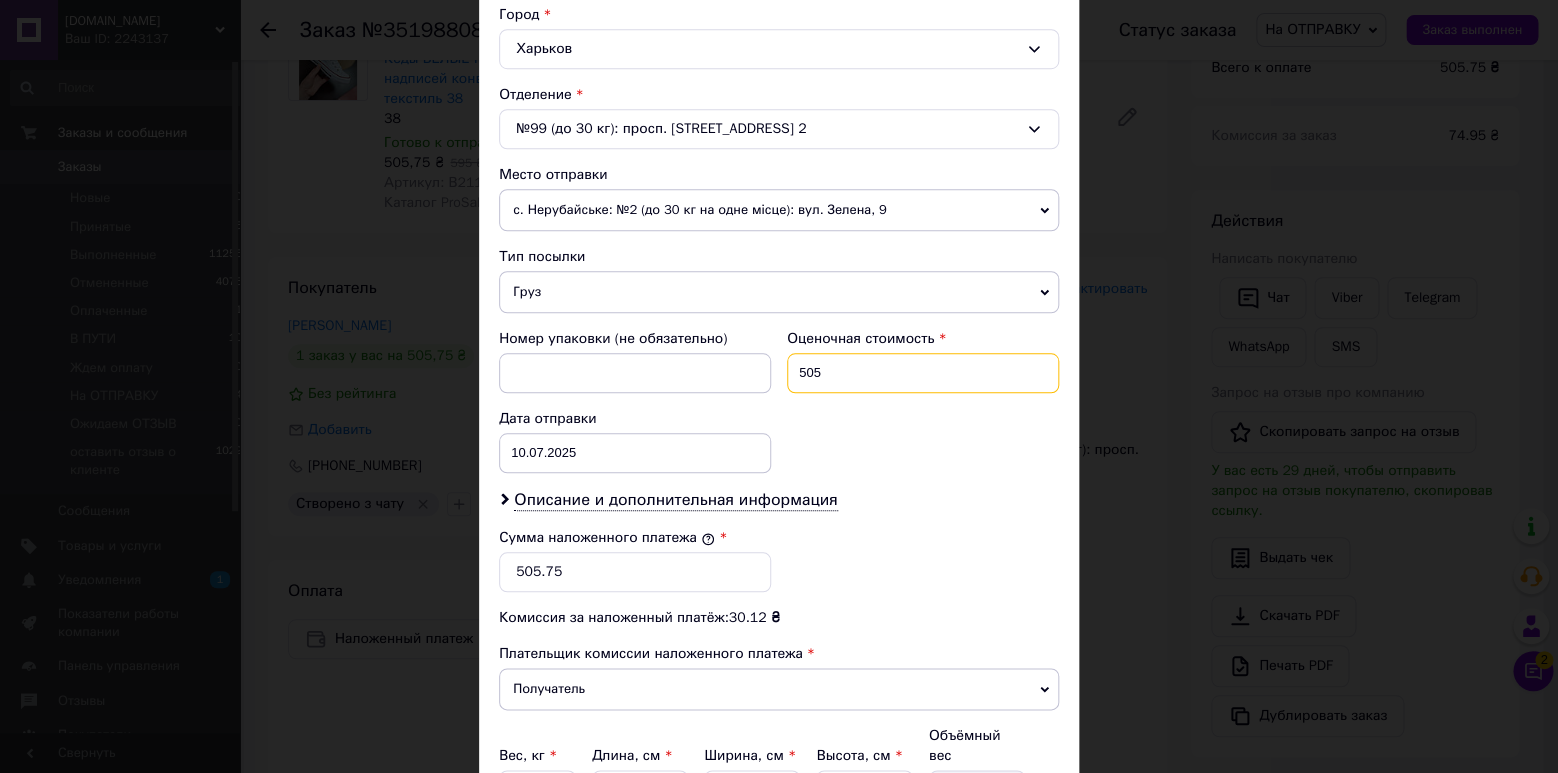 click on "505" at bounding box center (923, 373) 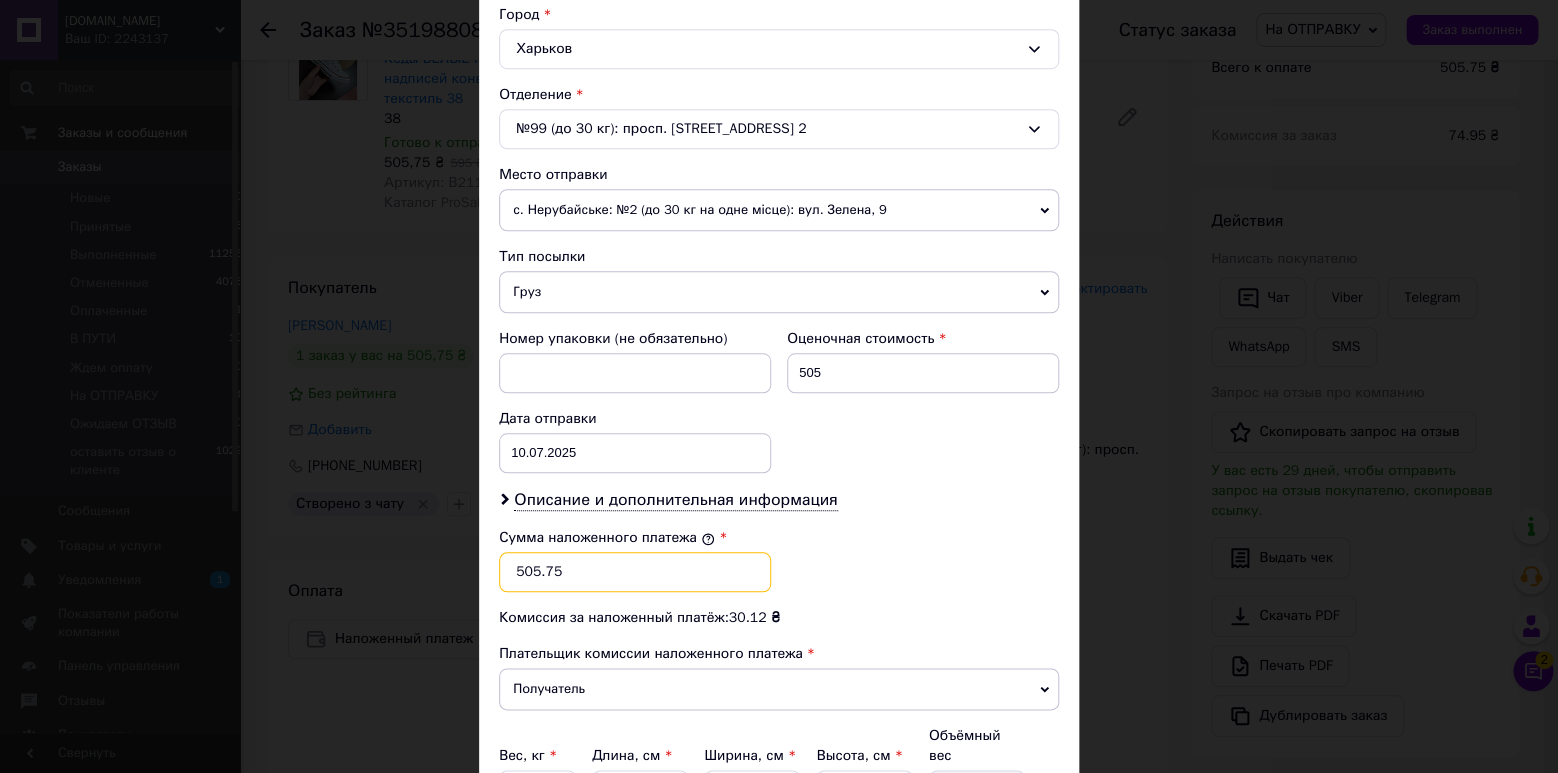 click on "505.75" at bounding box center (635, 572) 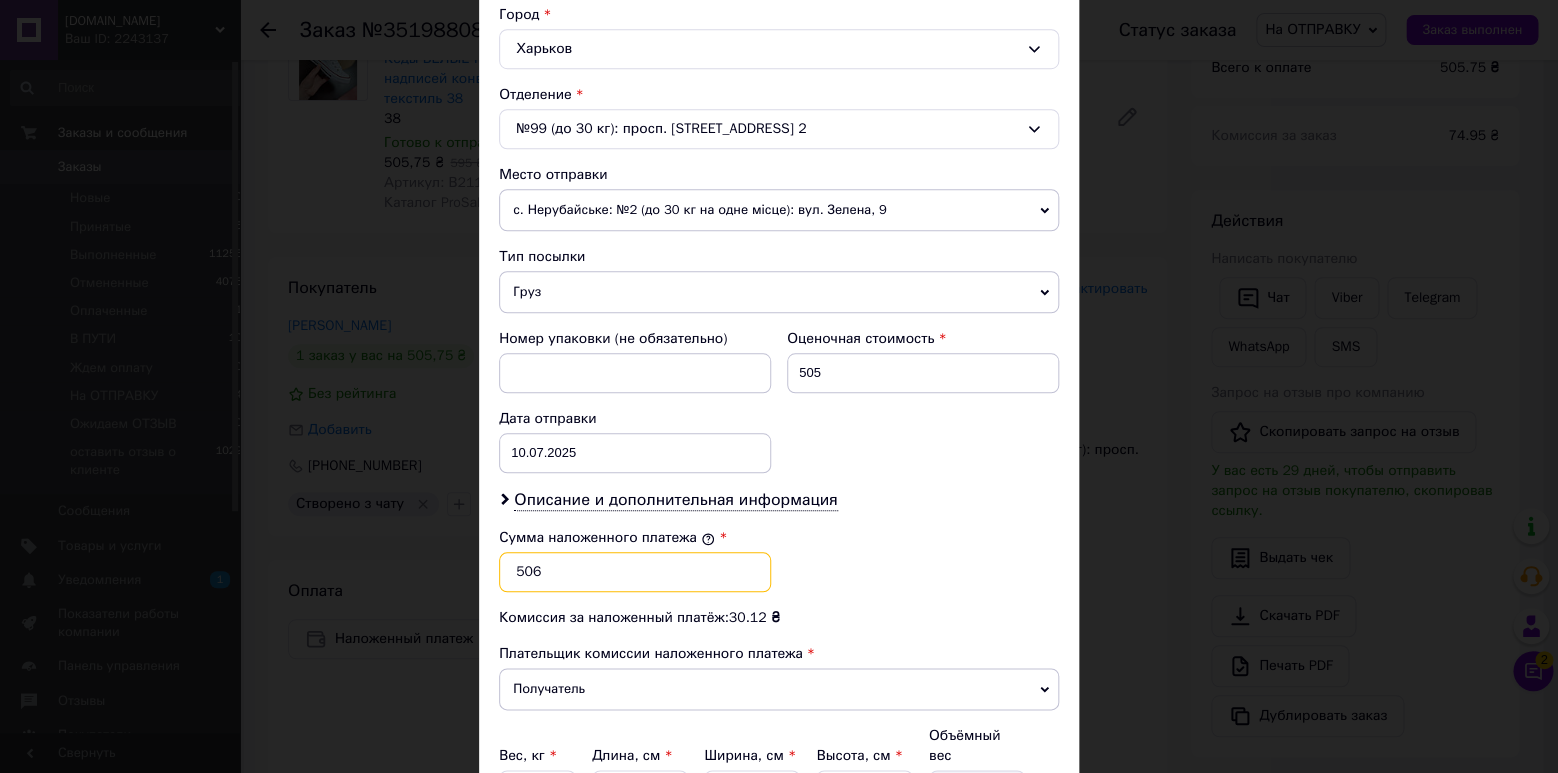 type on "506" 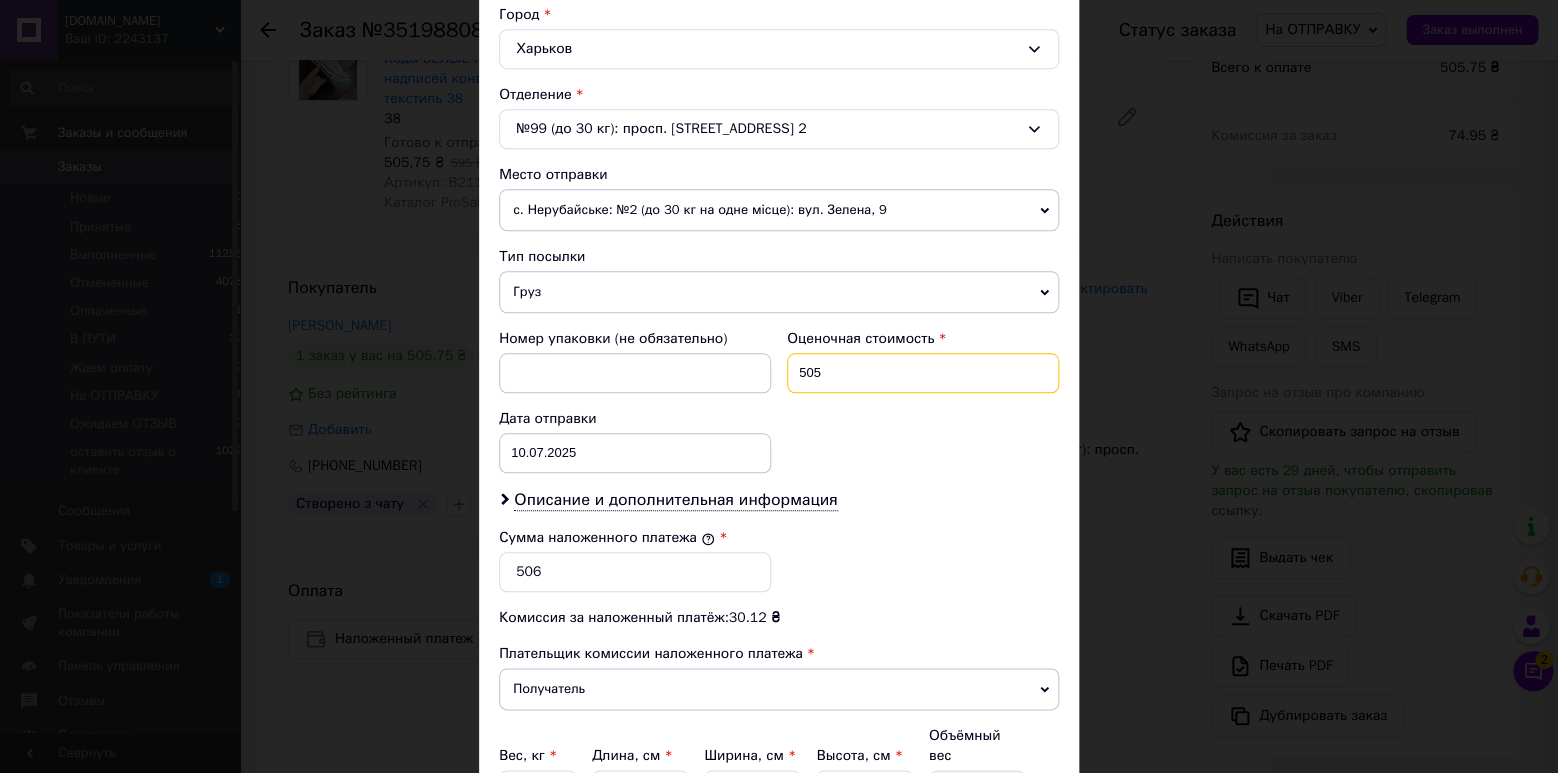 click on "505" at bounding box center (923, 373) 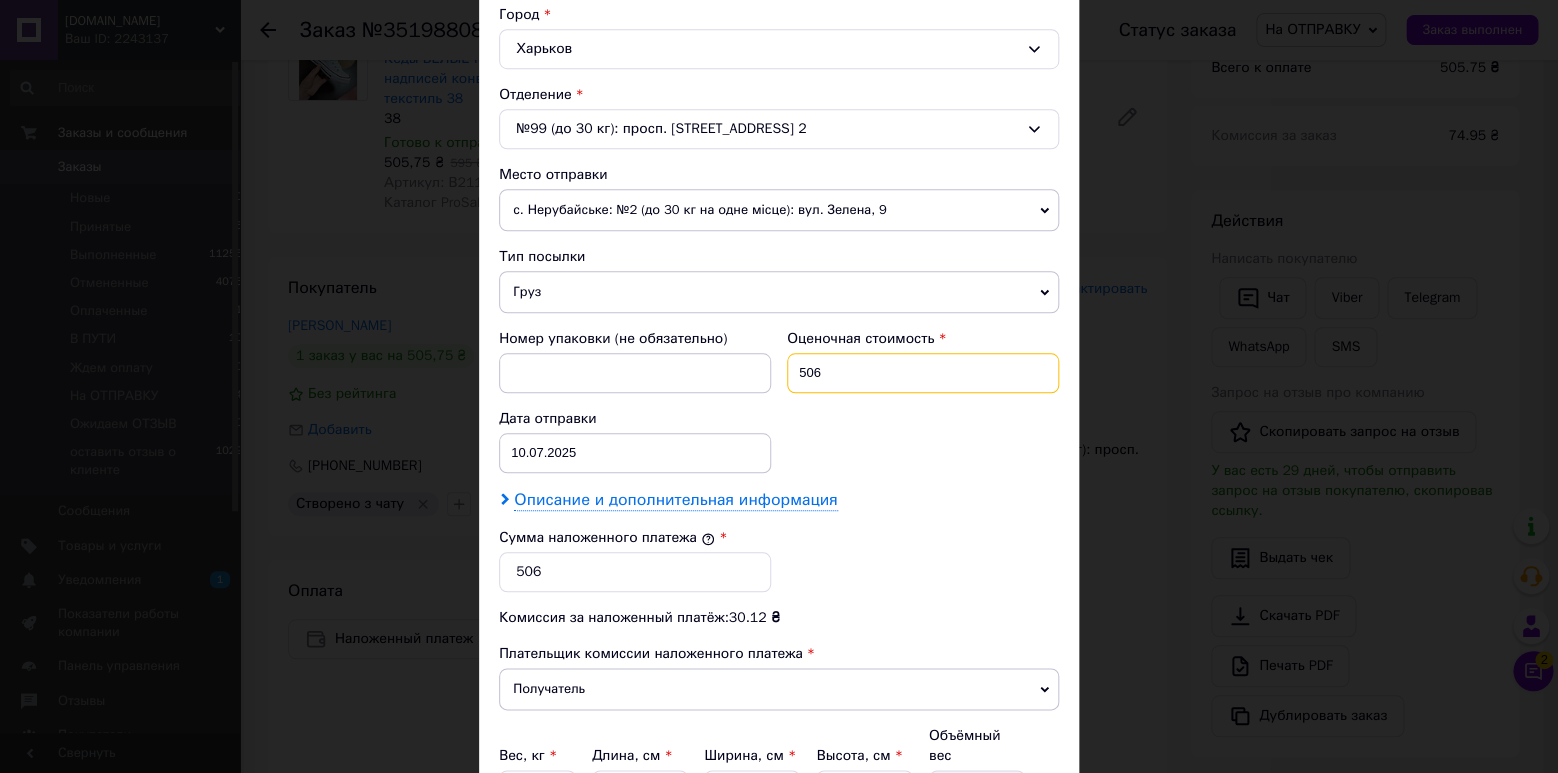 type on "506" 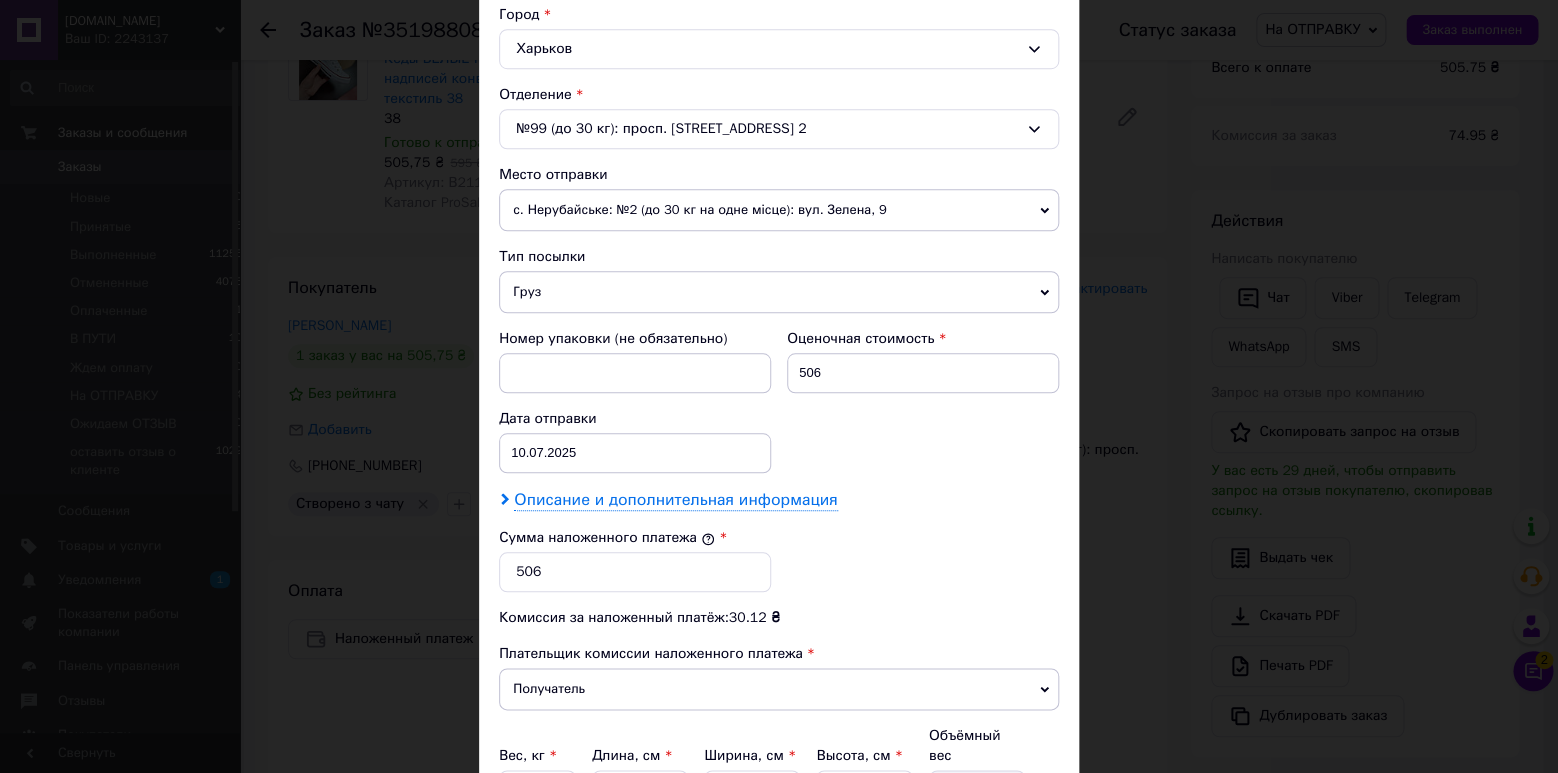 click on "Описание и дополнительная информация" at bounding box center [675, 500] 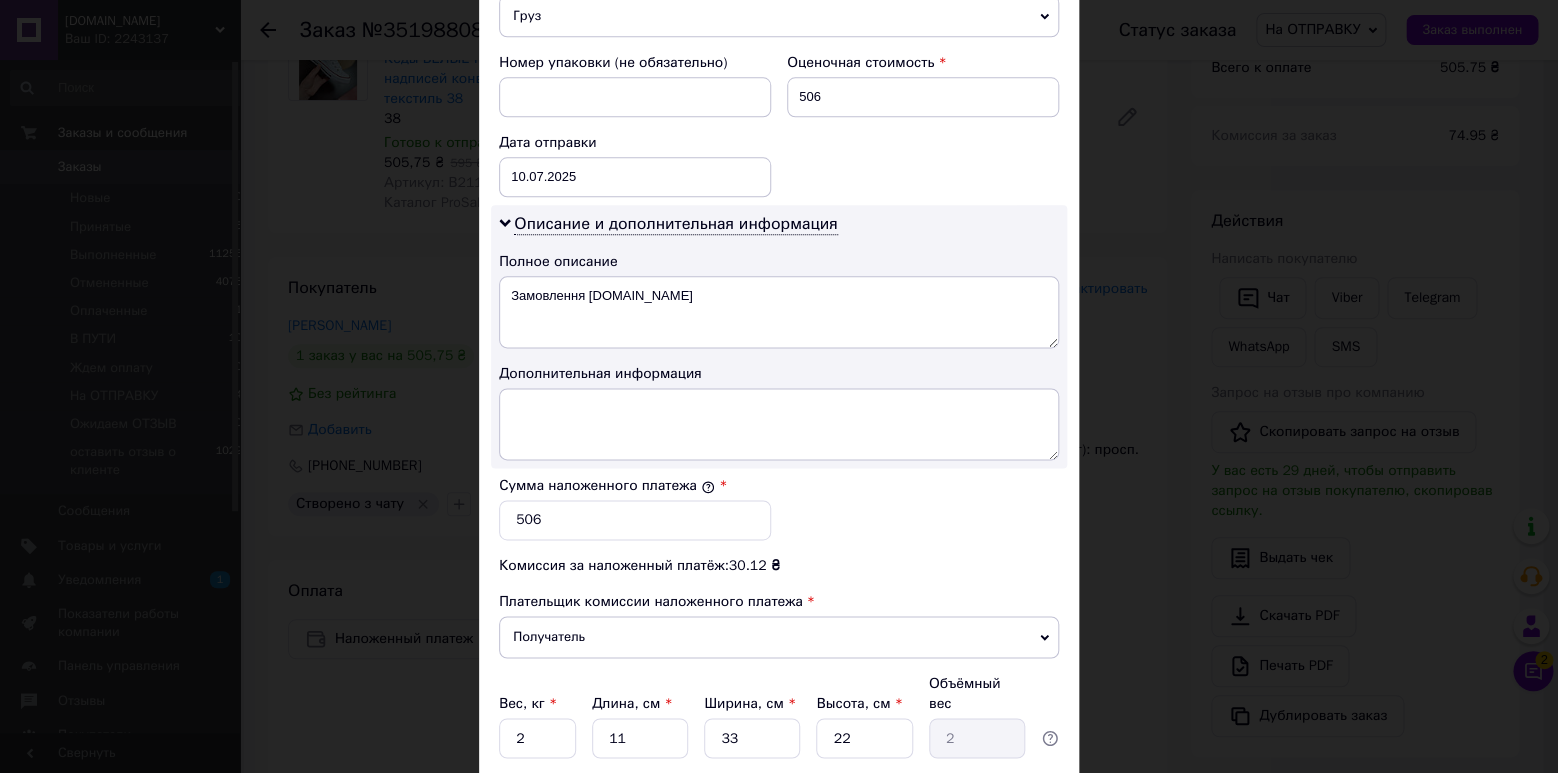 scroll, scrollTop: 880, scrollLeft: 0, axis: vertical 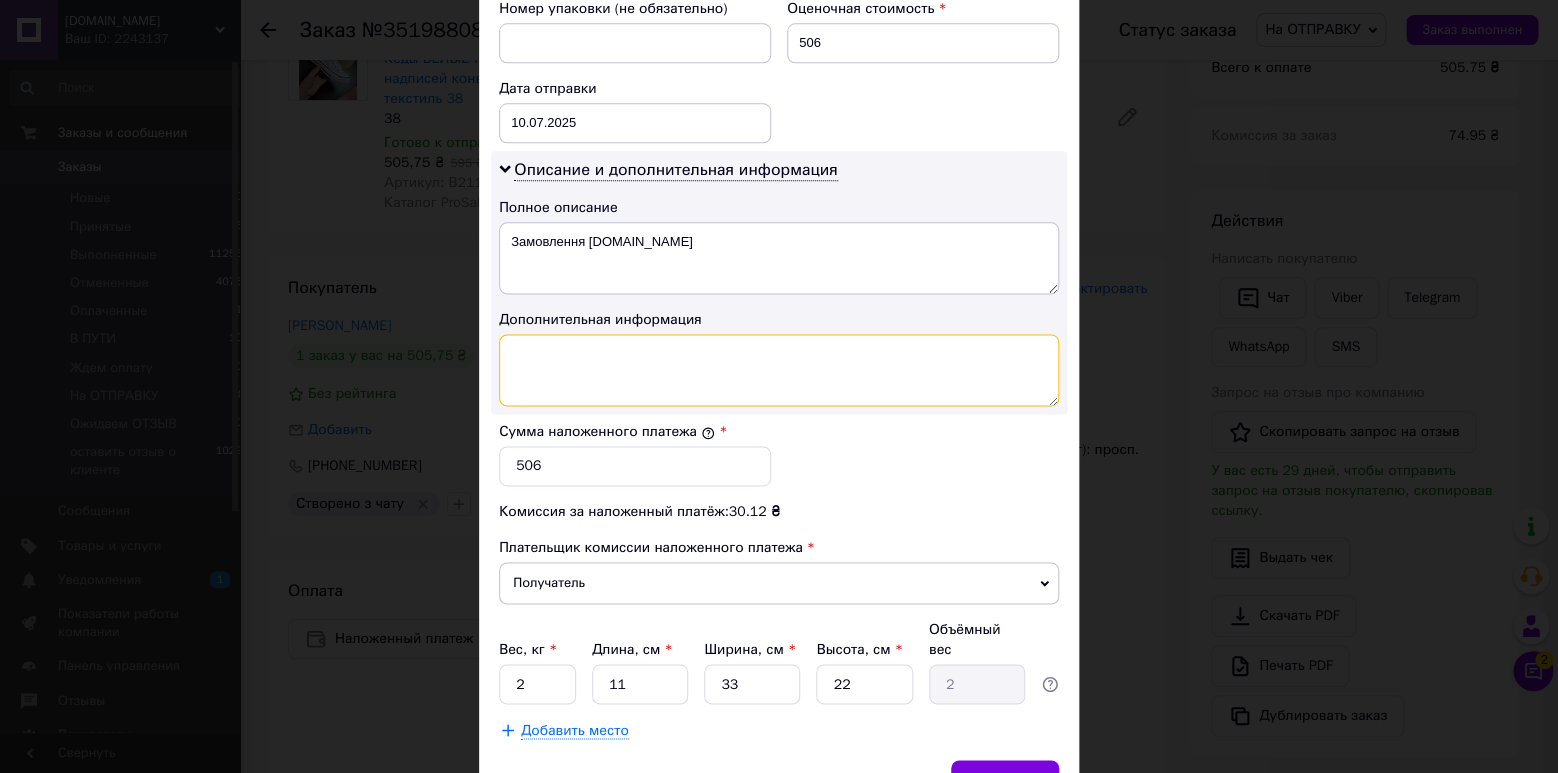 click at bounding box center (779, 370) 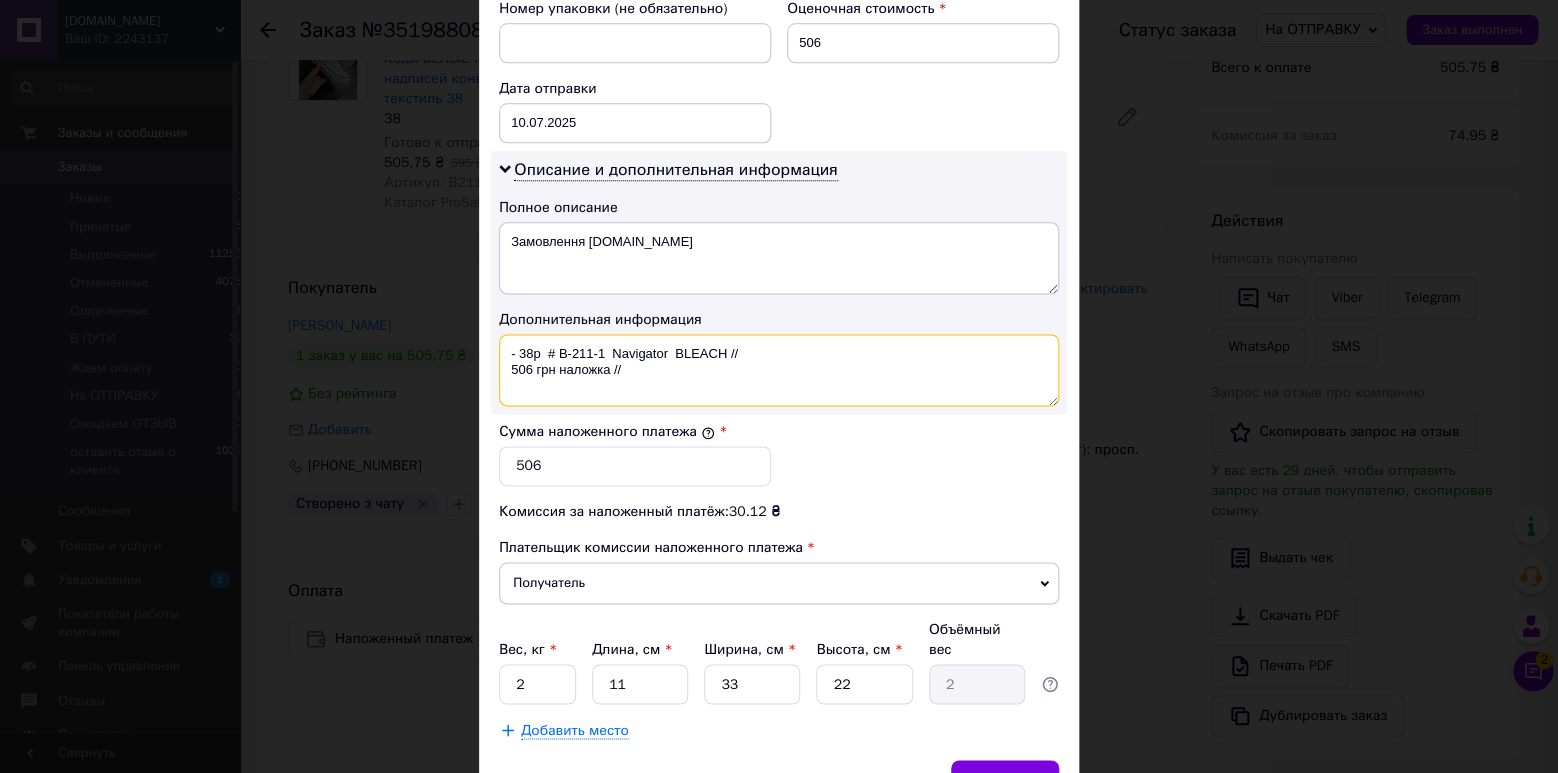 paste on "@@@@@  ZRAZOK  @@@@@
[DATE].   10 ию" 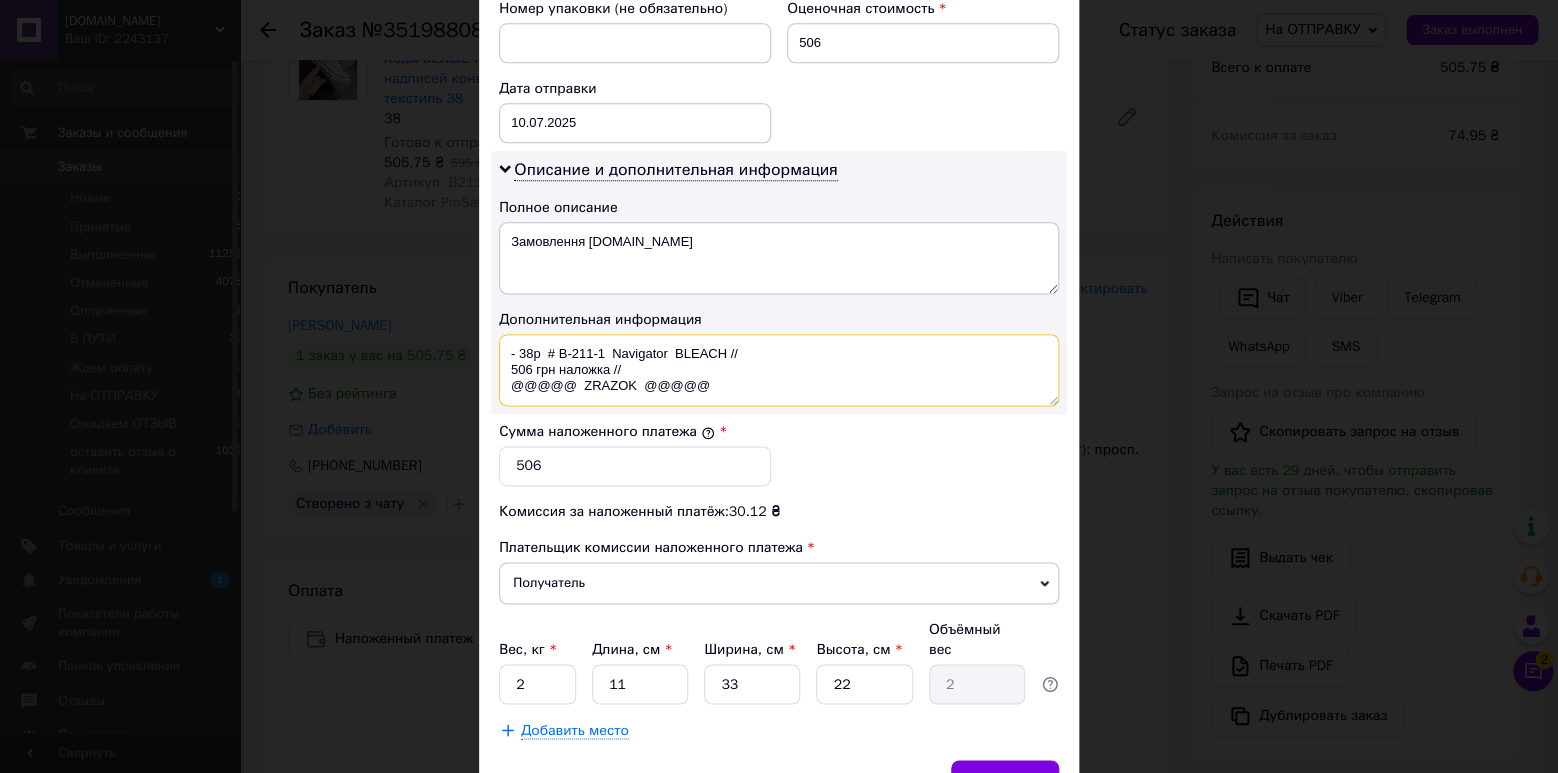 scroll, scrollTop: 21, scrollLeft: 0, axis: vertical 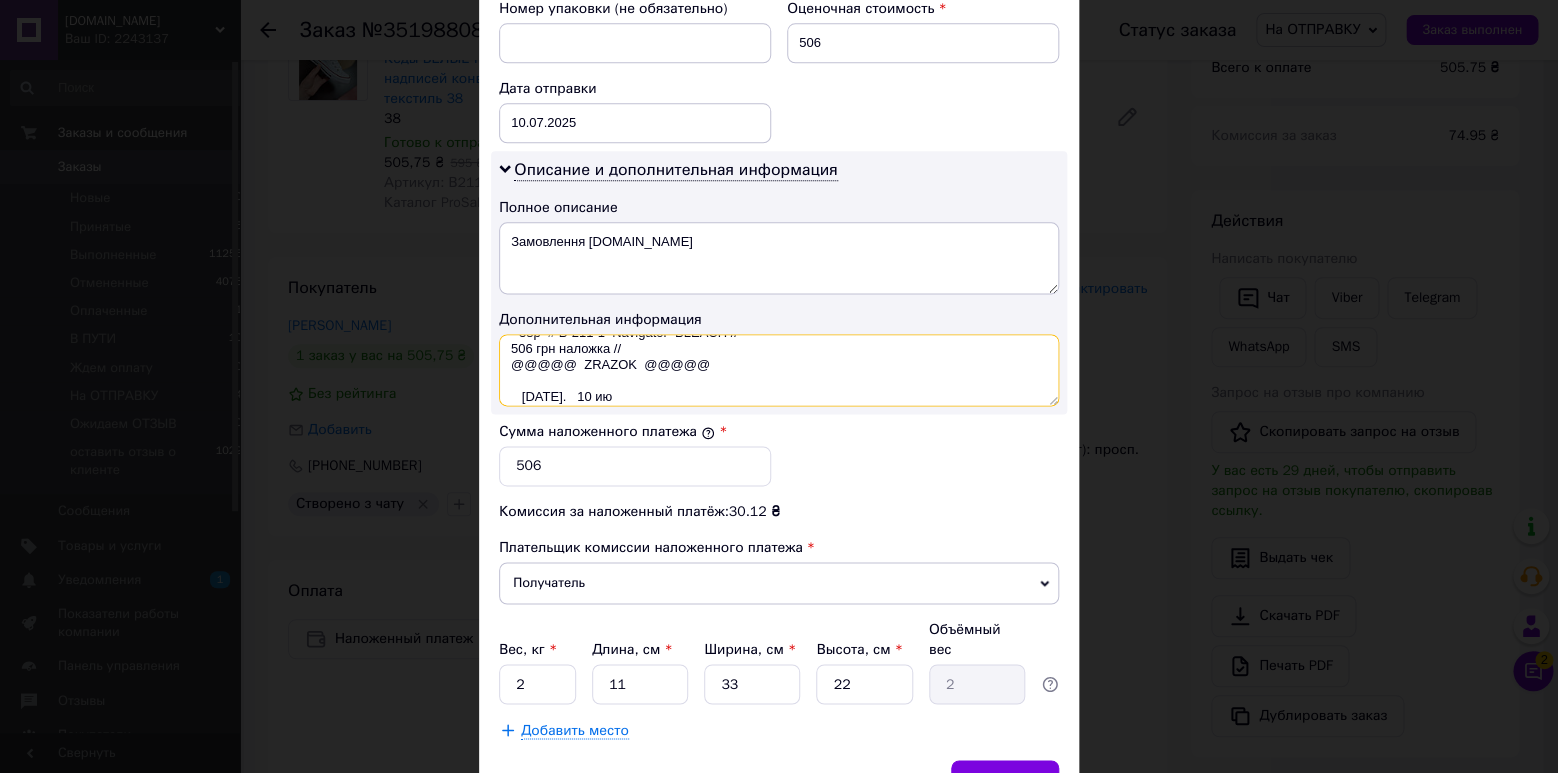 click on "- 38р  # B-211-1  Navigator  BLEACH //
506 грн наложка //
@@@@@  ZRAZOK  @@@@@
[DATE].   10 ию" at bounding box center (779, 370) 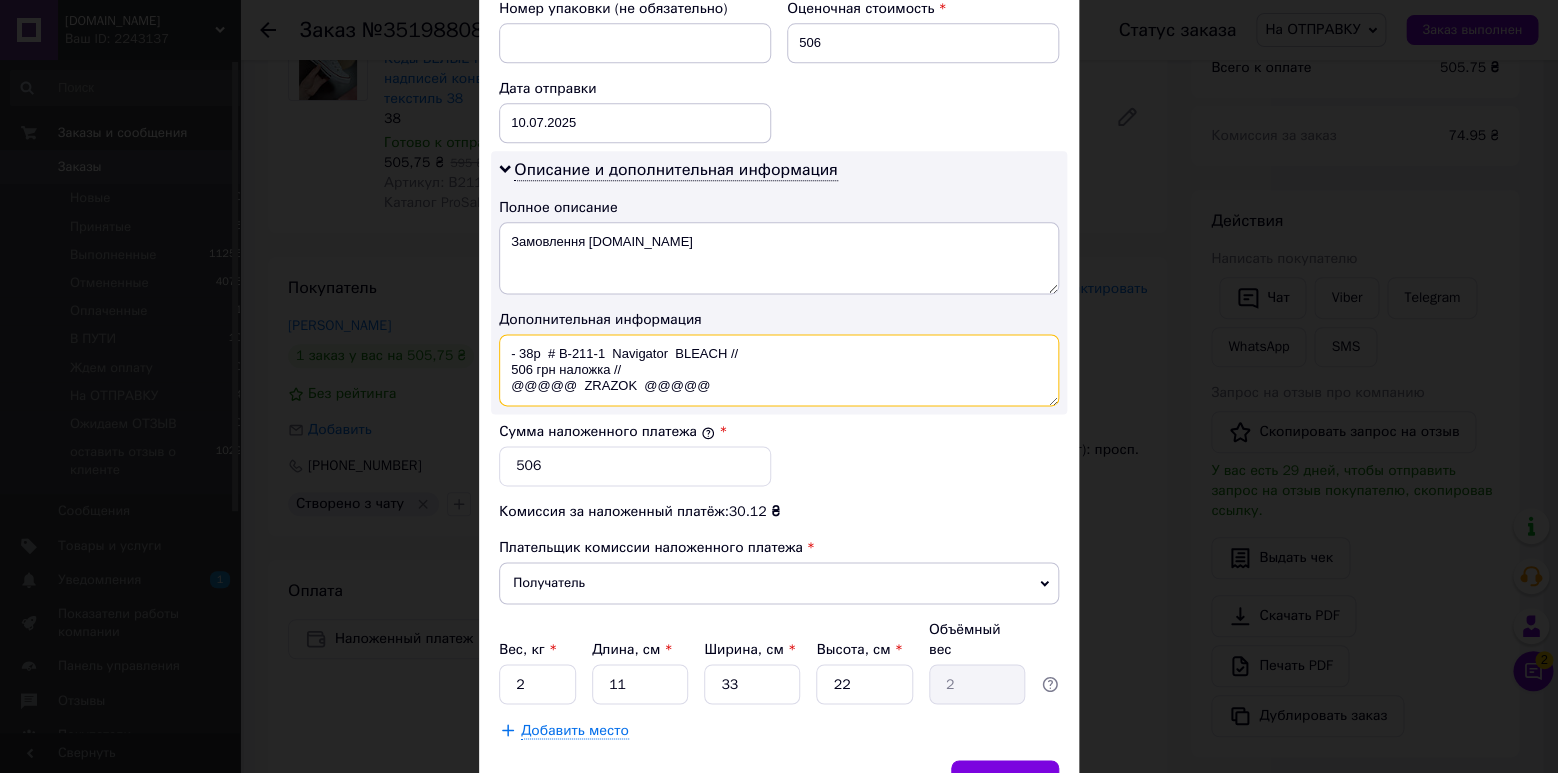 scroll, scrollTop: 0, scrollLeft: 0, axis: both 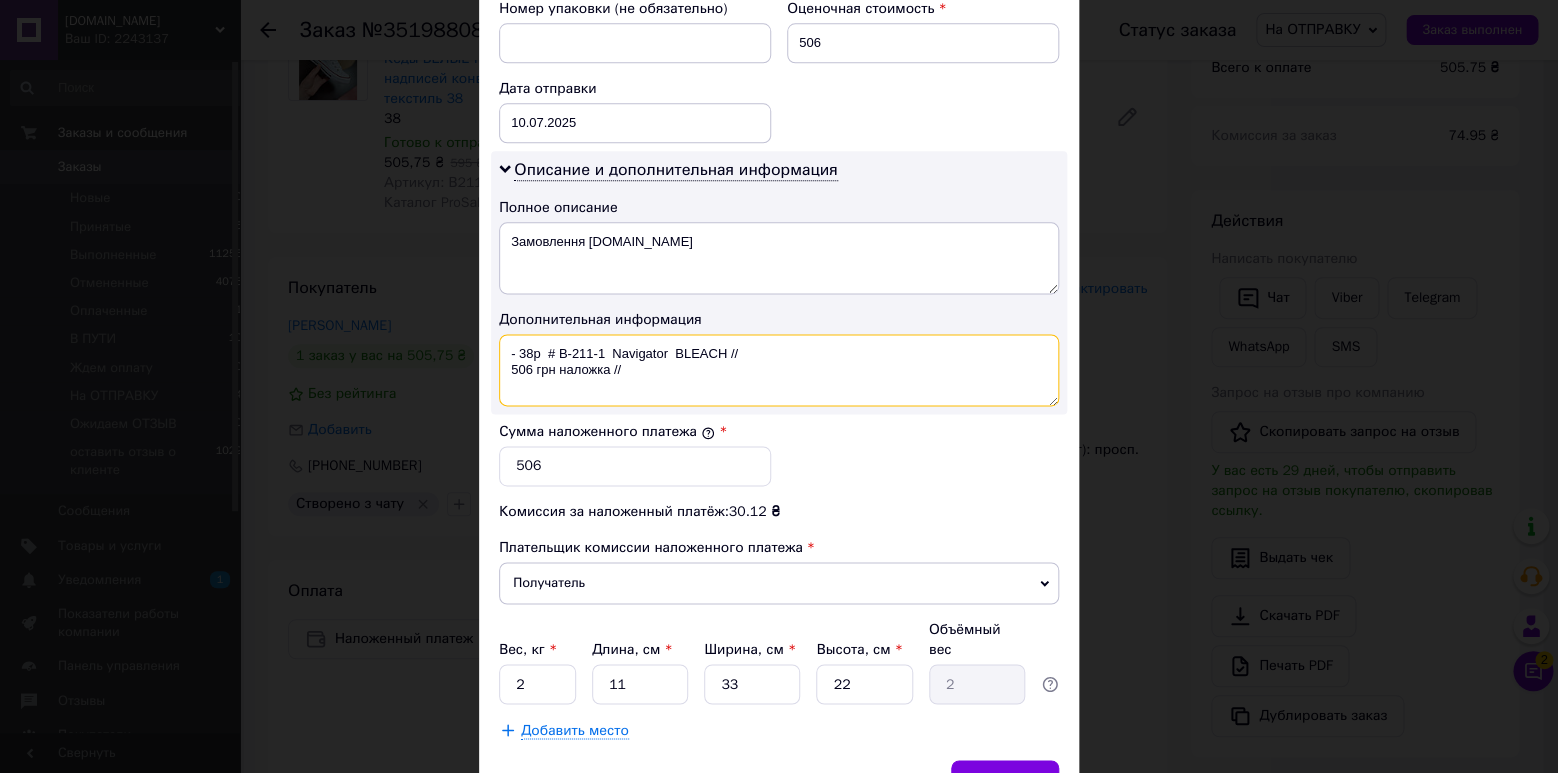 paste on "Prom 351988089  [DOMAIN_NAME]" 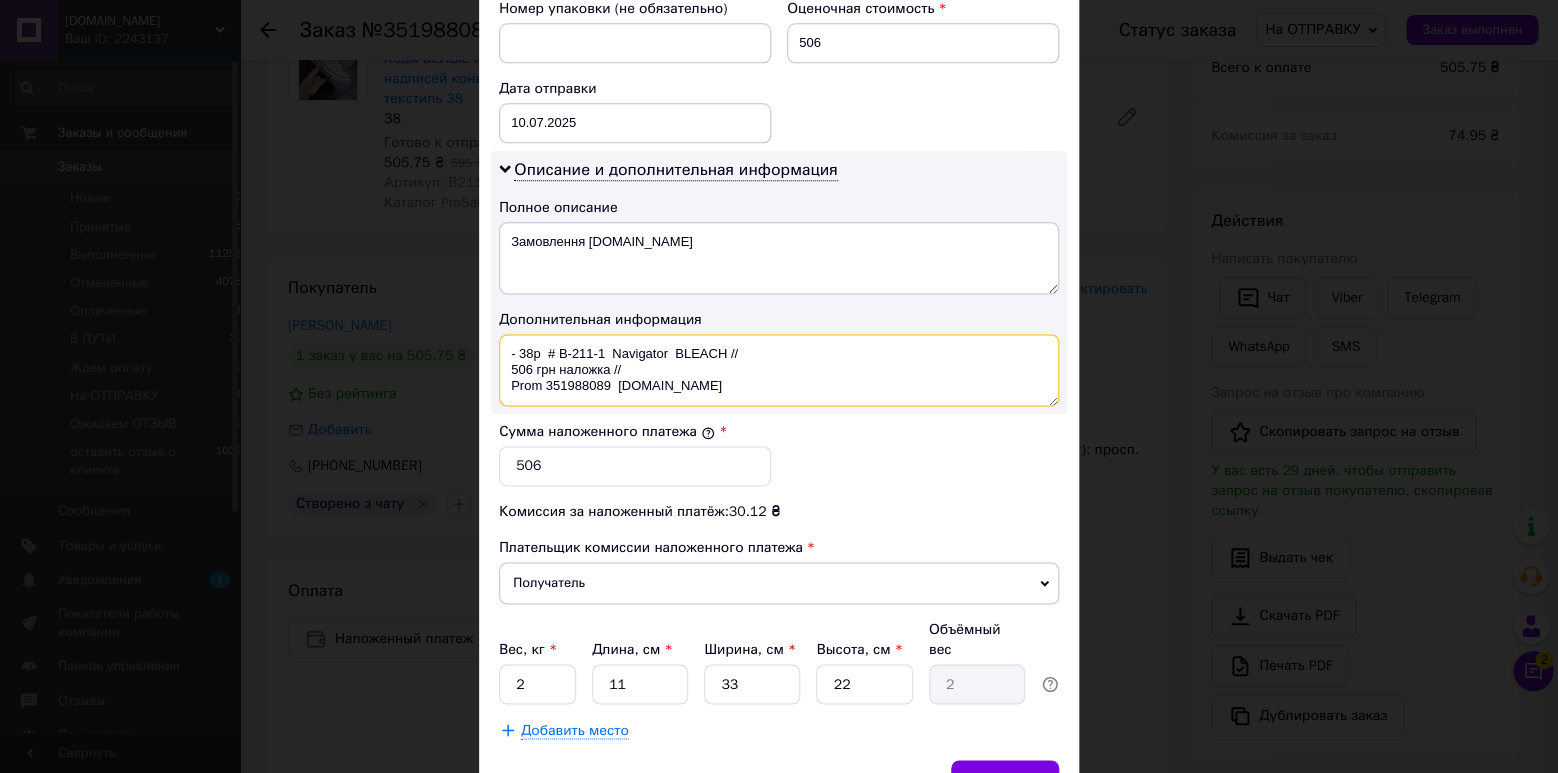 click on "- 38р  # B-211-1  Navigator  BLEACH //
506 грн наложка //
Prom 351988089  [DOMAIN_NAME]" at bounding box center (779, 370) 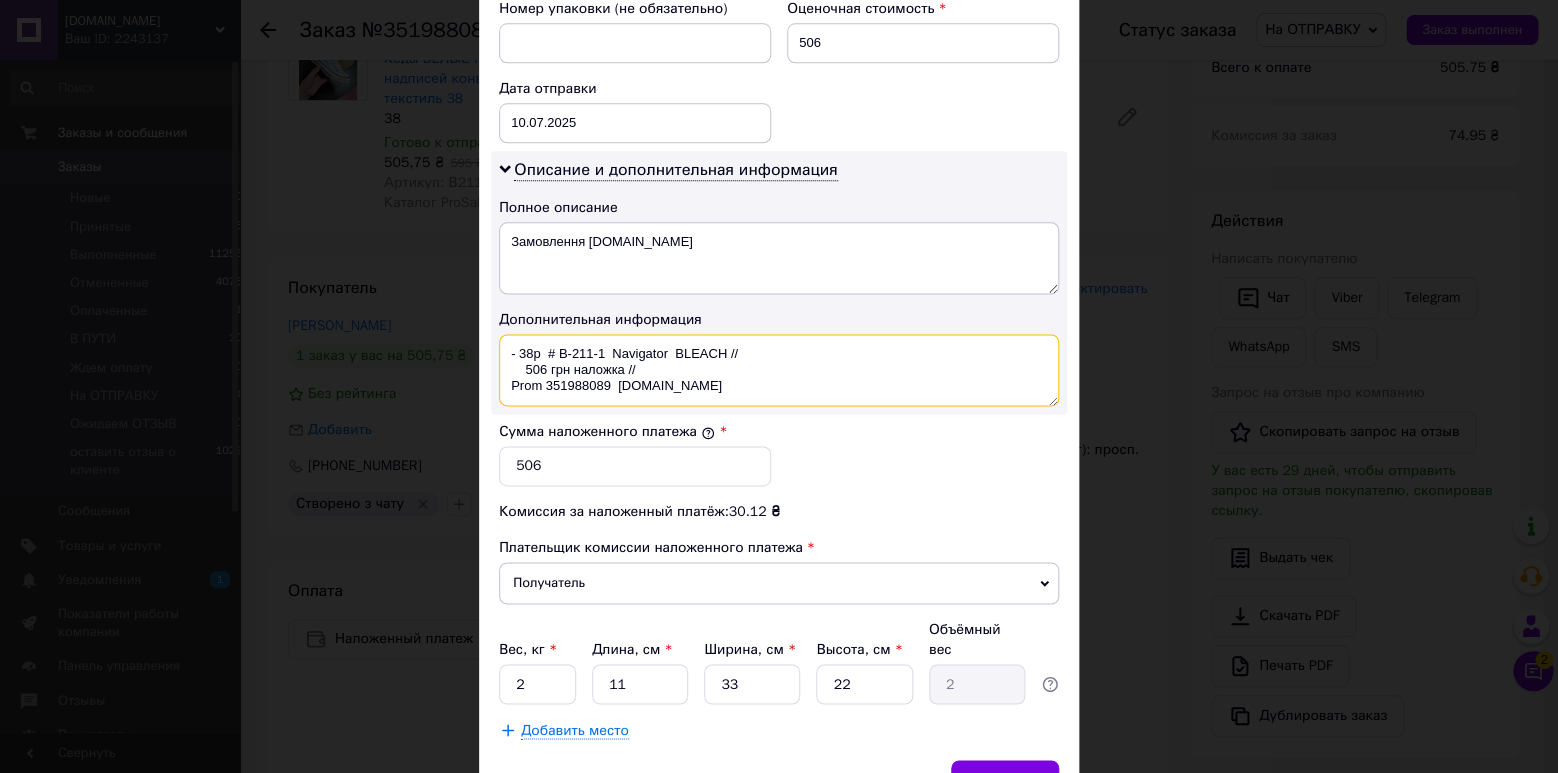 click on "- 38р  # B-211-1  Navigator  BLEACH //
506 грн наложка //
Prom 351988089  [DOMAIN_NAME]" at bounding box center (779, 370) 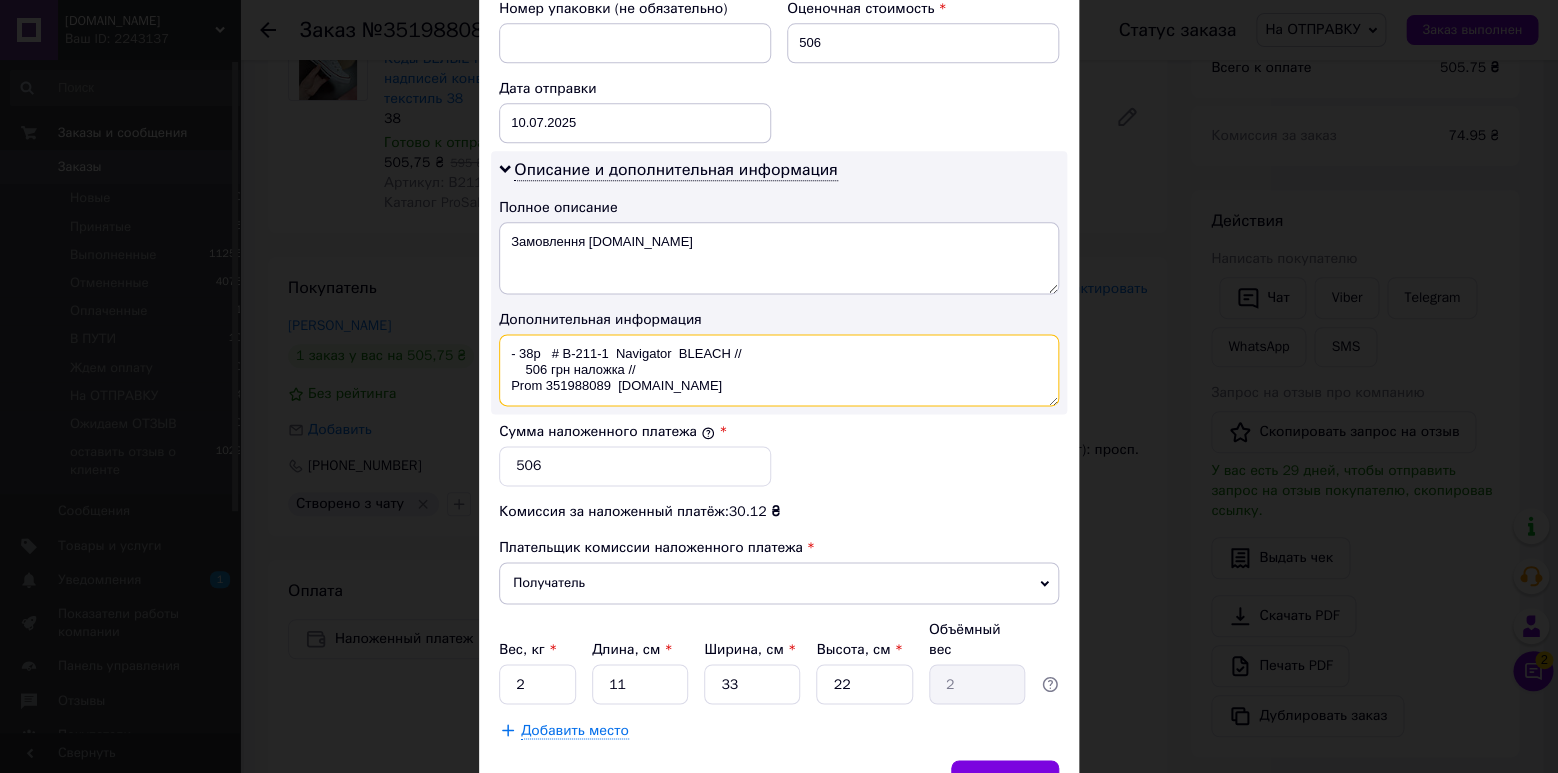 click on "- 38р   # B-211-1  Navigator  BLEACH //
506 грн наложка //
Prom 351988089  [DOMAIN_NAME]" at bounding box center [779, 370] 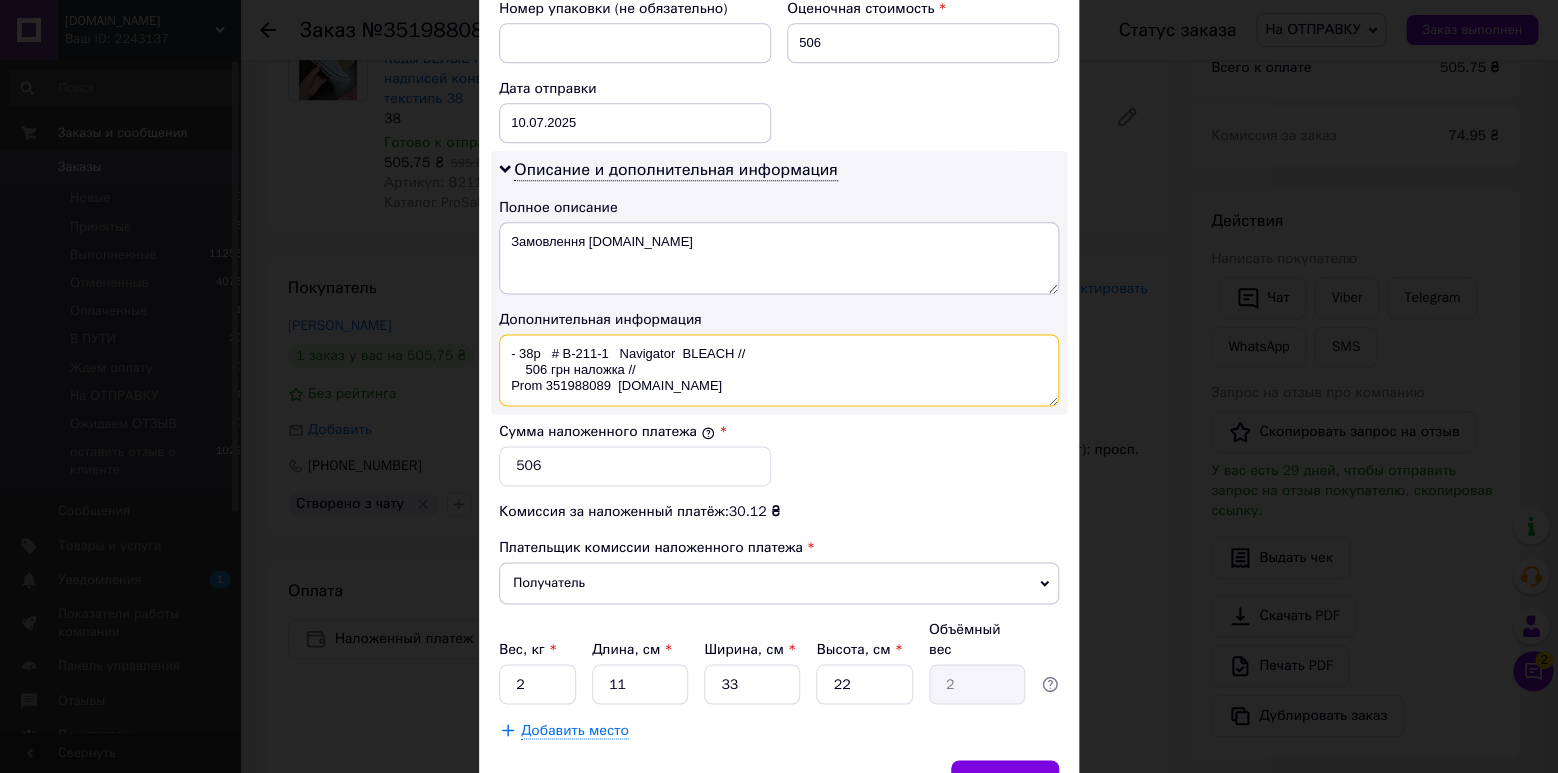 click on "- 38р   # B-211-1   Navigator  BLEACH //
506 грн наложка //
Prom 351988089  [DOMAIN_NAME]" at bounding box center [779, 370] 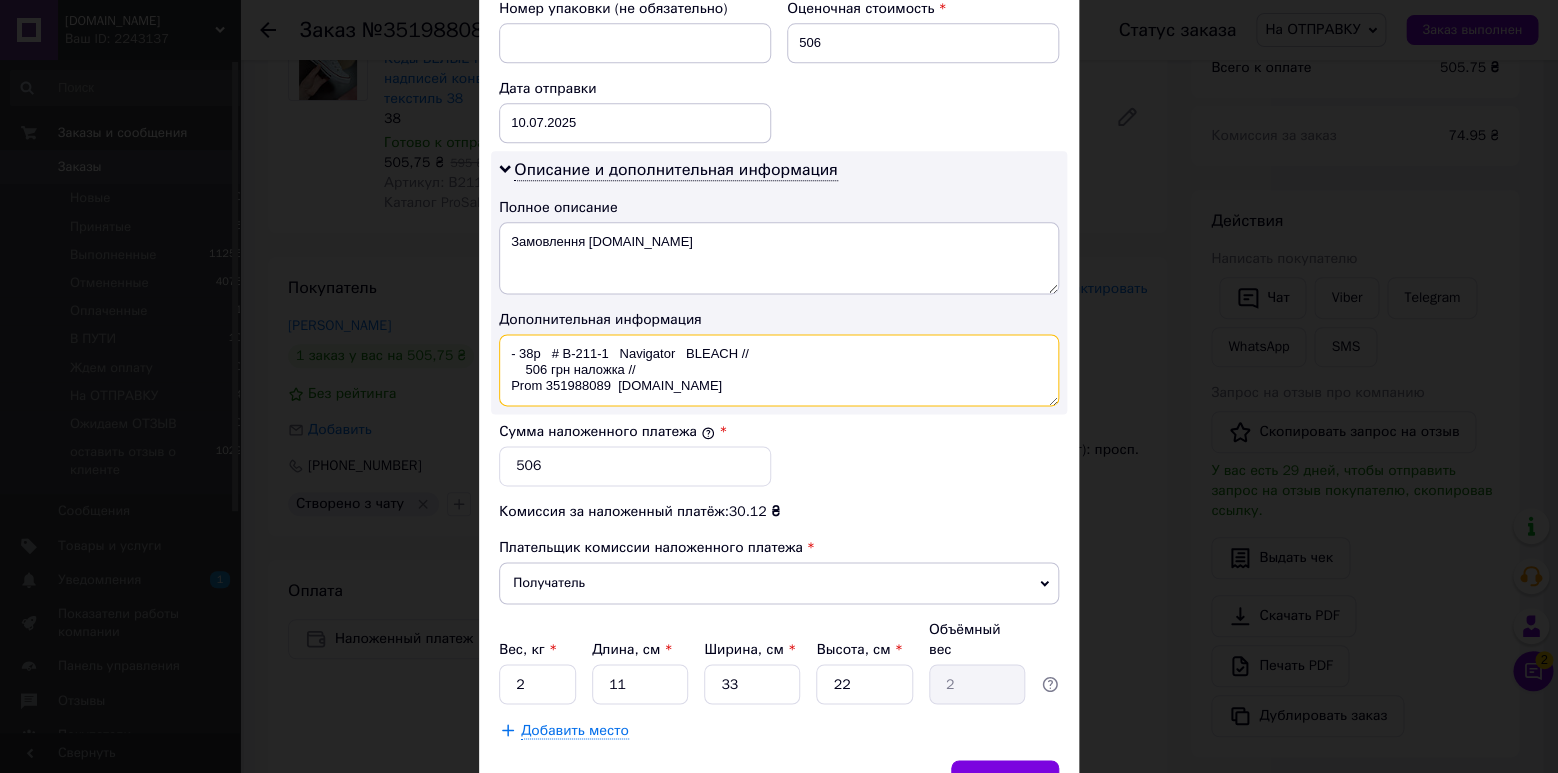 click on "- 38р   # B-211-1   Navigator   BLEACH //
506 грн наложка //
Prom 351988089  [DOMAIN_NAME]" at bounding box center (779, 370) 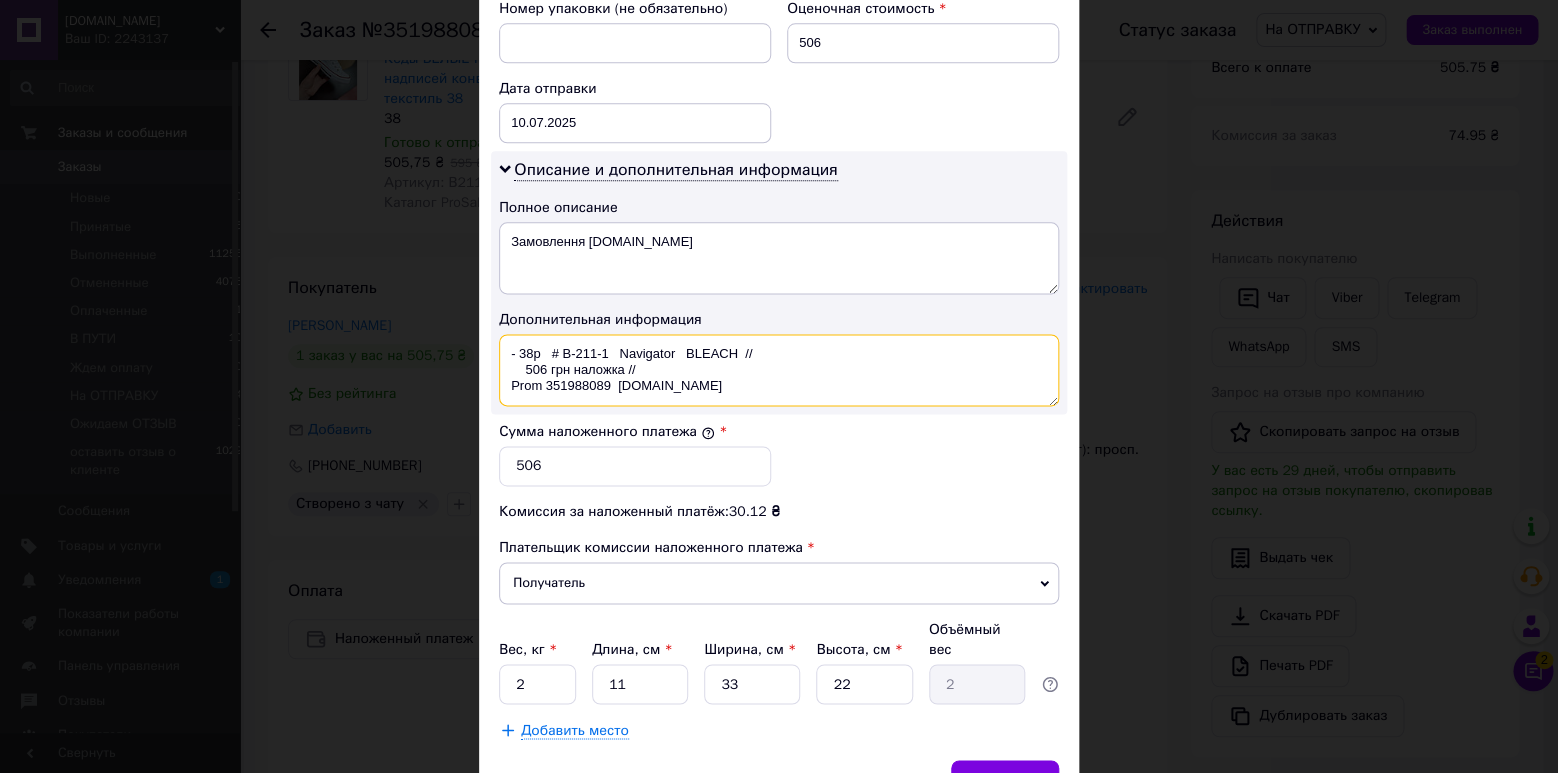 click on "- 38р   # B-211-1   Navigator   BLEACH  //
506 грн наложка //
Prom 351988089  [DOMAIN_NAME]" at bounding box center [779, 370] 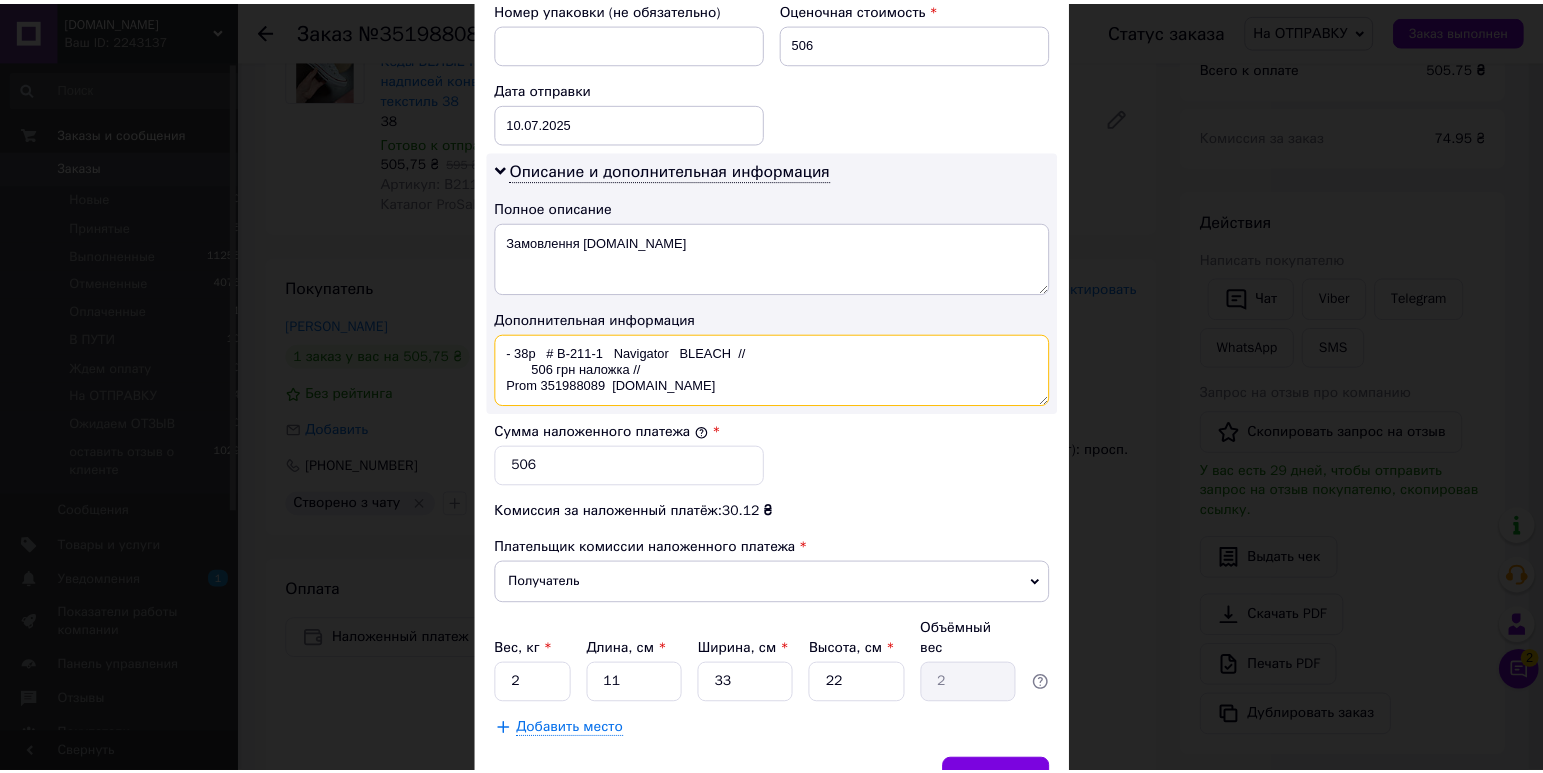 scroll, scrollTop: 972, scrollLeft: 0, axis: vertical 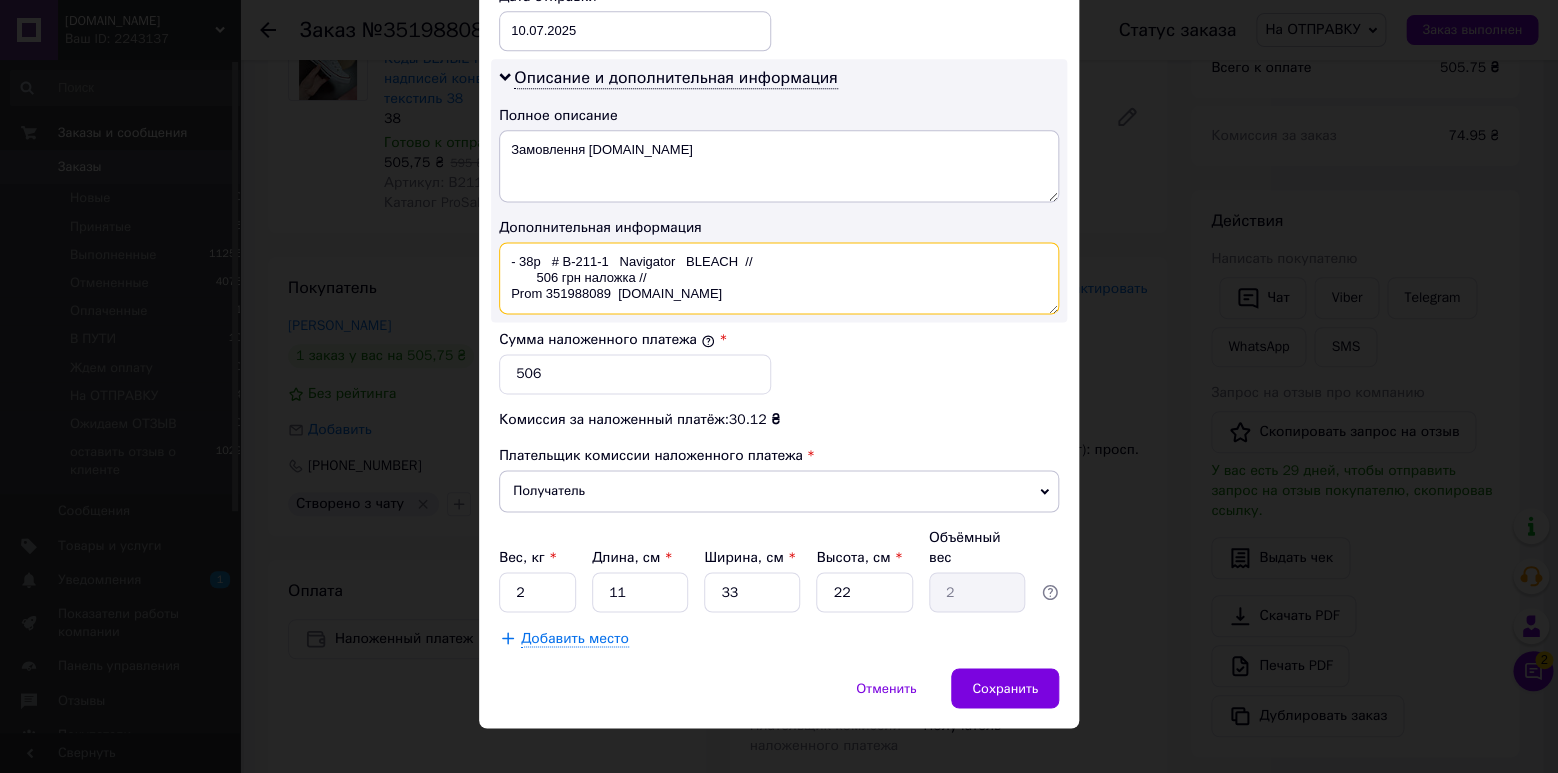 type on "- 38р   # B-211-1   Navigator   BLEACH  //
506 грн наложка //
Prom 351988089  [DOMAIN_NAME]" 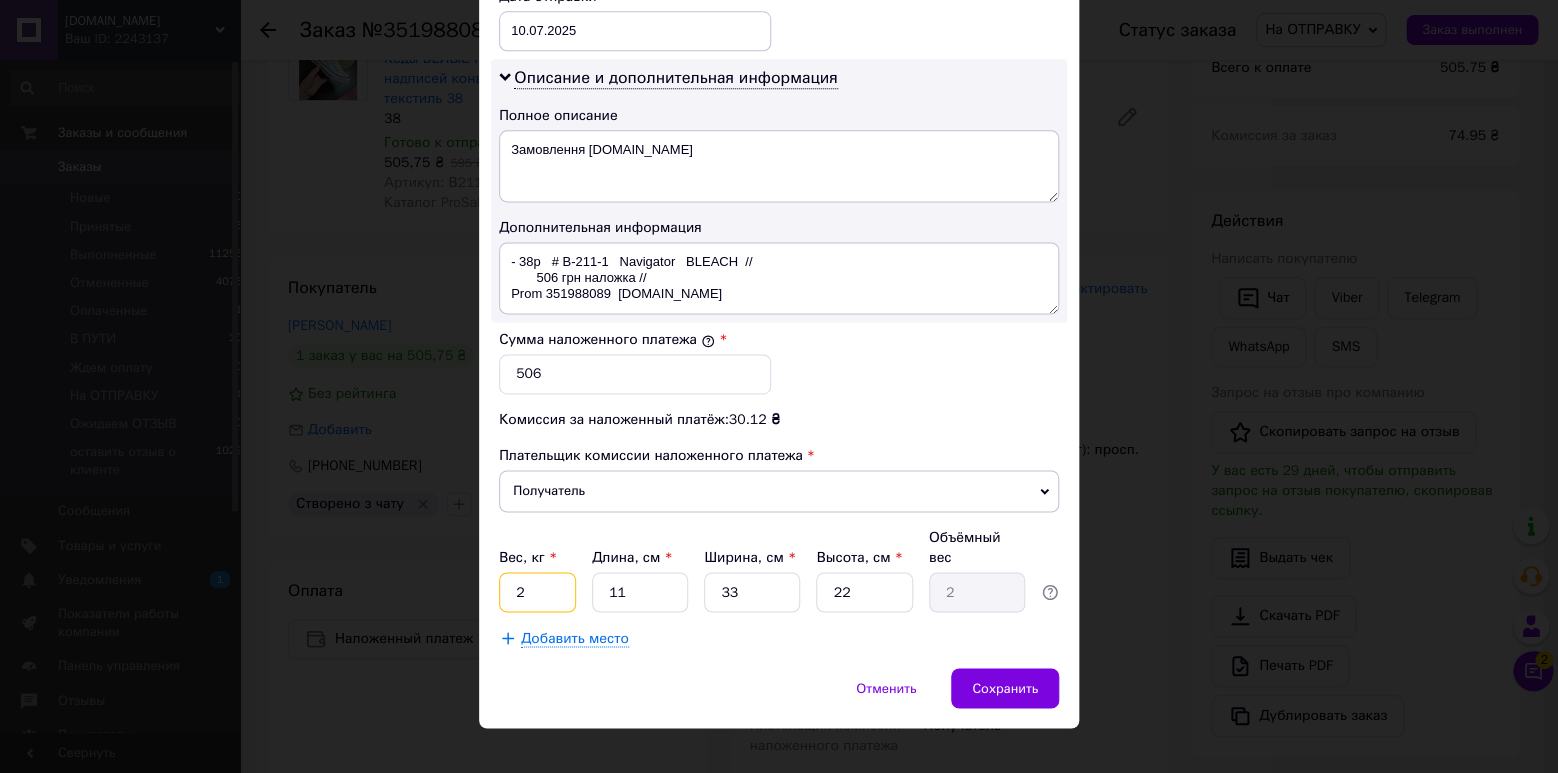 drag, startPoint x: 519, startPoint y: 571, endPoint x: 508, endPoint y: 573, distance: 11.18034 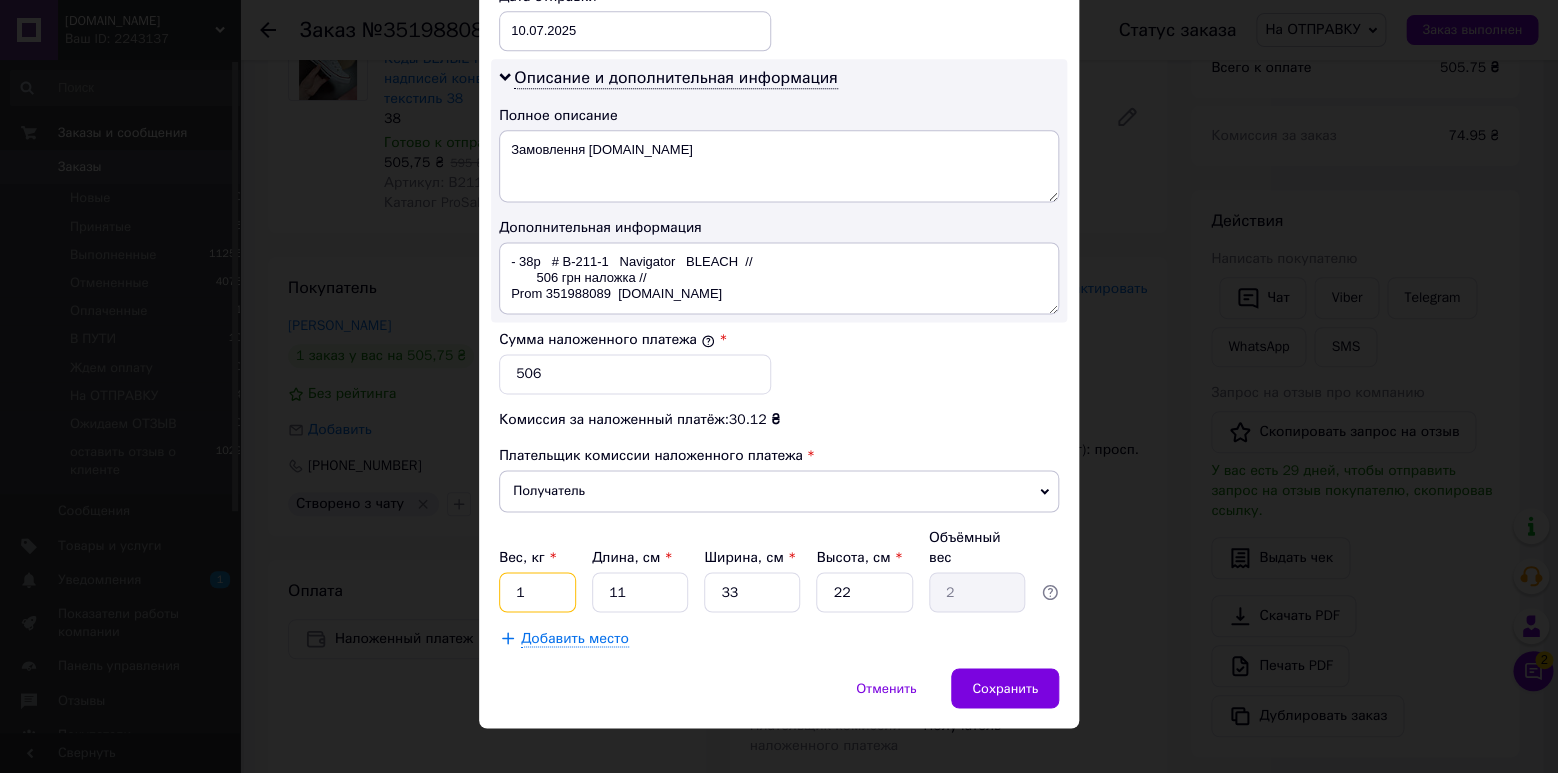 type on "1" 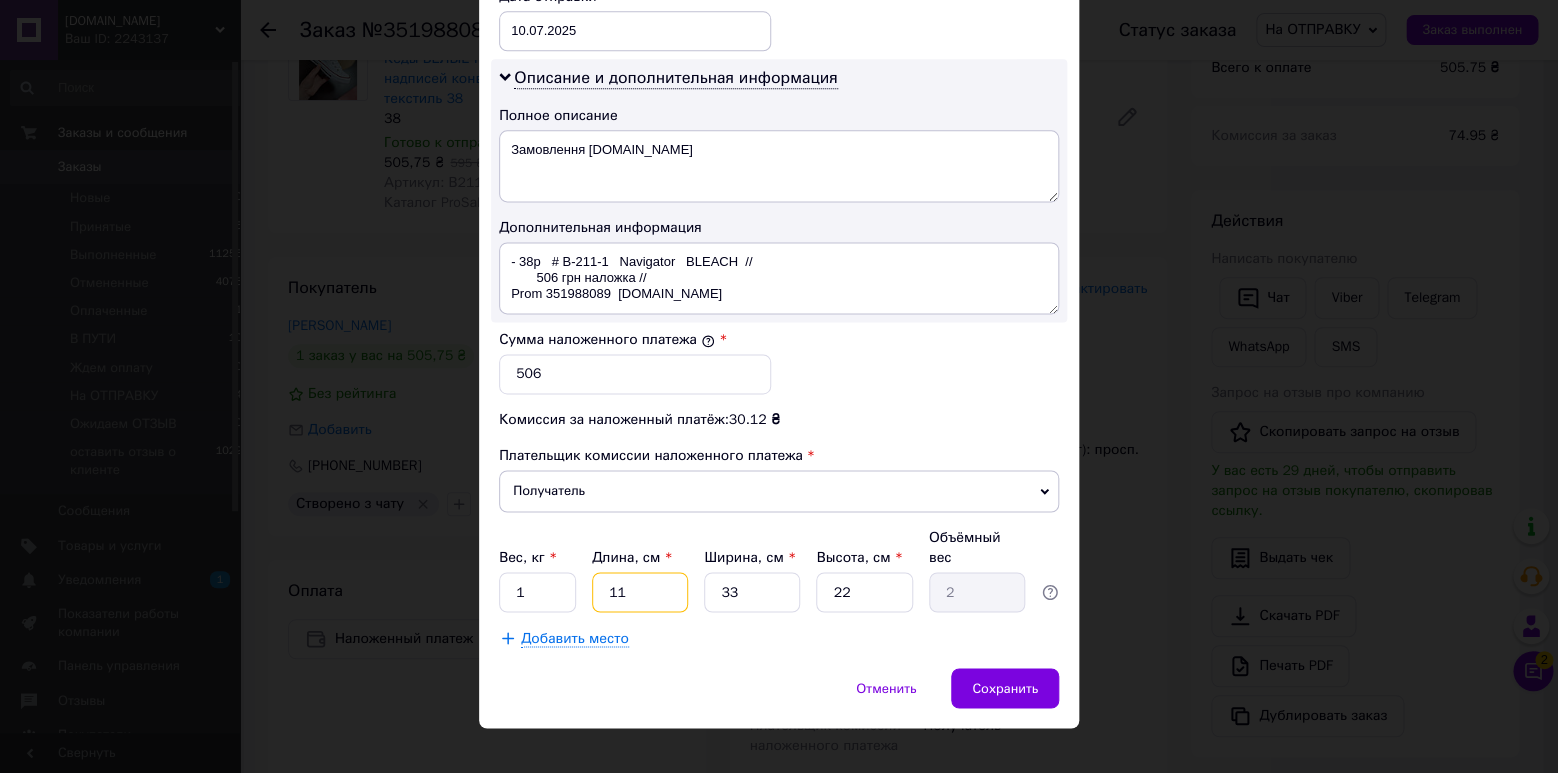 drag, startPoint x: 619, startPoint y: 566, endPoint x: 598, endPoint y: 571, distance: 21.587032 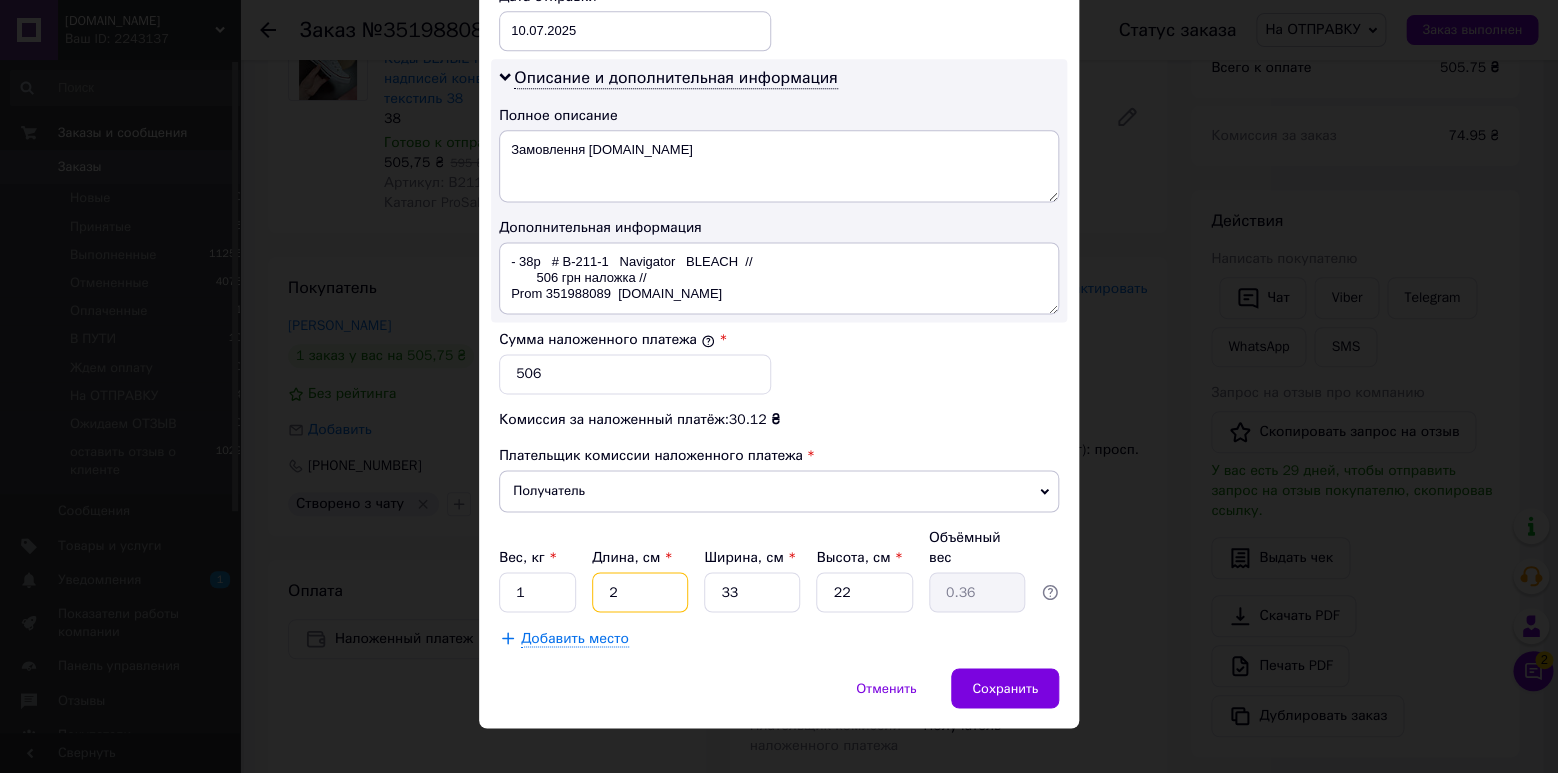 type on "28" 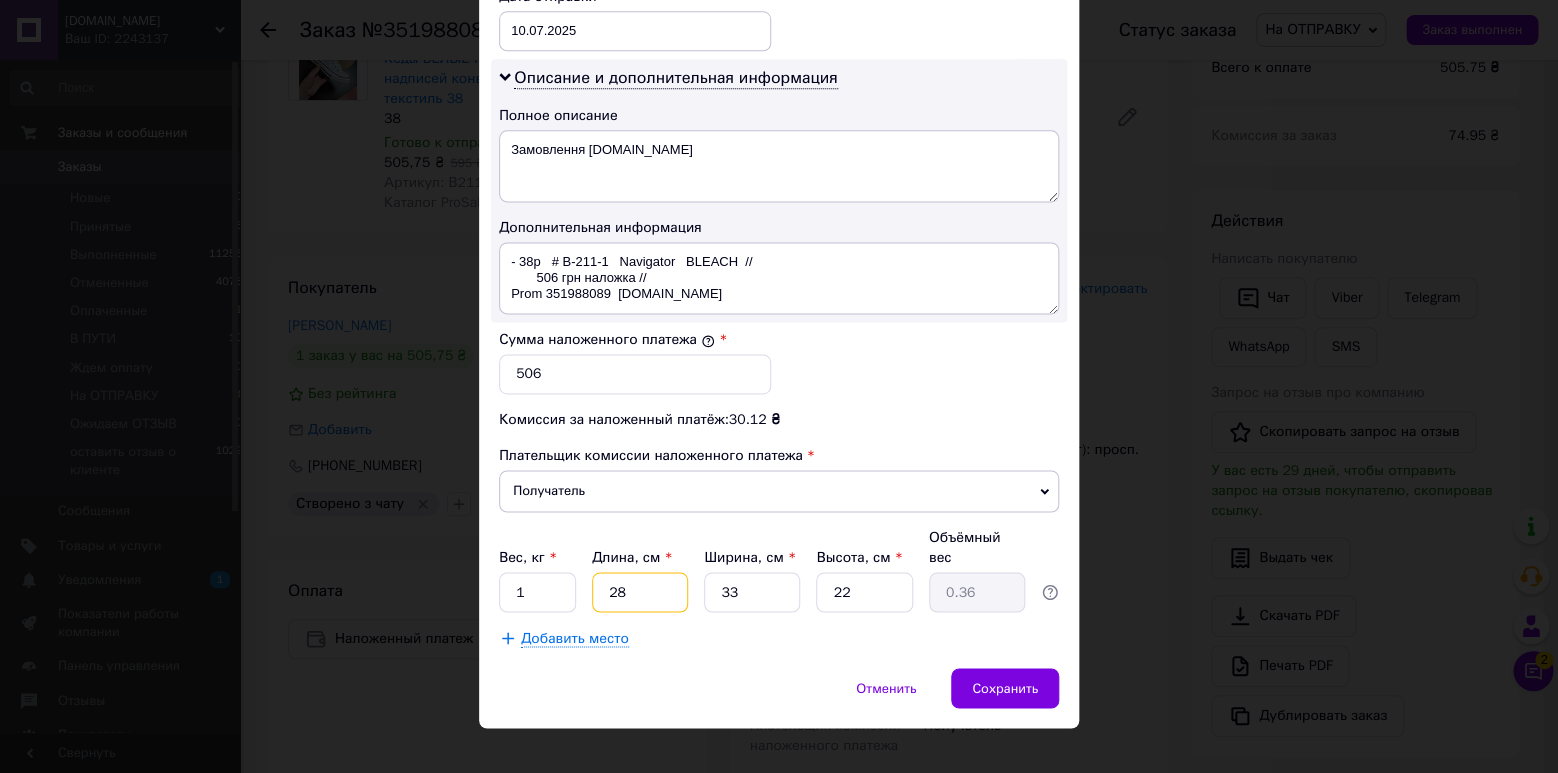 type on "5.08" 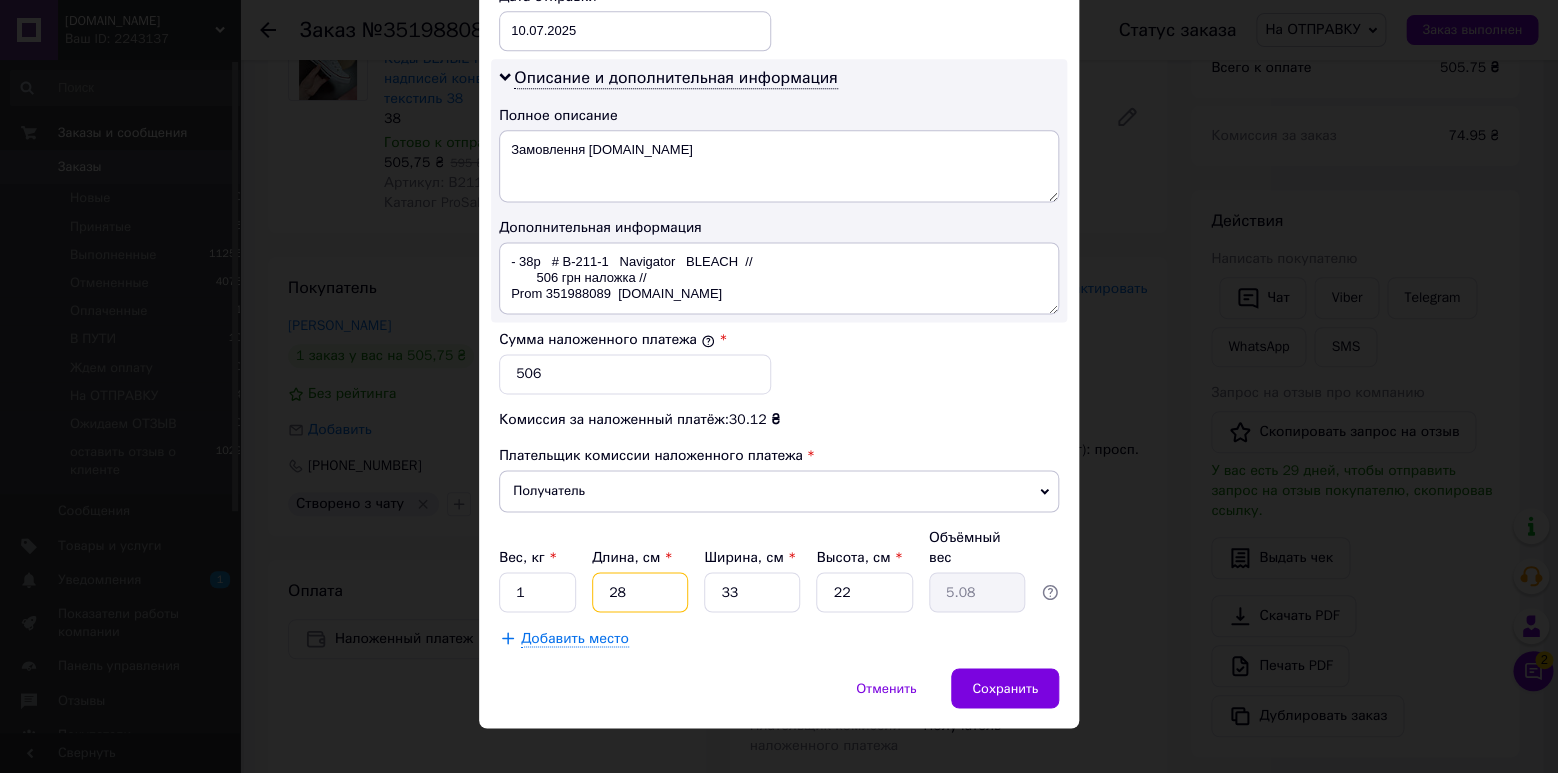 type on "28" 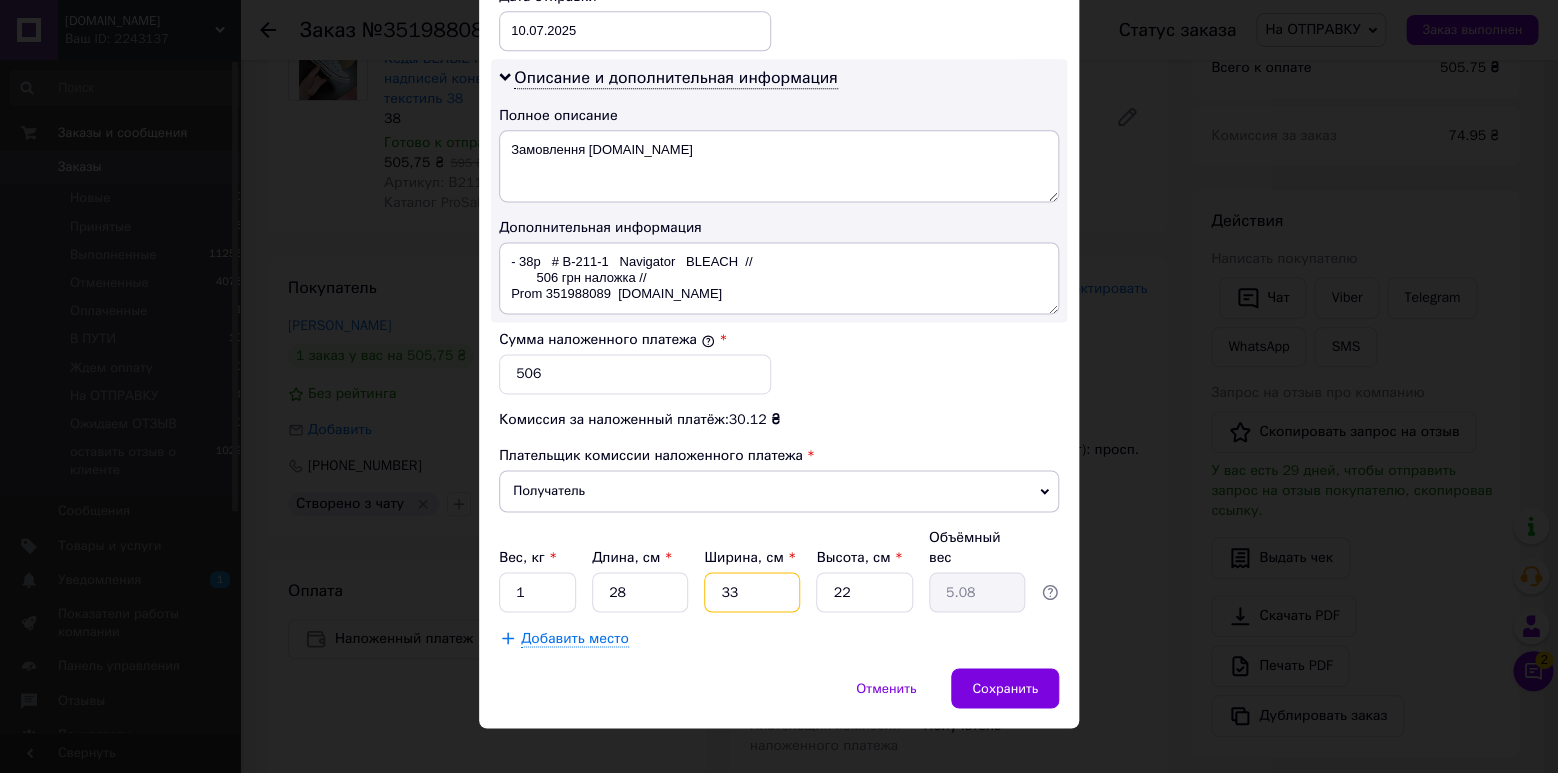 drag, startPoint x: 739, startPoint y: 564, endPoint x: 715, endPoint y: 572, distance: 25.298222 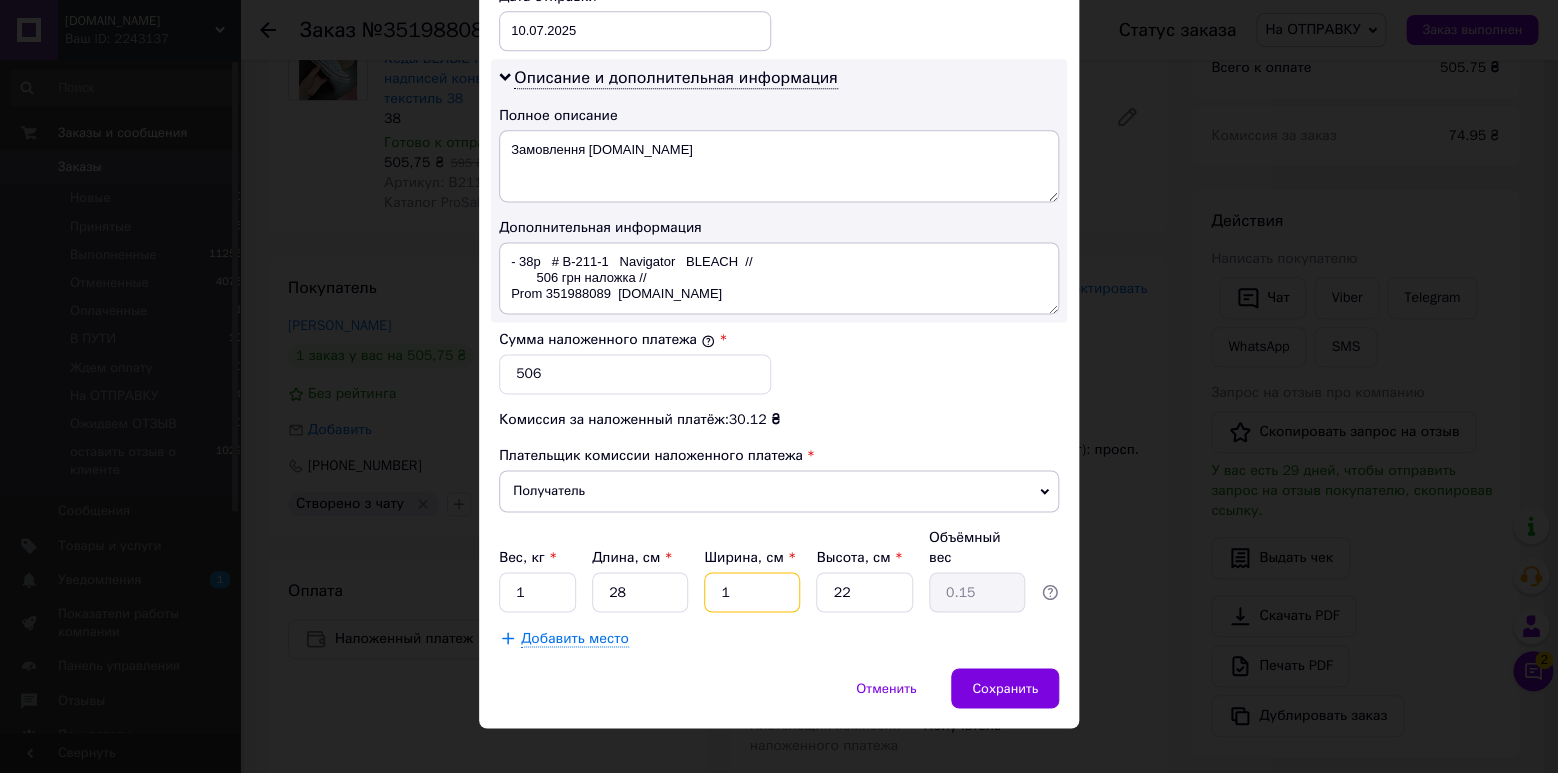 type on "18" 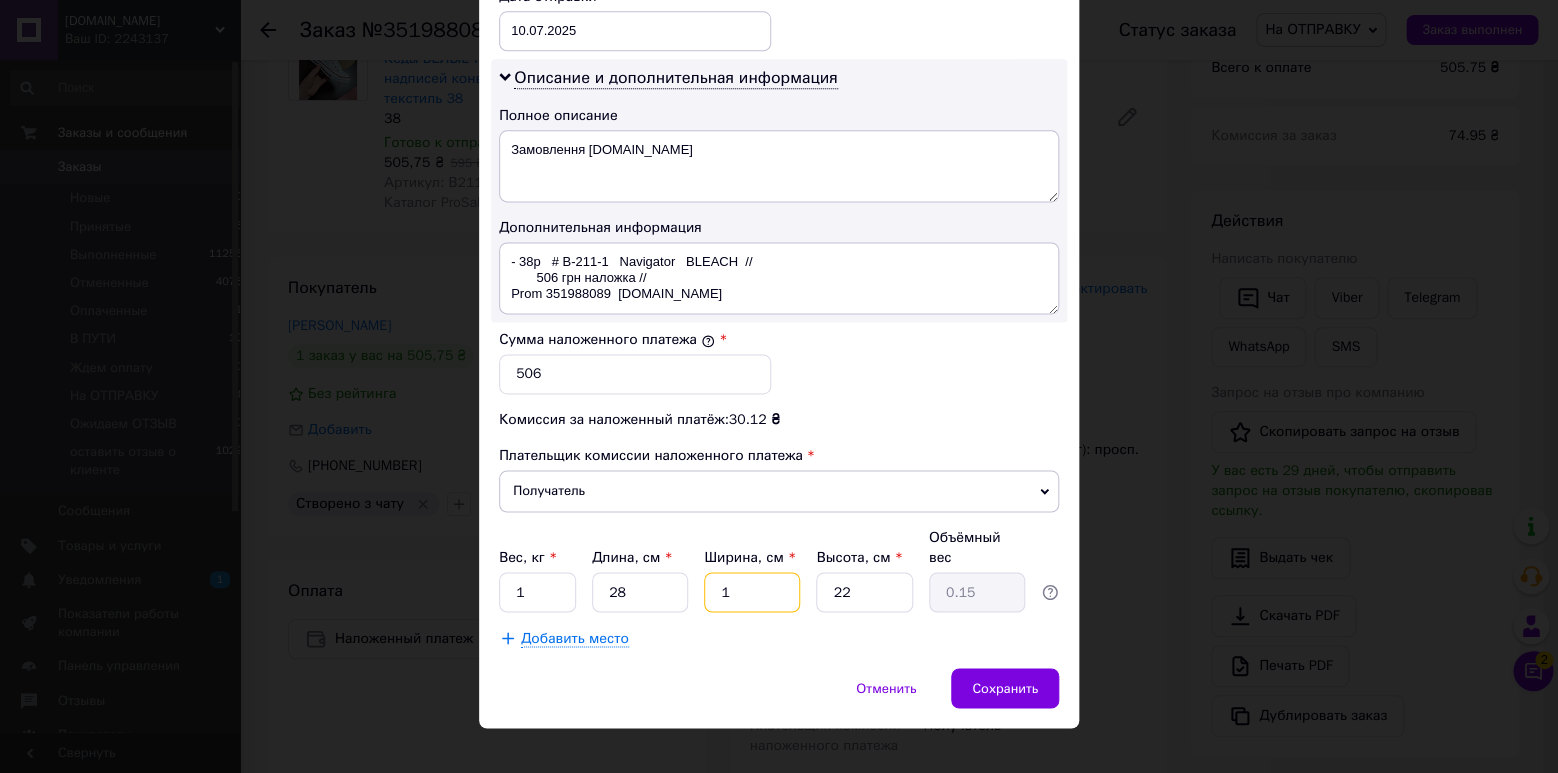 type on "2.77" 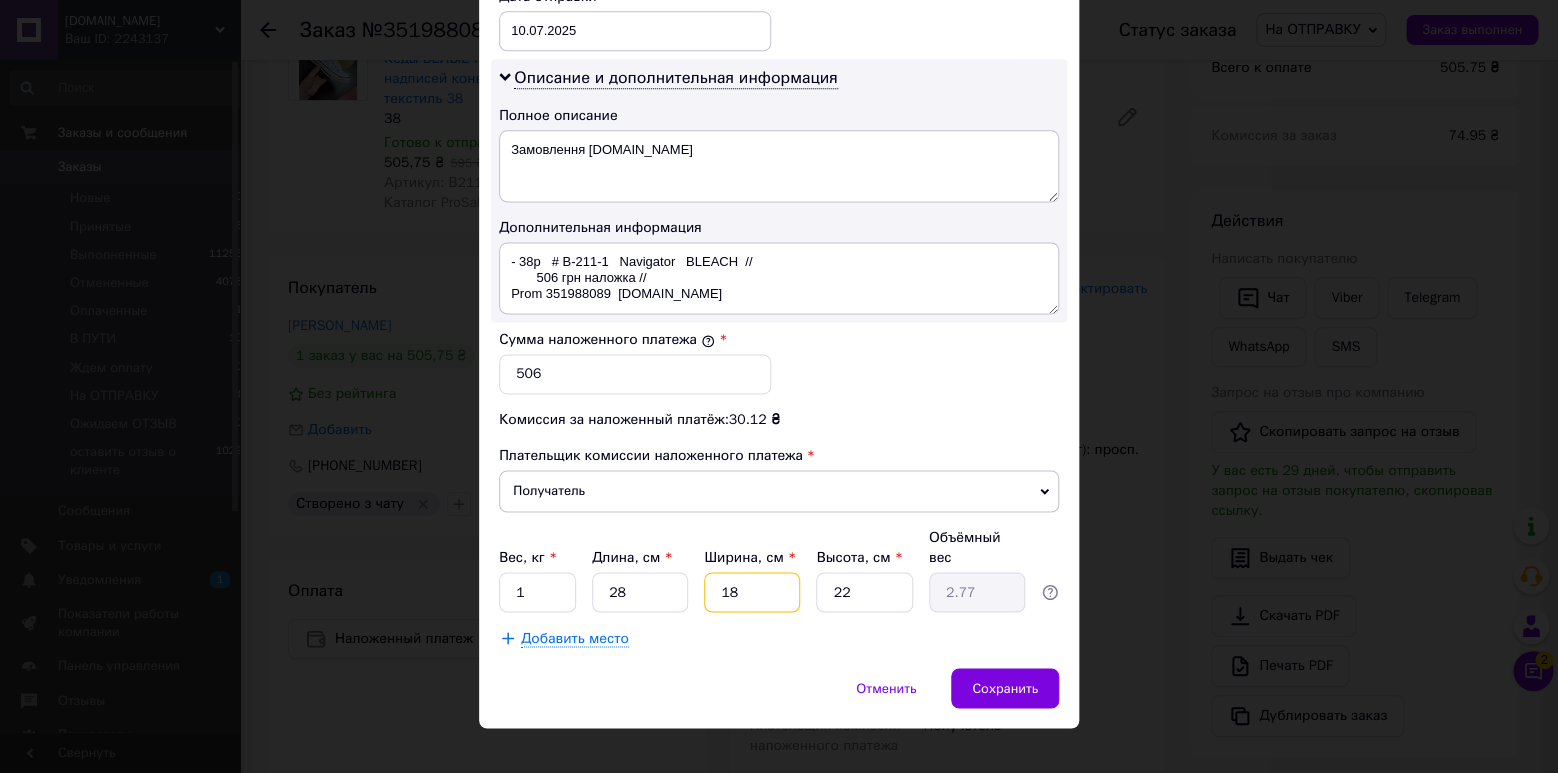 type on "18" 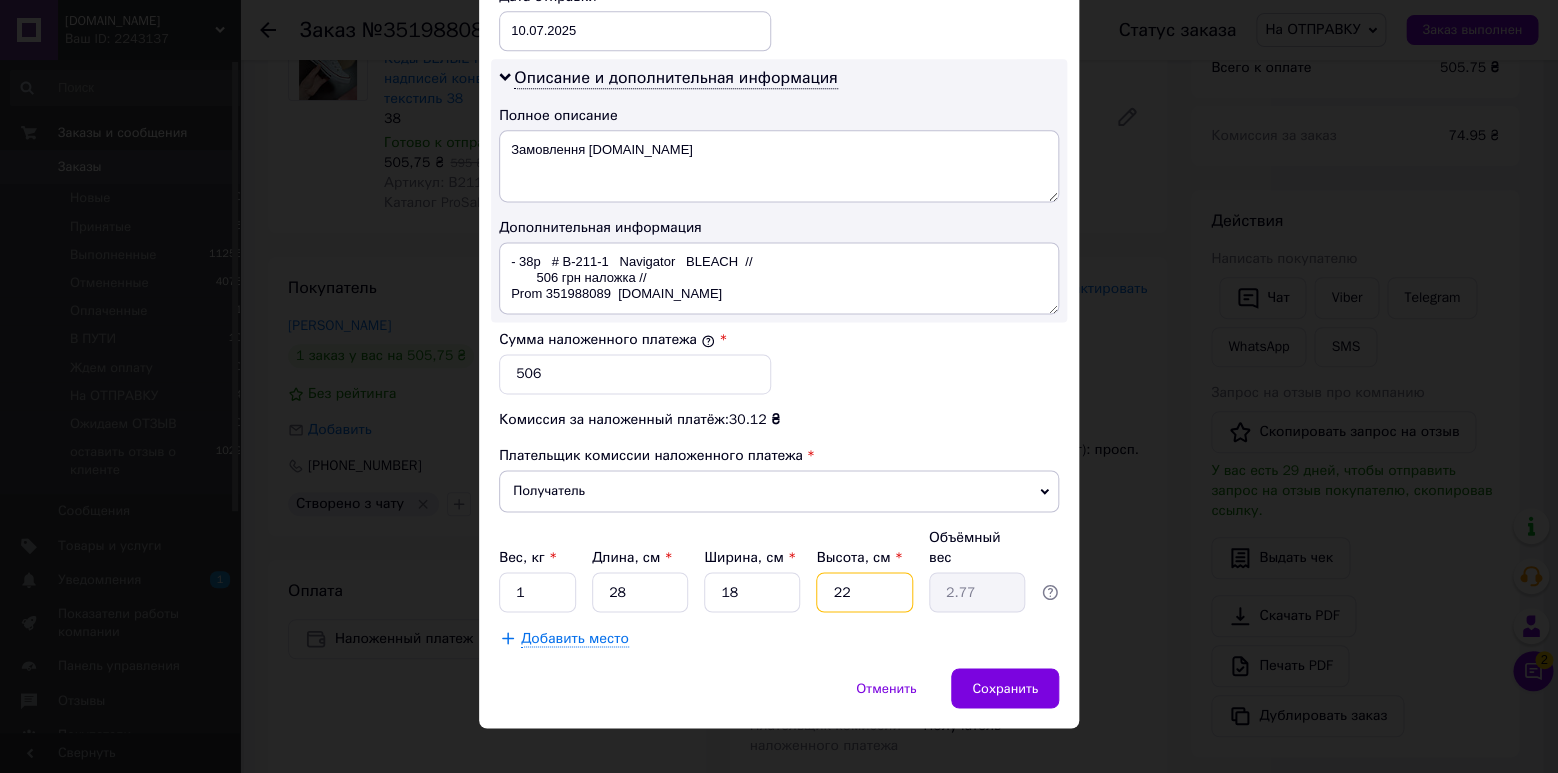 drag, startPoint x: 845, startPoint y: 569, endPoint x: 834, endPoint y: 578, distance: 14.21267 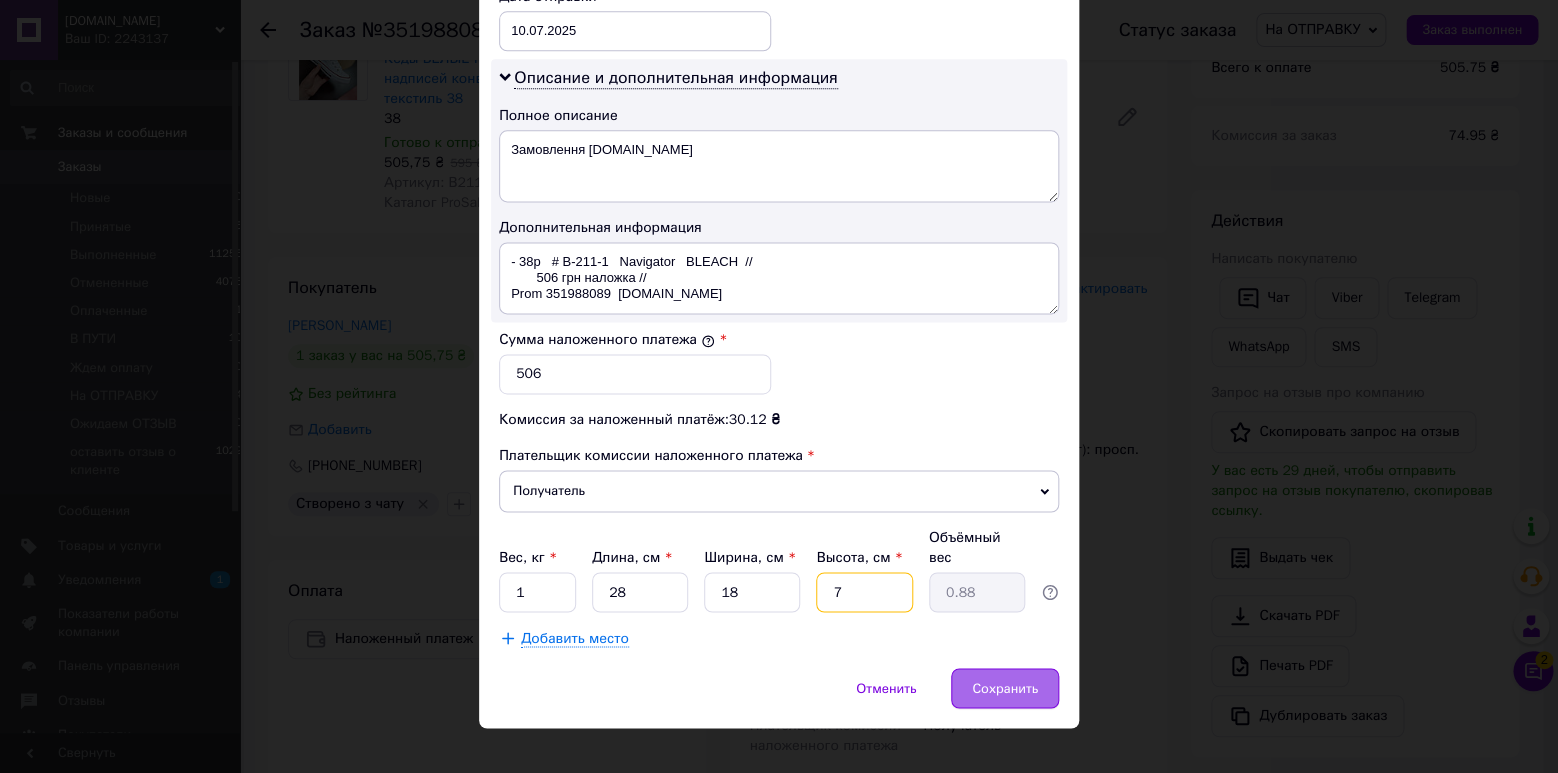 type on "7" 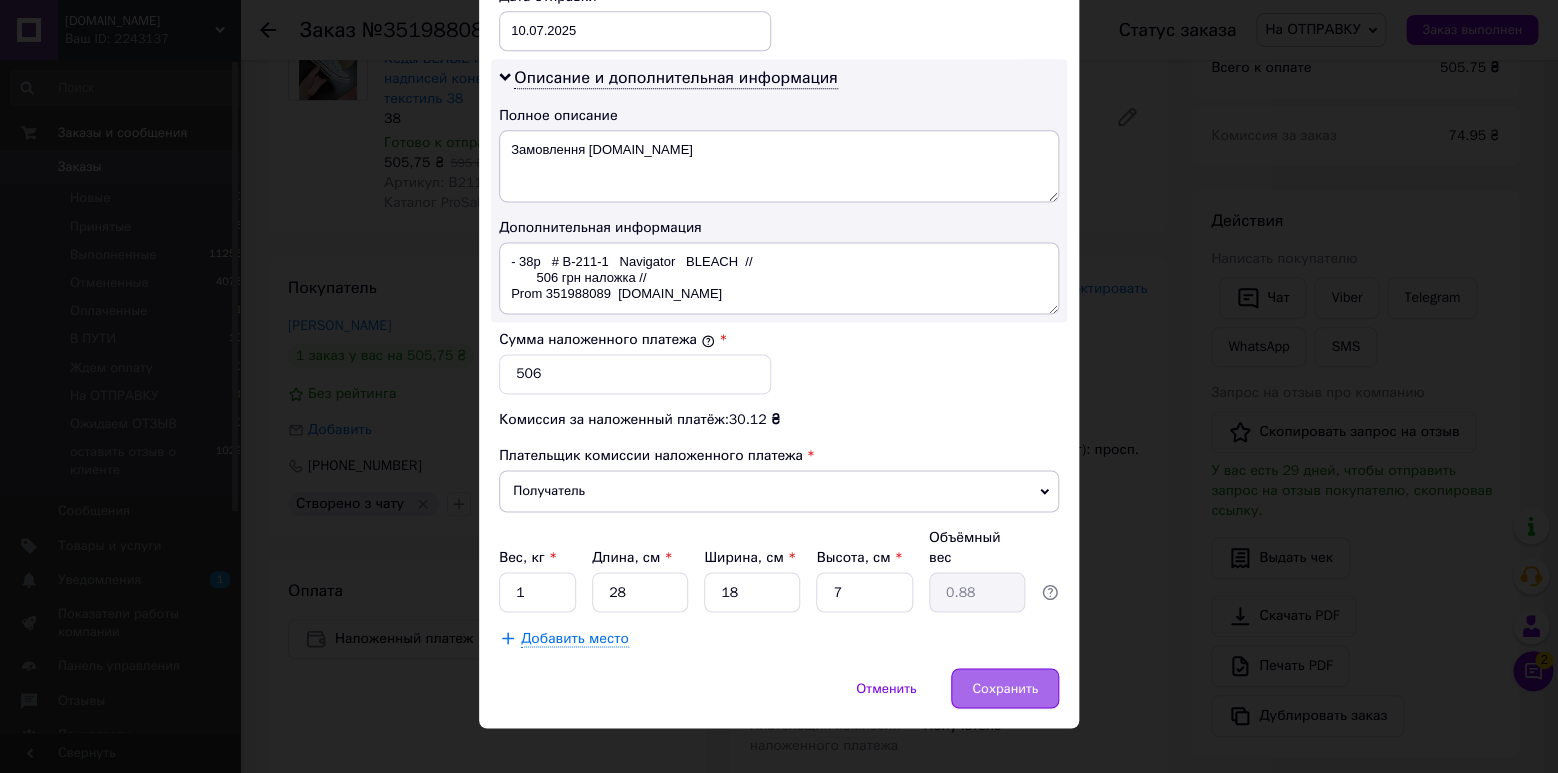 click on "Сохранить" at bounding box center [1005, 688] 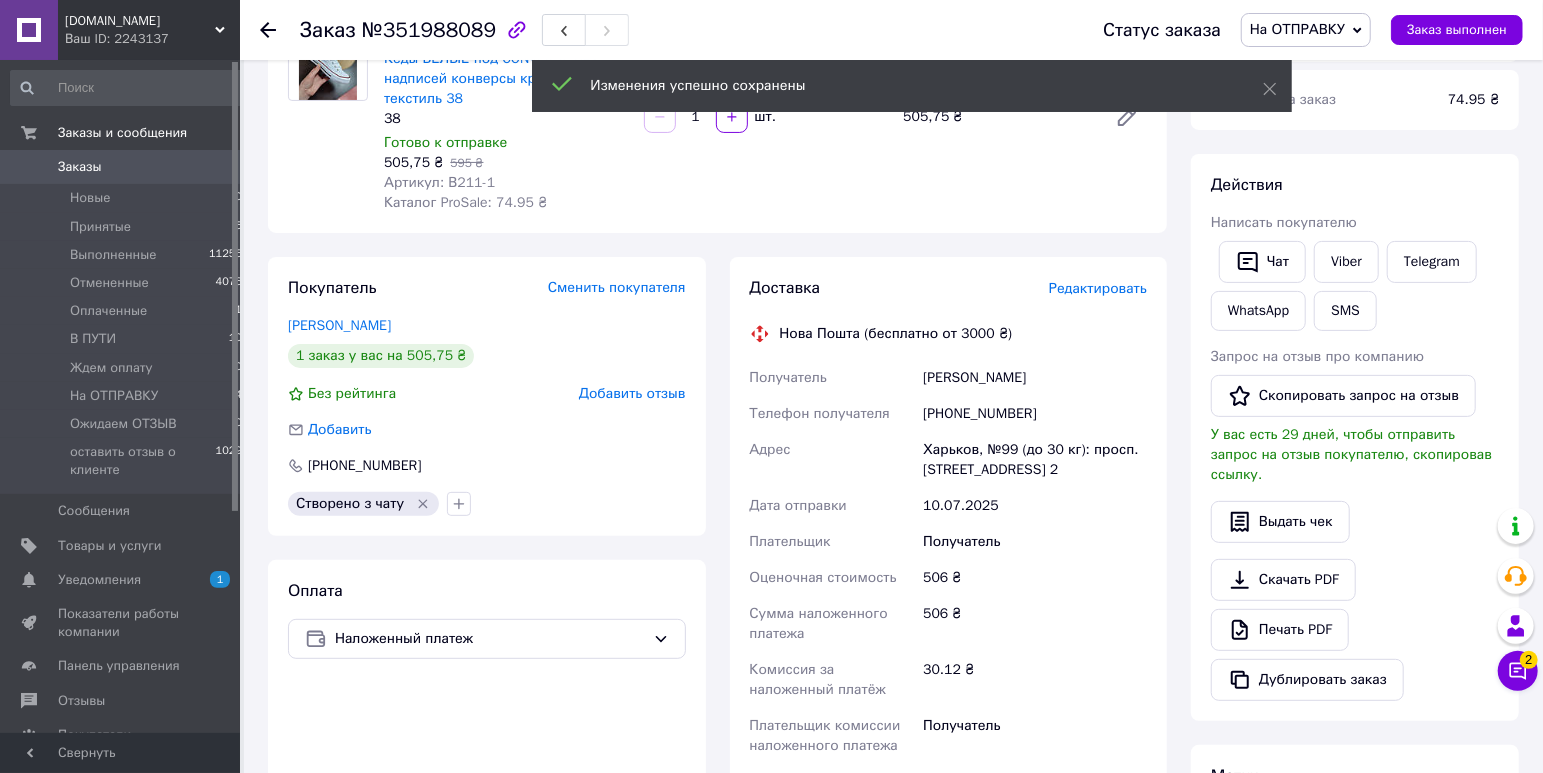 scroll, scrollTop: 140, scrollLeft: 0, axis: vertical 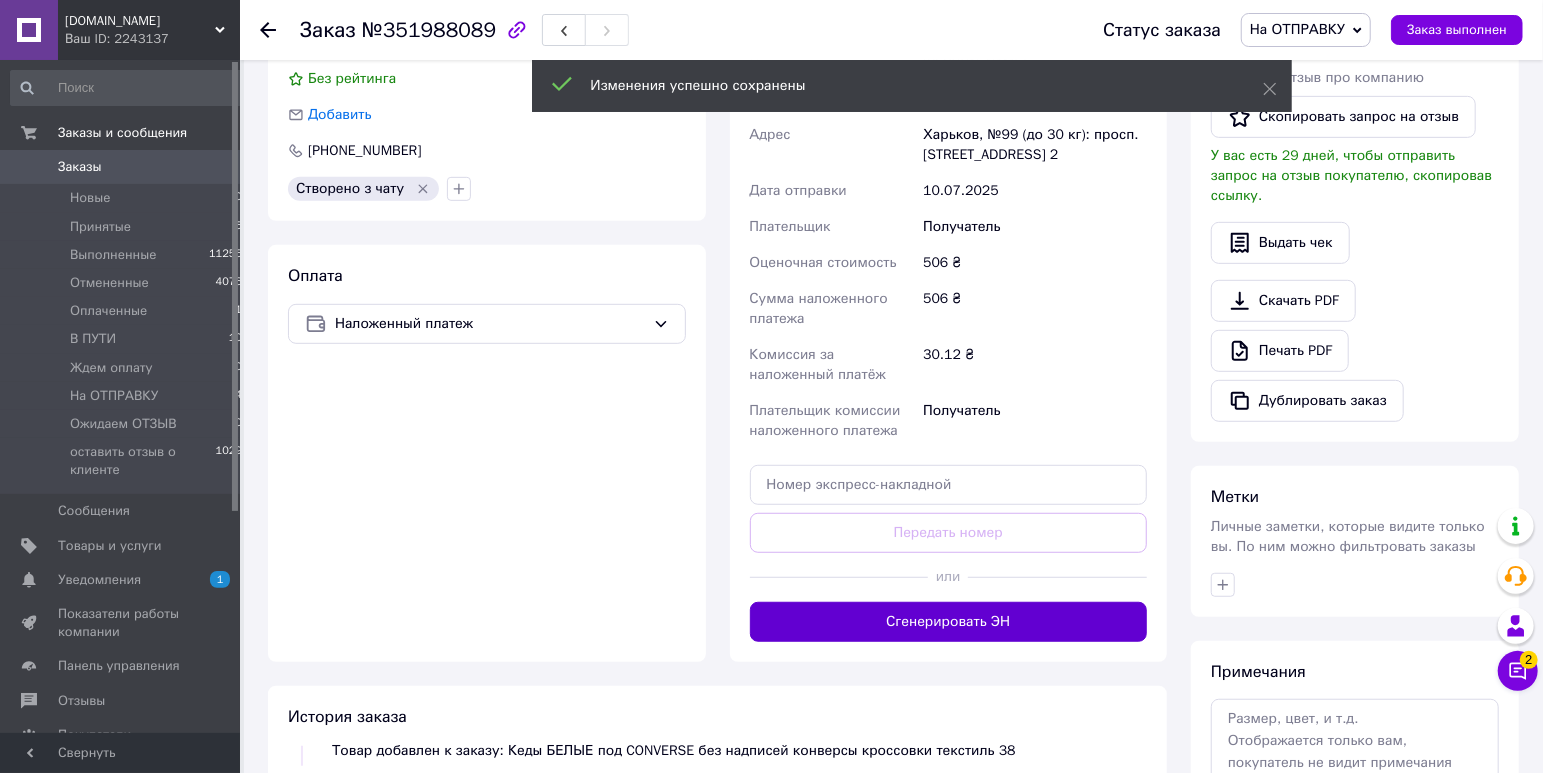 click on "Сгенерировать ЭН" at bounding box center (949, 622) 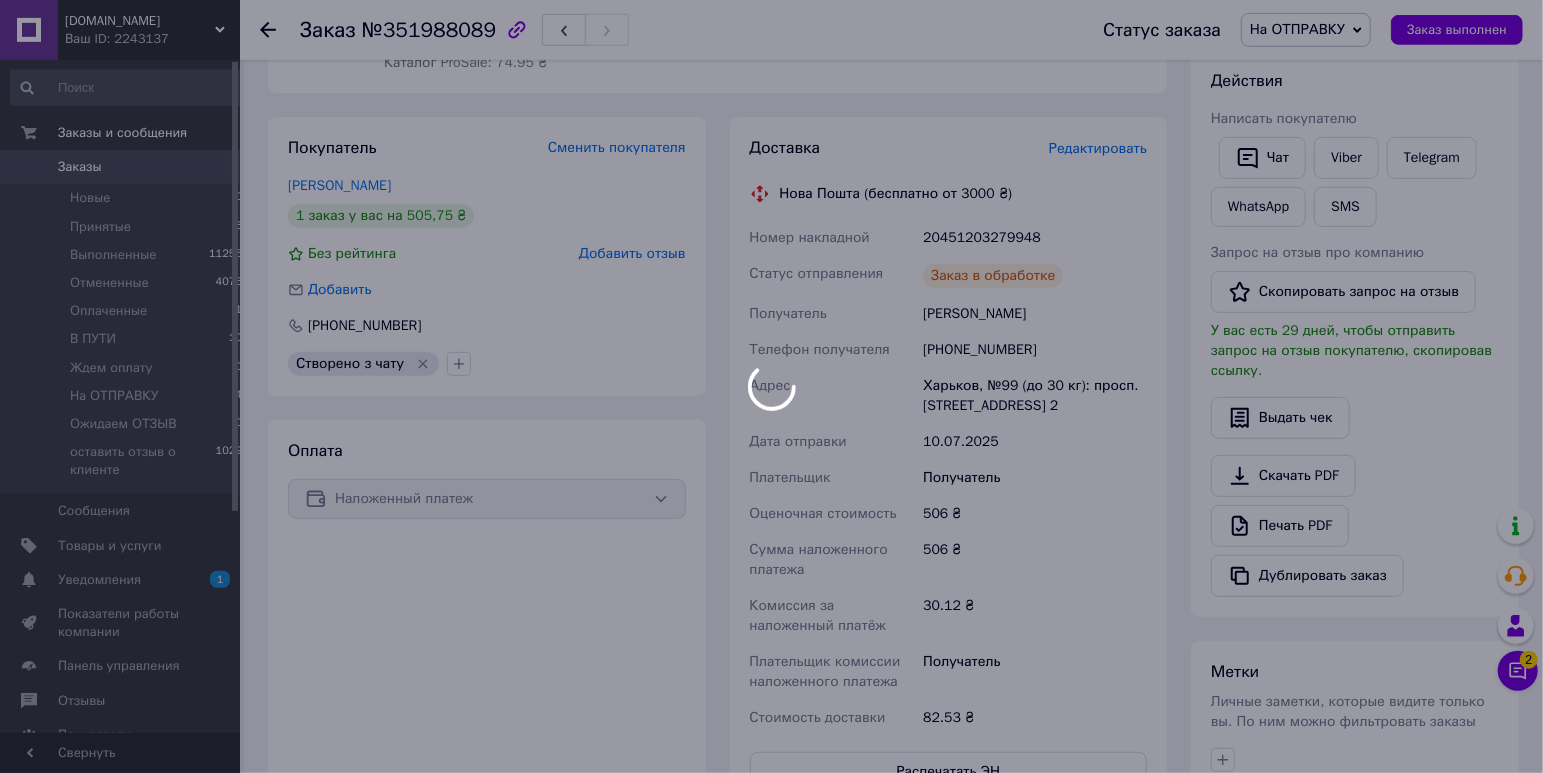 scroll, scrollTop: 315, scrollLeft: 0, axis: vertical 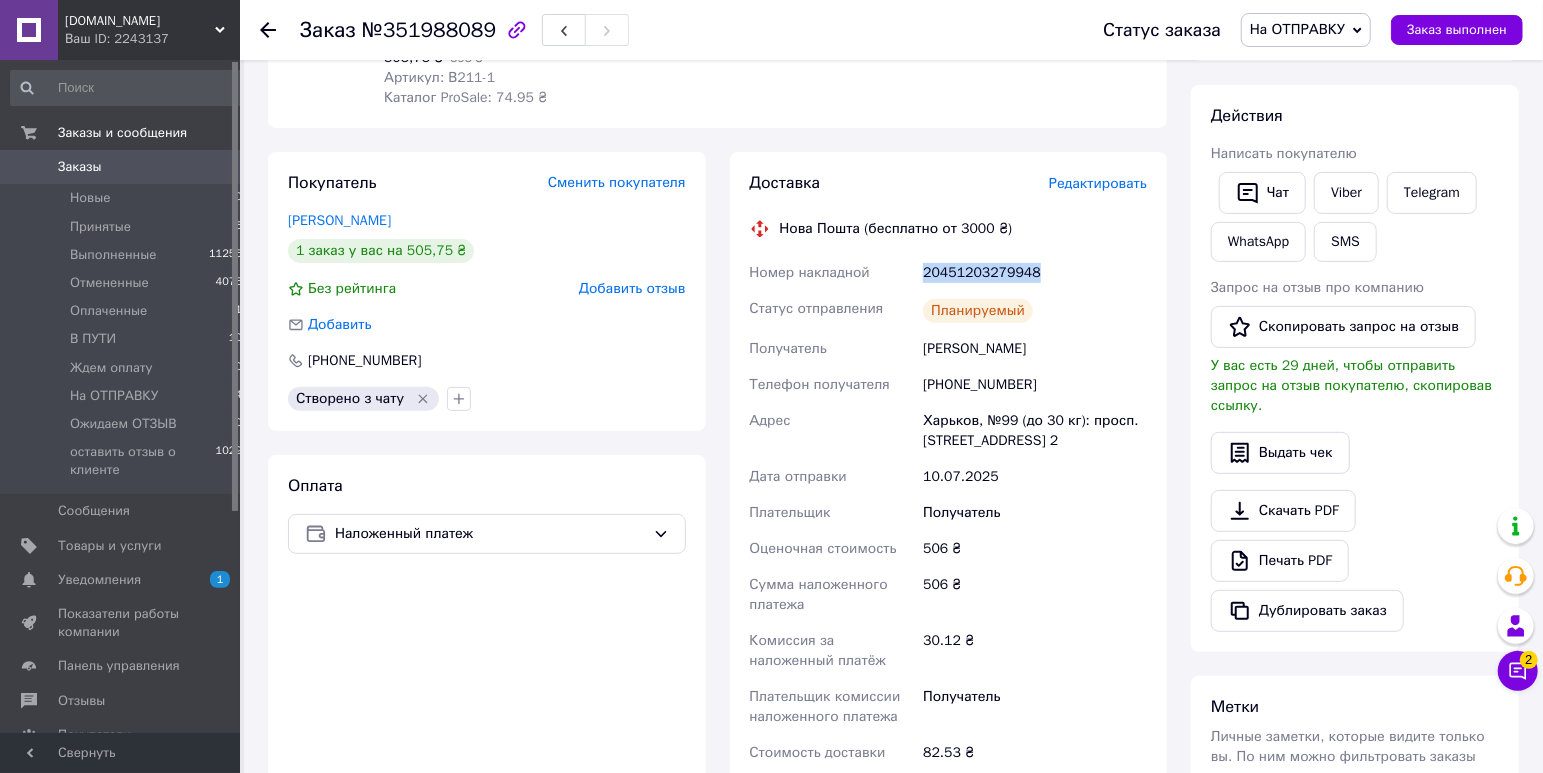 drag, startPoint x: 1021, startPoint y: 273, endPoint x: 926, endPoint y: 275, distance: 95.02105 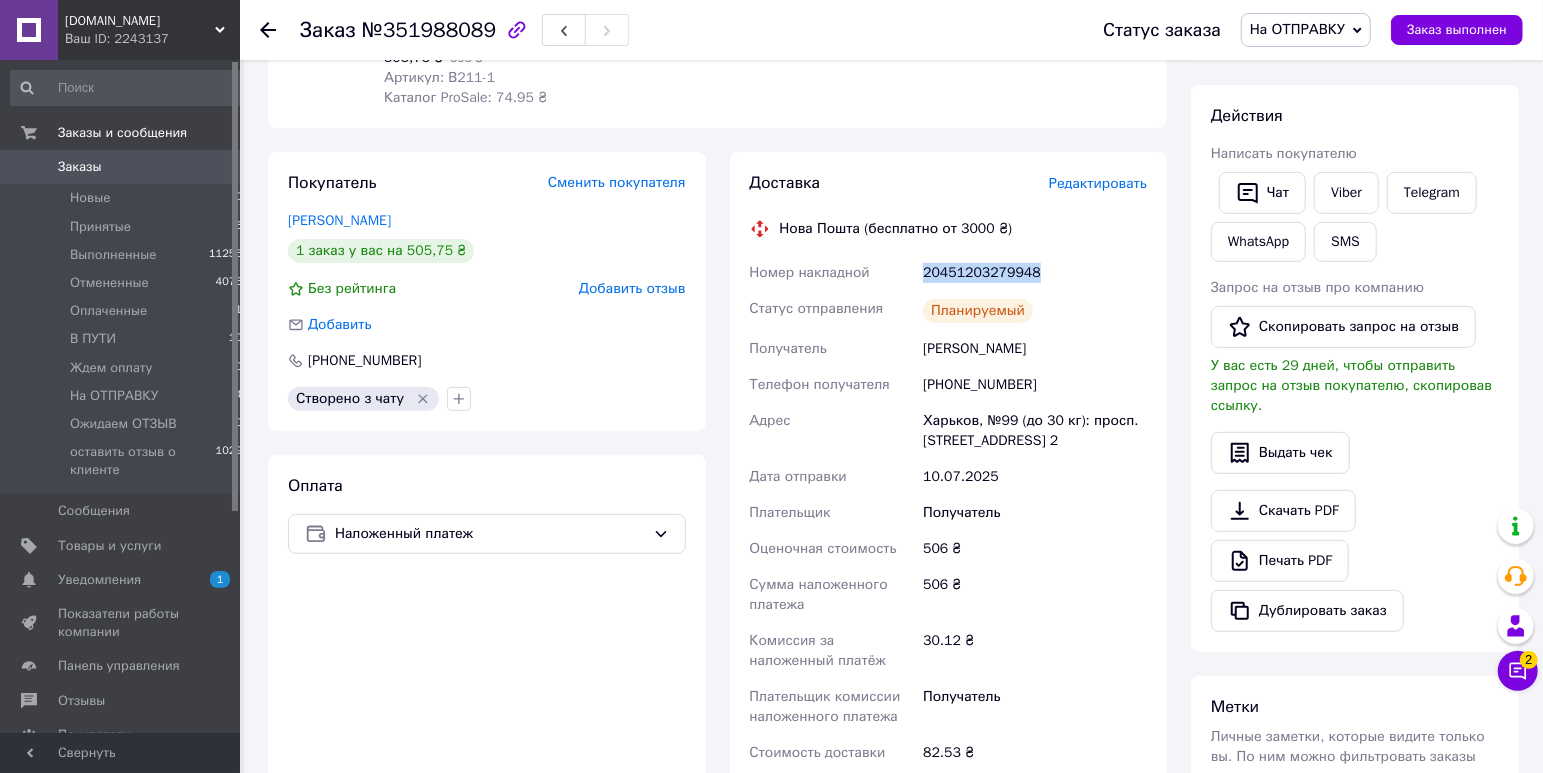 copy on "20451203279948" 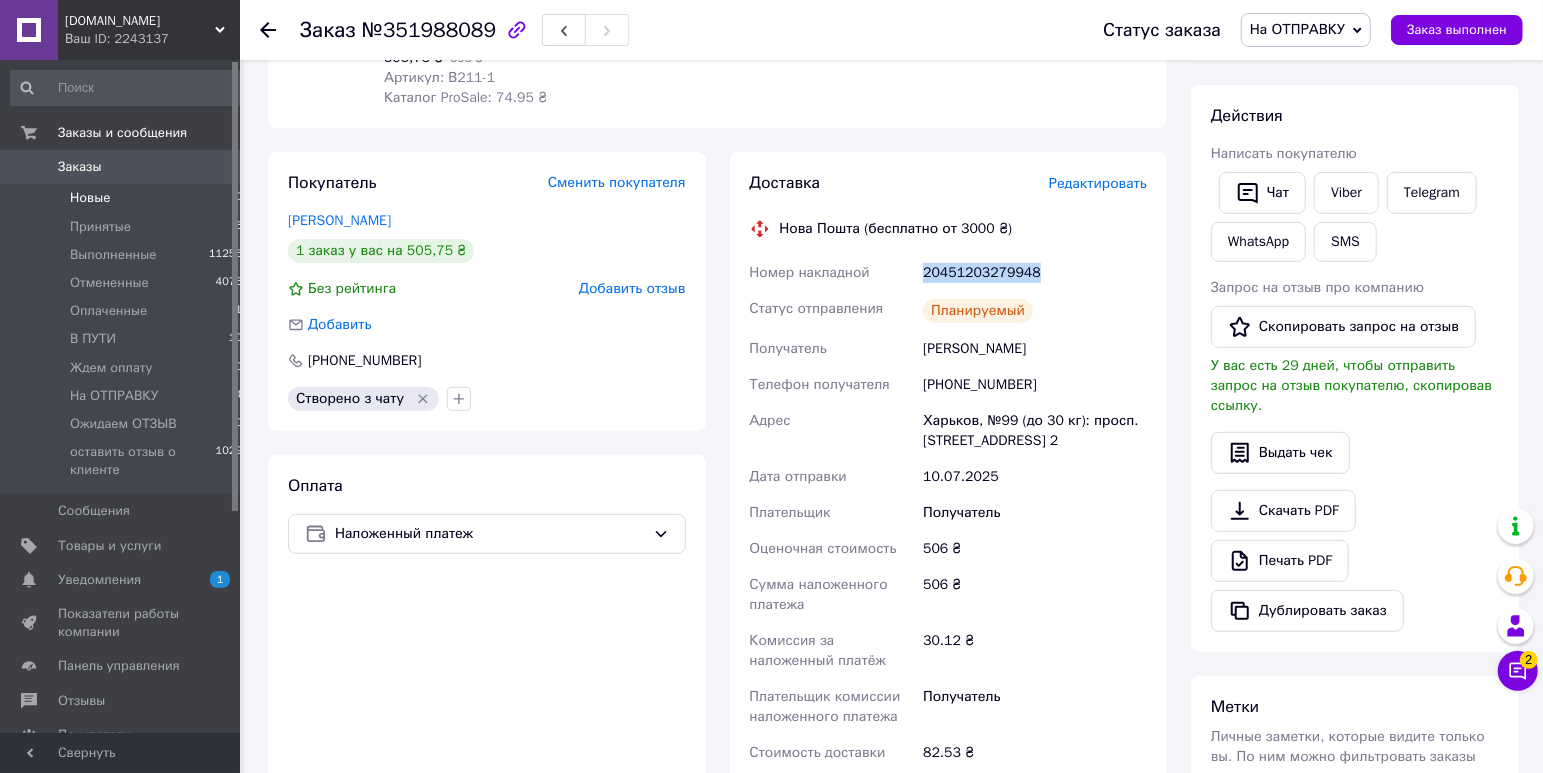 drag, startPoint x: 86, startPoint y: 165, endPoint x: 201, endPoint y: 193, distance: 118.35962 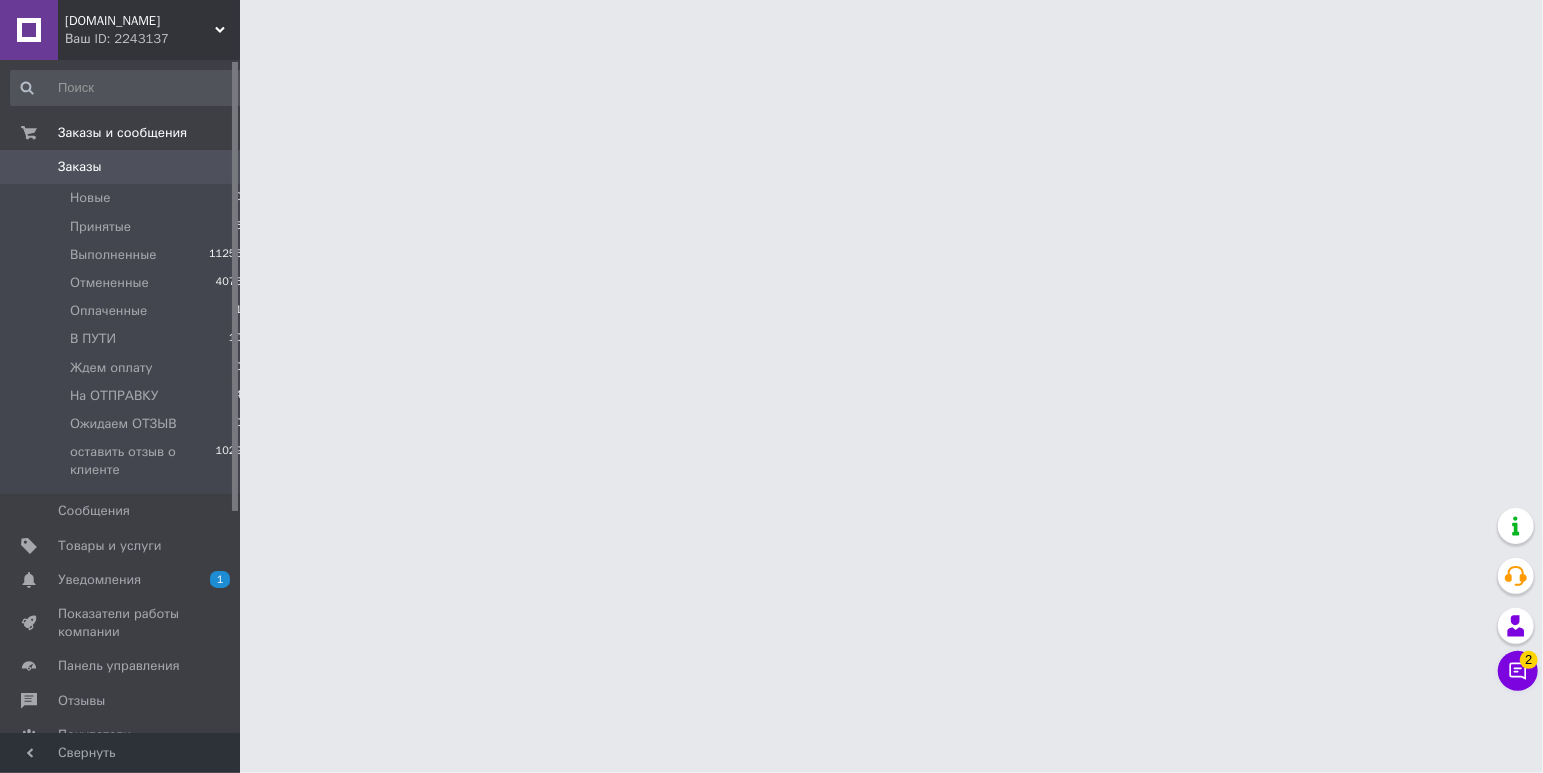 scroll, scrollTop: 0, scrollLeft: 0, axis: both 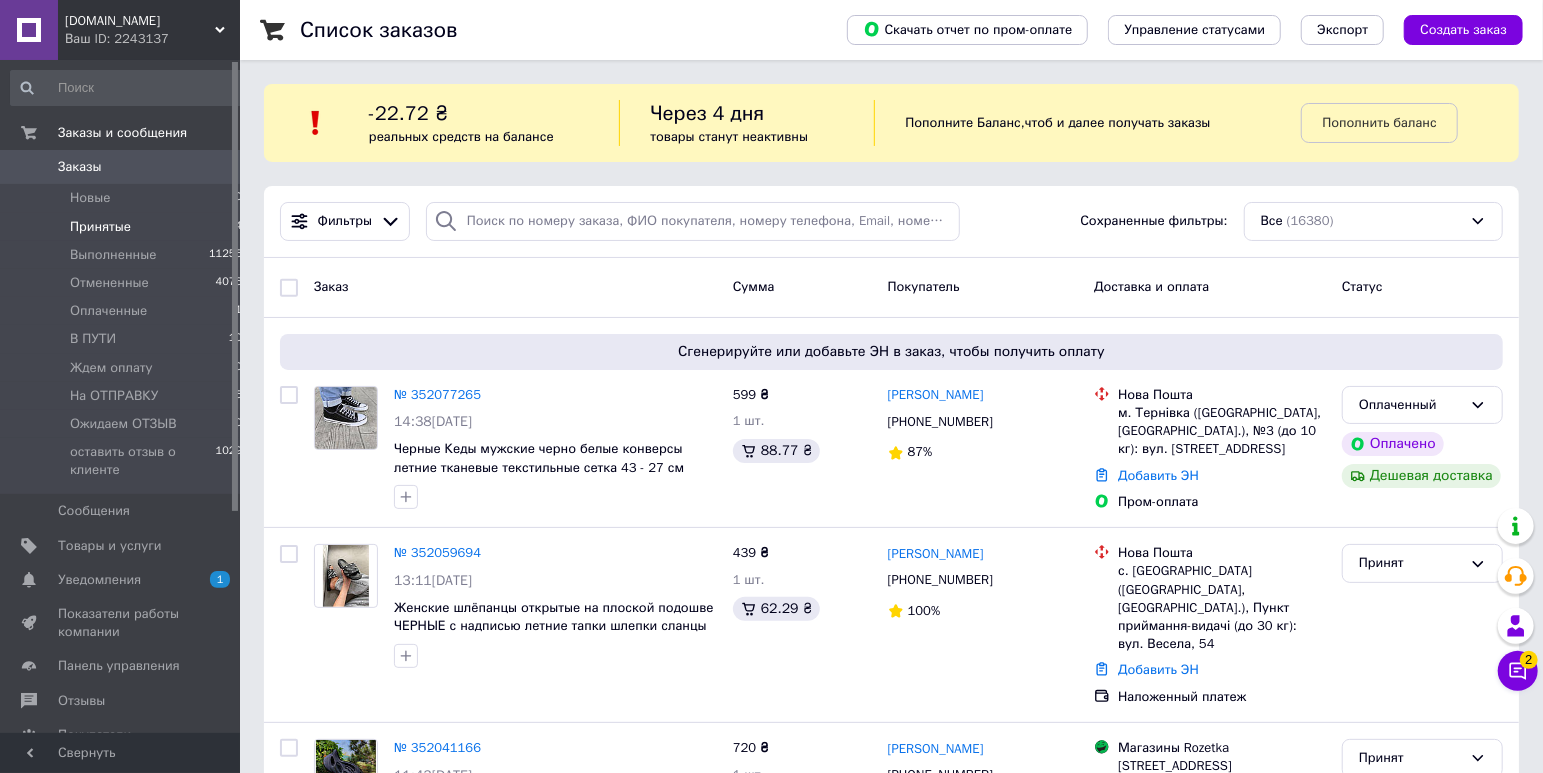 click on "Принятые 4" at bounding box center [127, 227] 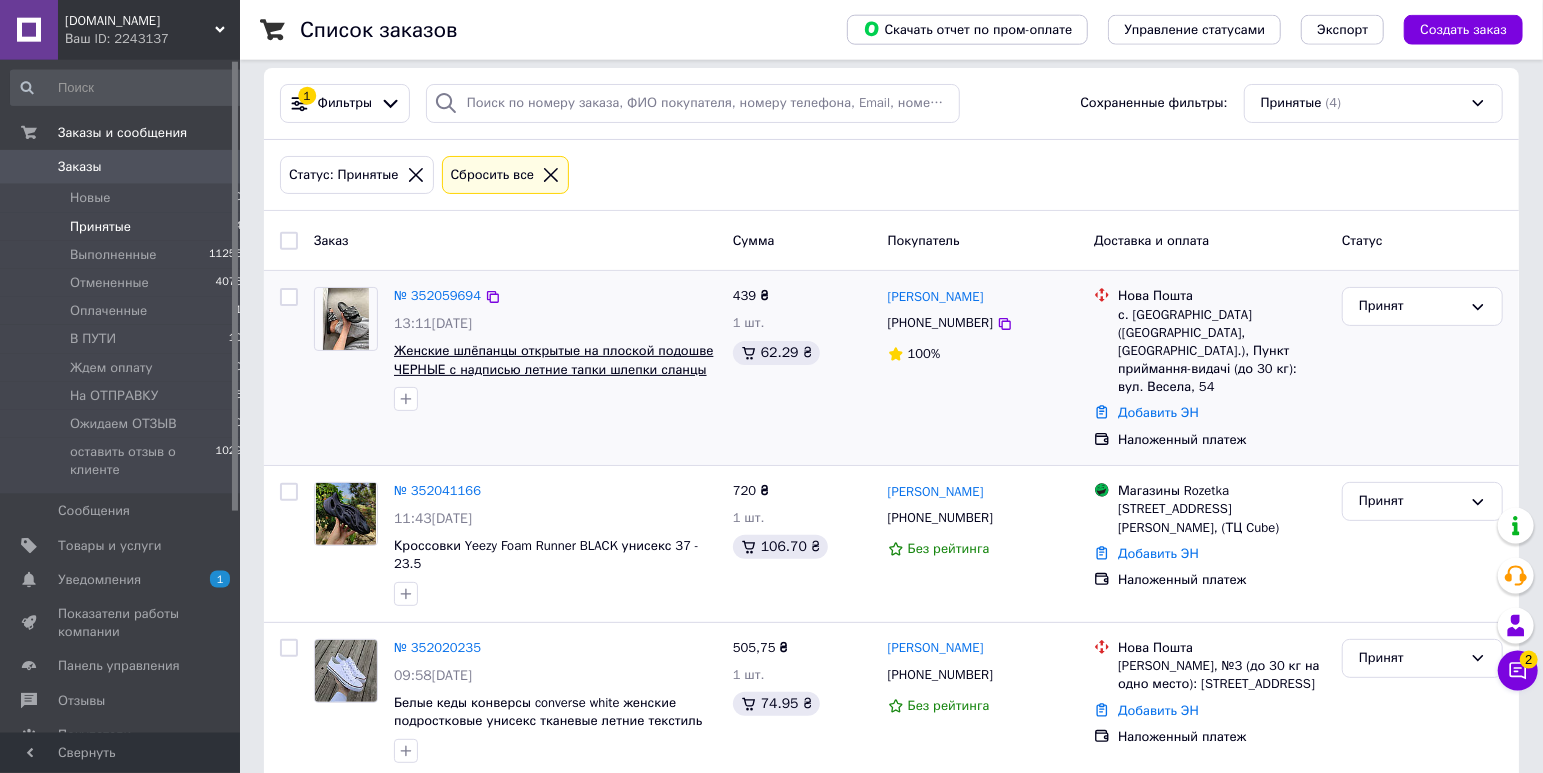 scroll, scrollTop: 210, scrollLeft: 0, axis: vertical 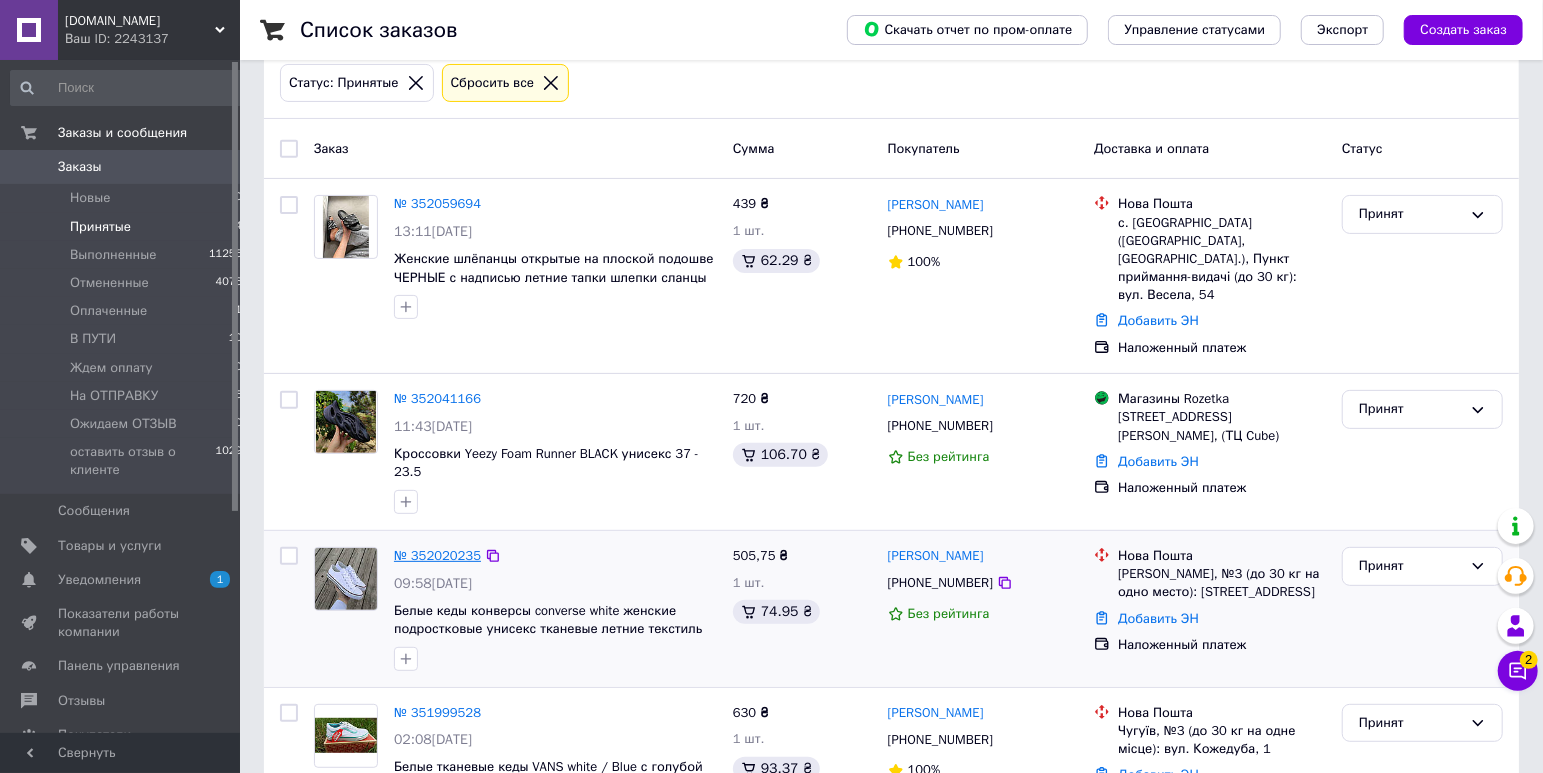 click on "№ 352020235" at bounding box center (437, 555) 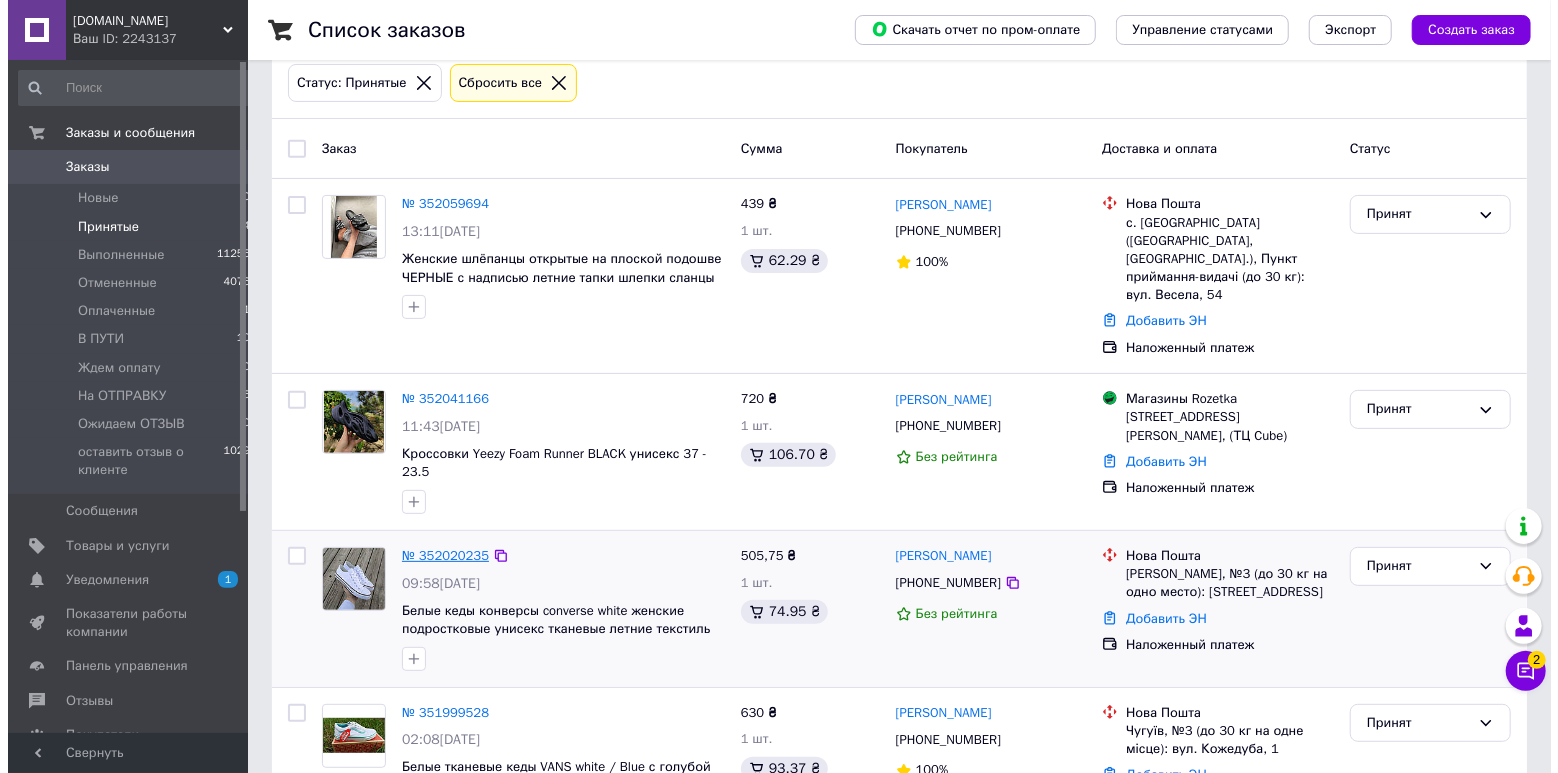 scroll, scrollTop: 141, scrollLeft: 0, axis: vertical 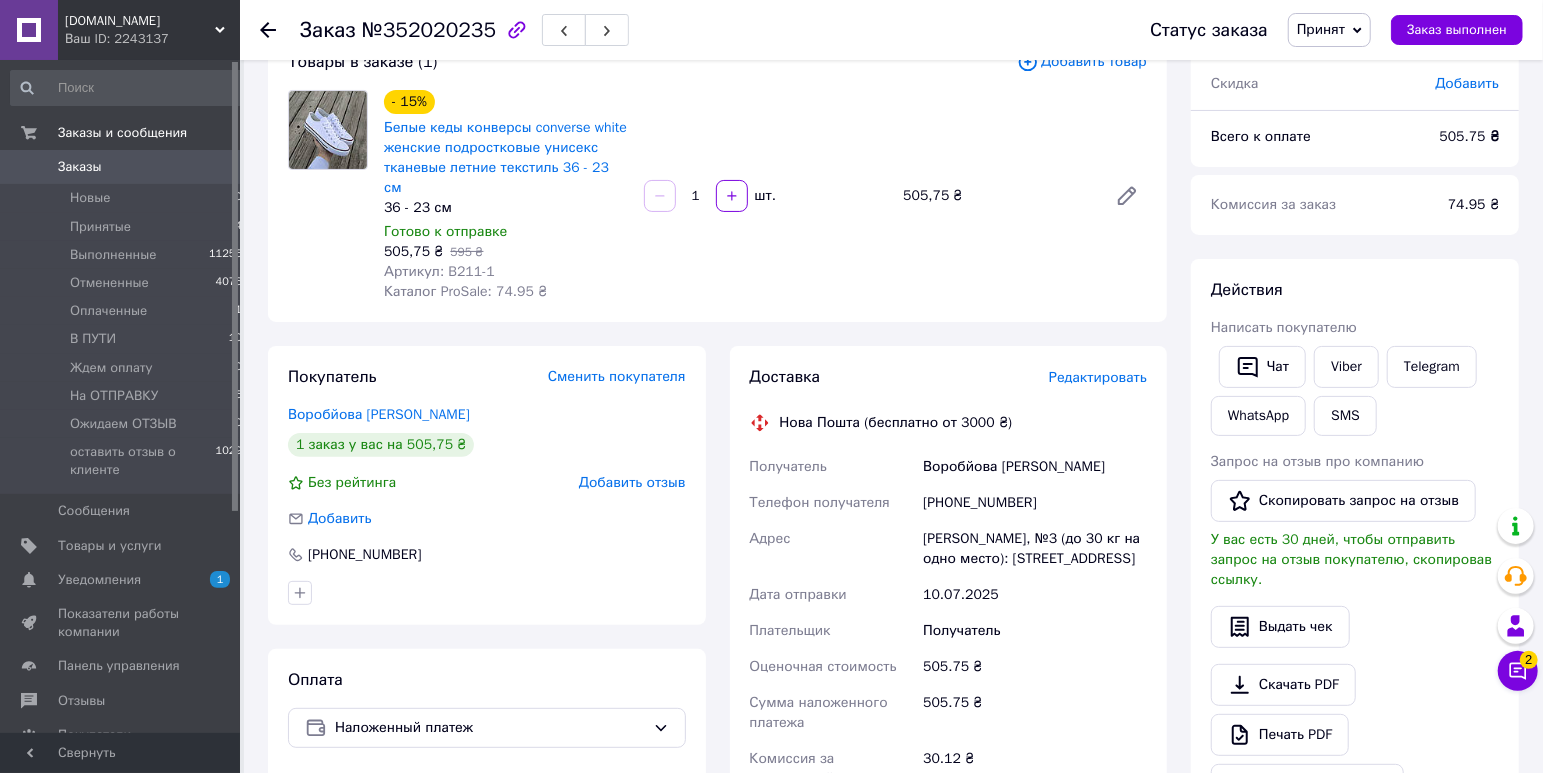 click on "Принят" at bounding box center (1321, 29) 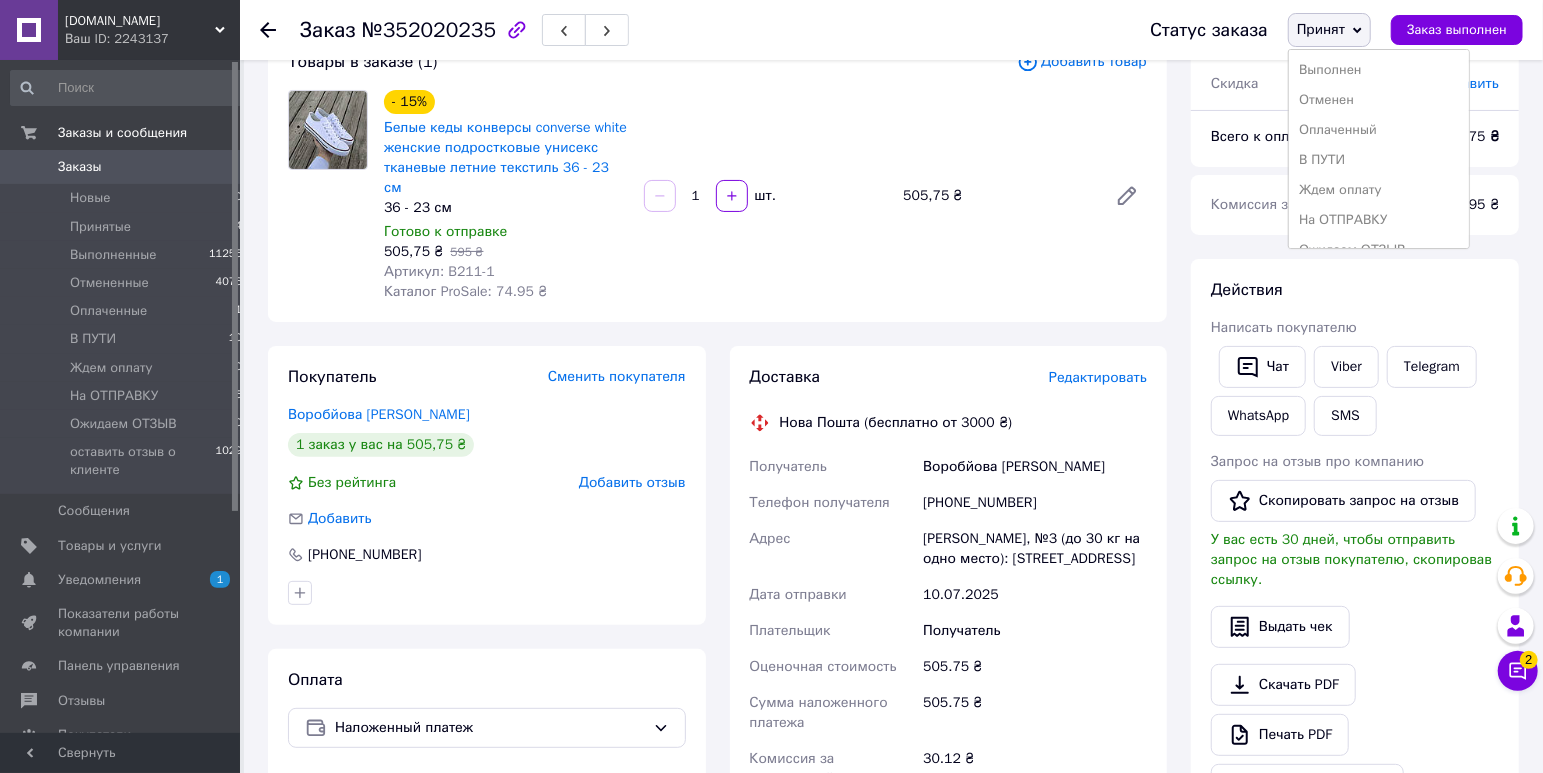 drag, startPoint x: 1332, startPoint y: 218, endPoint x: 1303, endPoint y: 233, distance: 32.649654 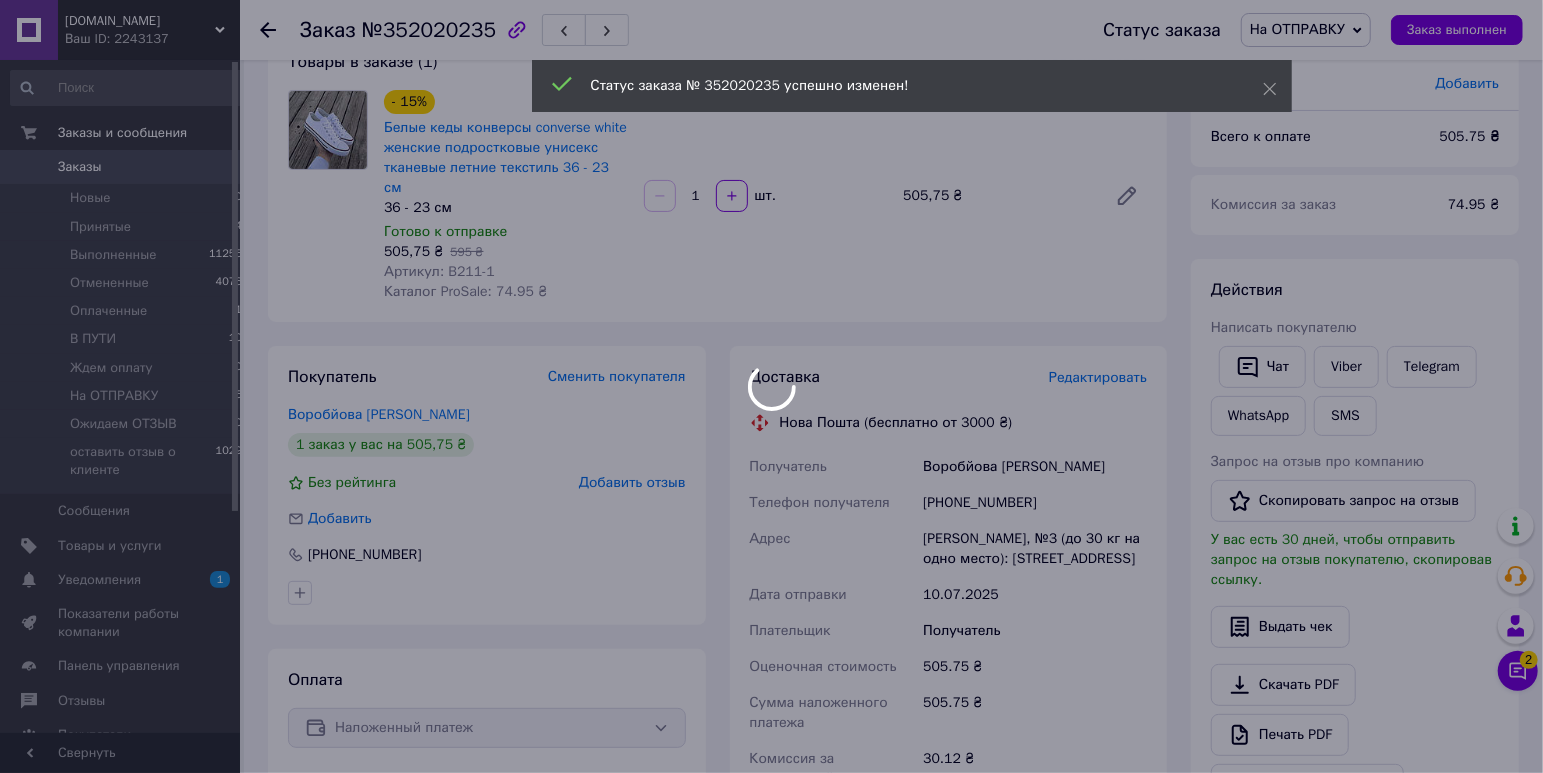 click on "Редактировать" at bounding box center (1098, 377) 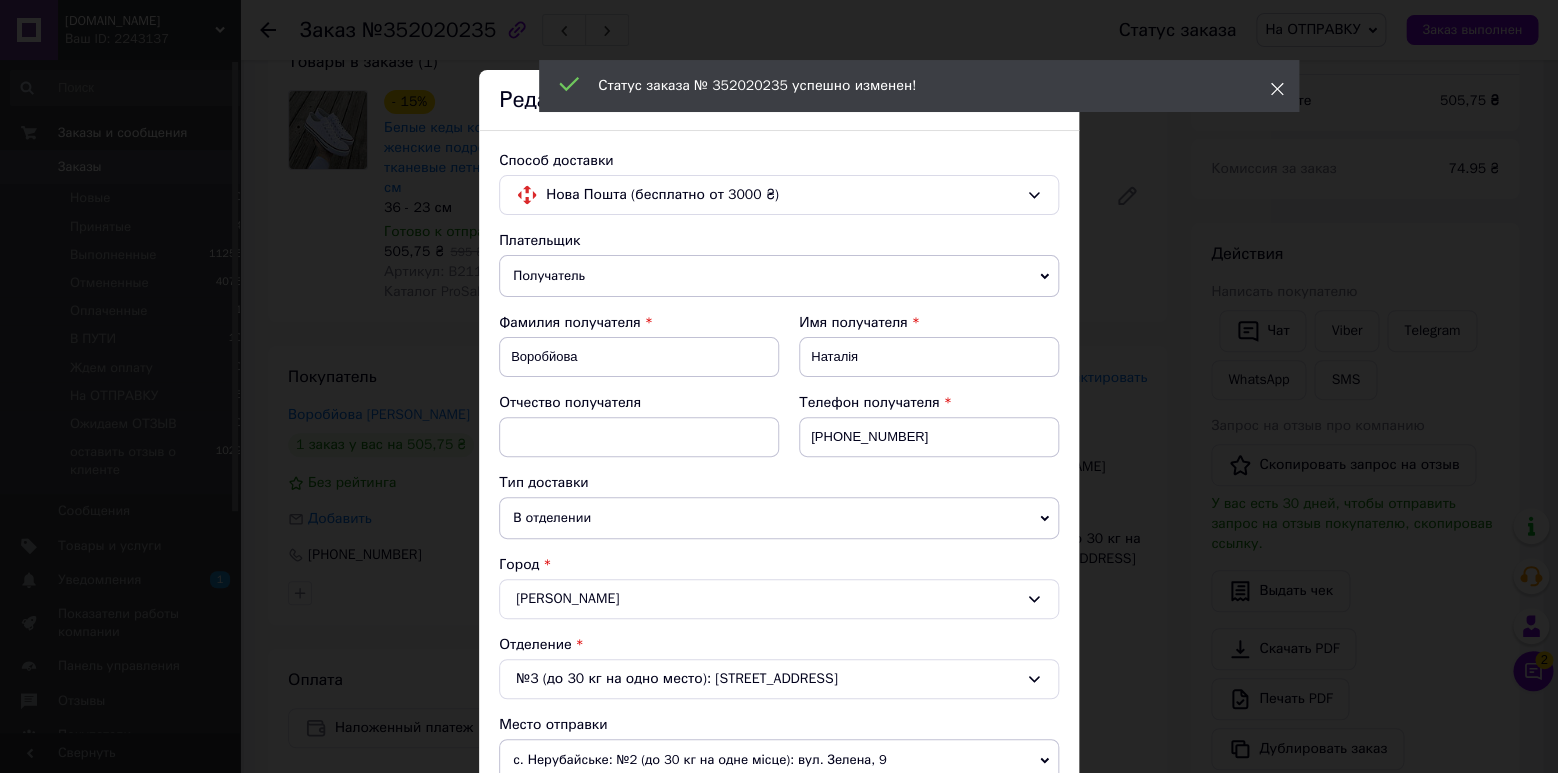 click 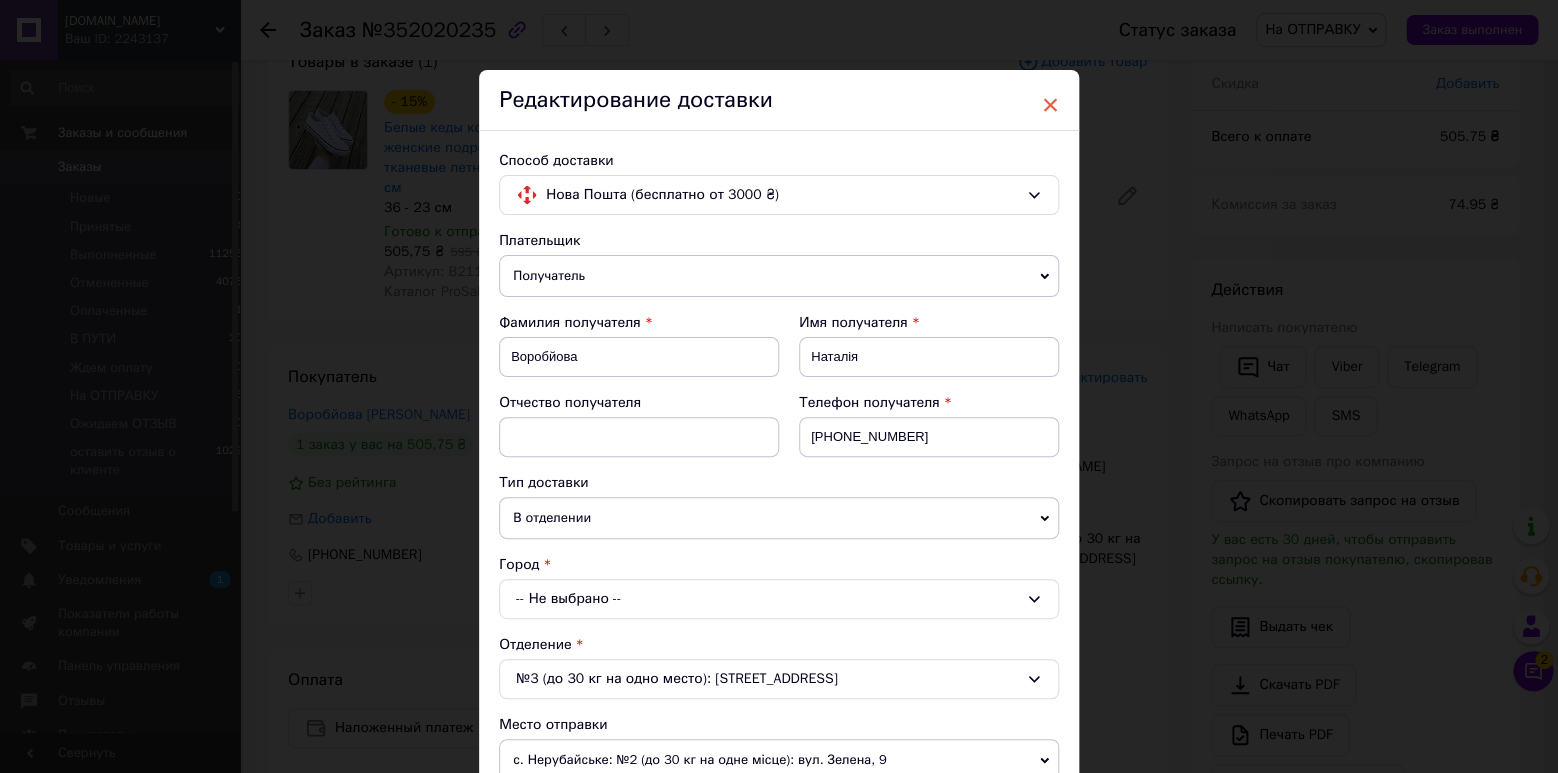 drag, startPoint x: 1025, startPoint y: 108, endPoint x: 1048, endPoint y: 107, distance: 23.021729 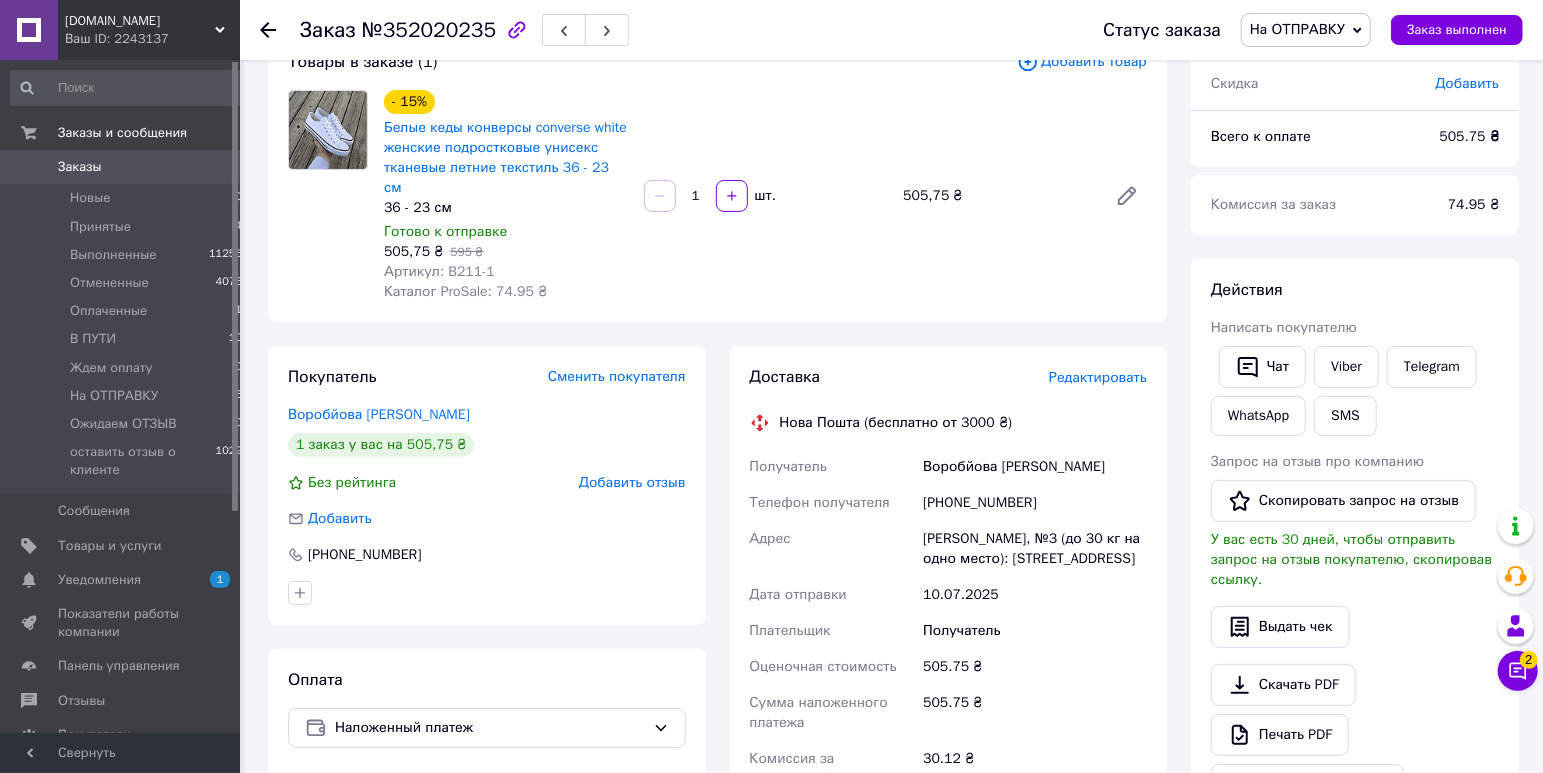 click on "Редактировать" at bounding box center (1098, 377) 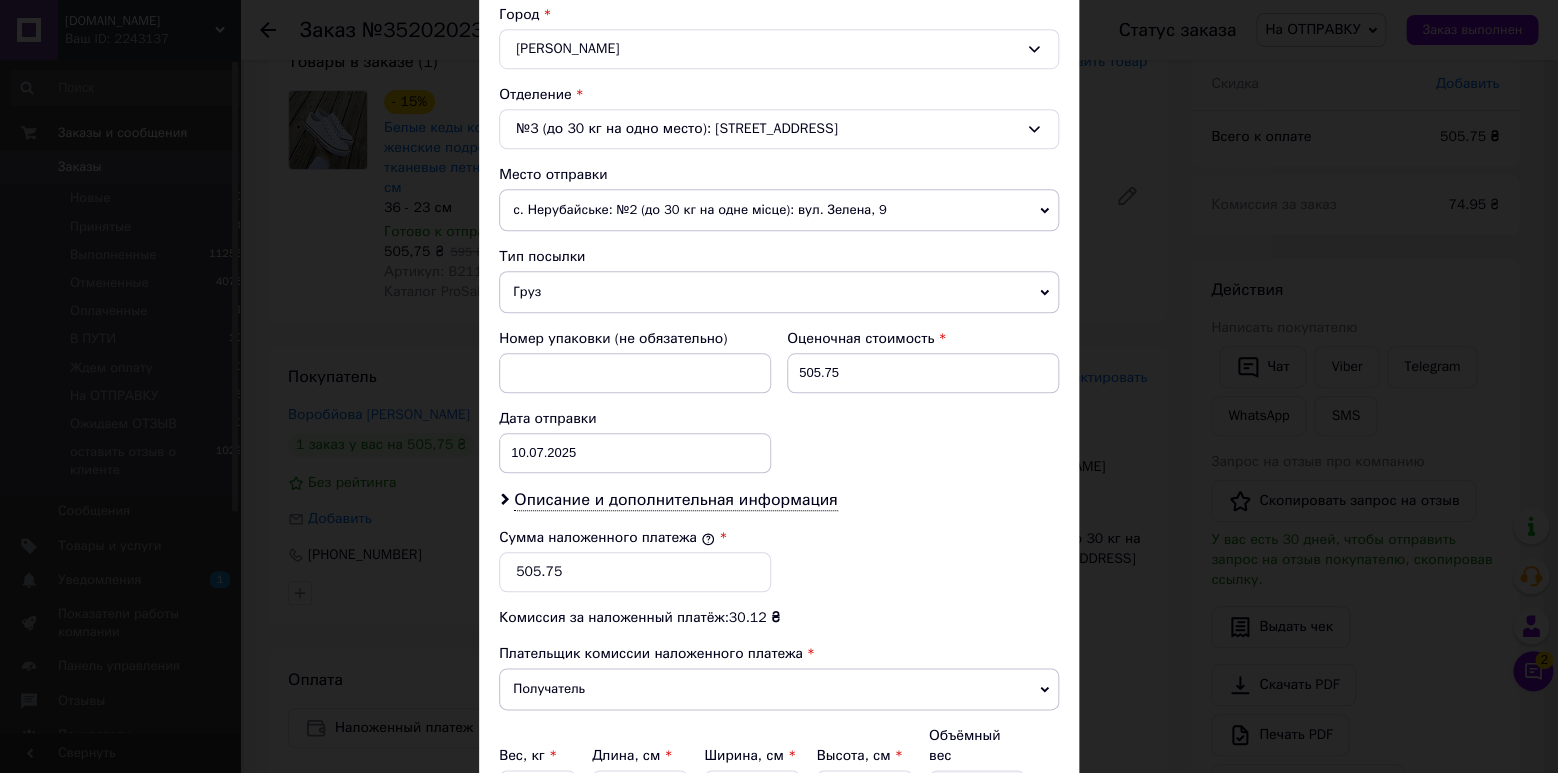scroll, scrollTop: 748, scrollLeft: 0, axis: vertical 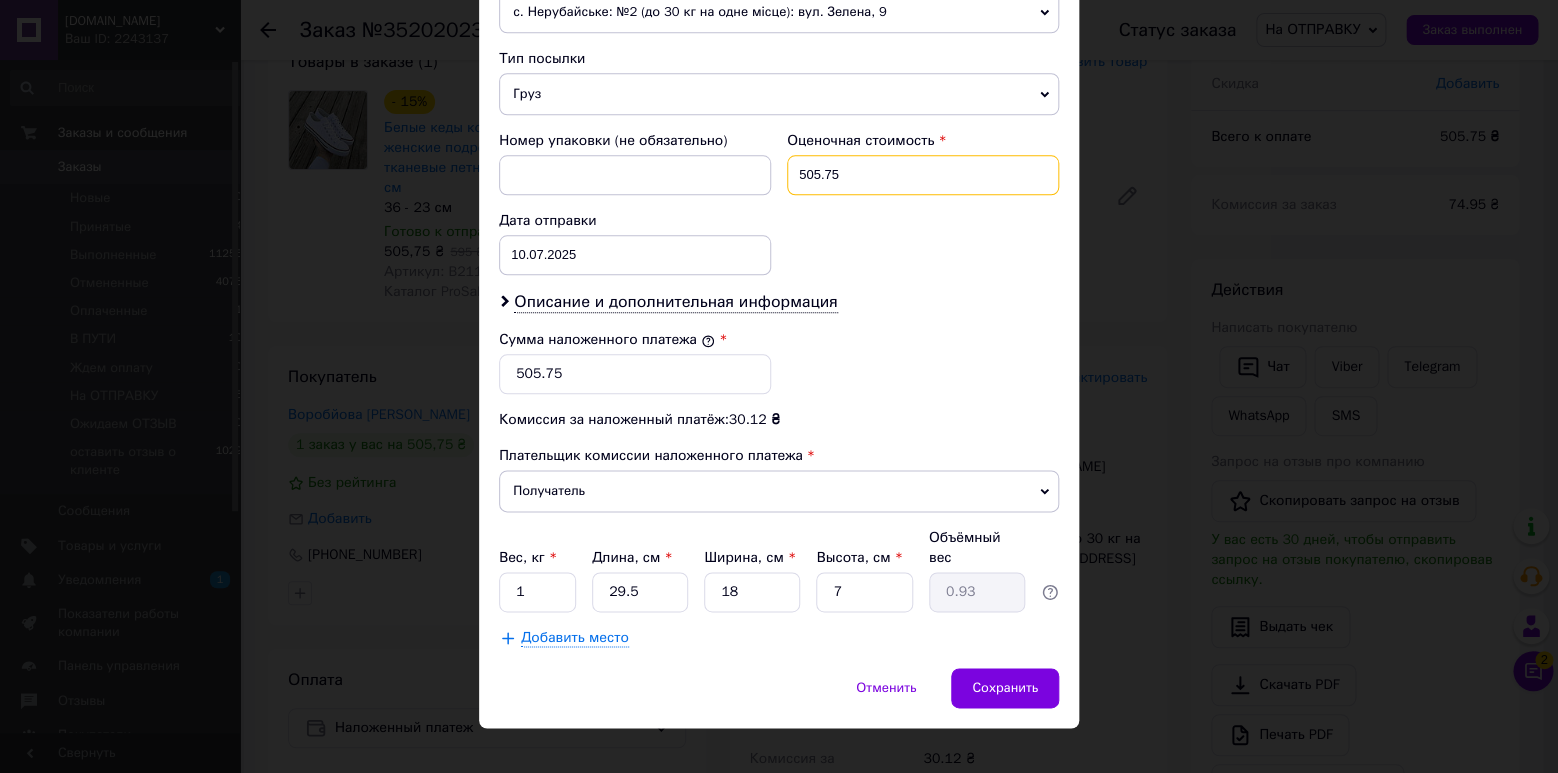 click on "505.75" at bounding box center (923, 175) 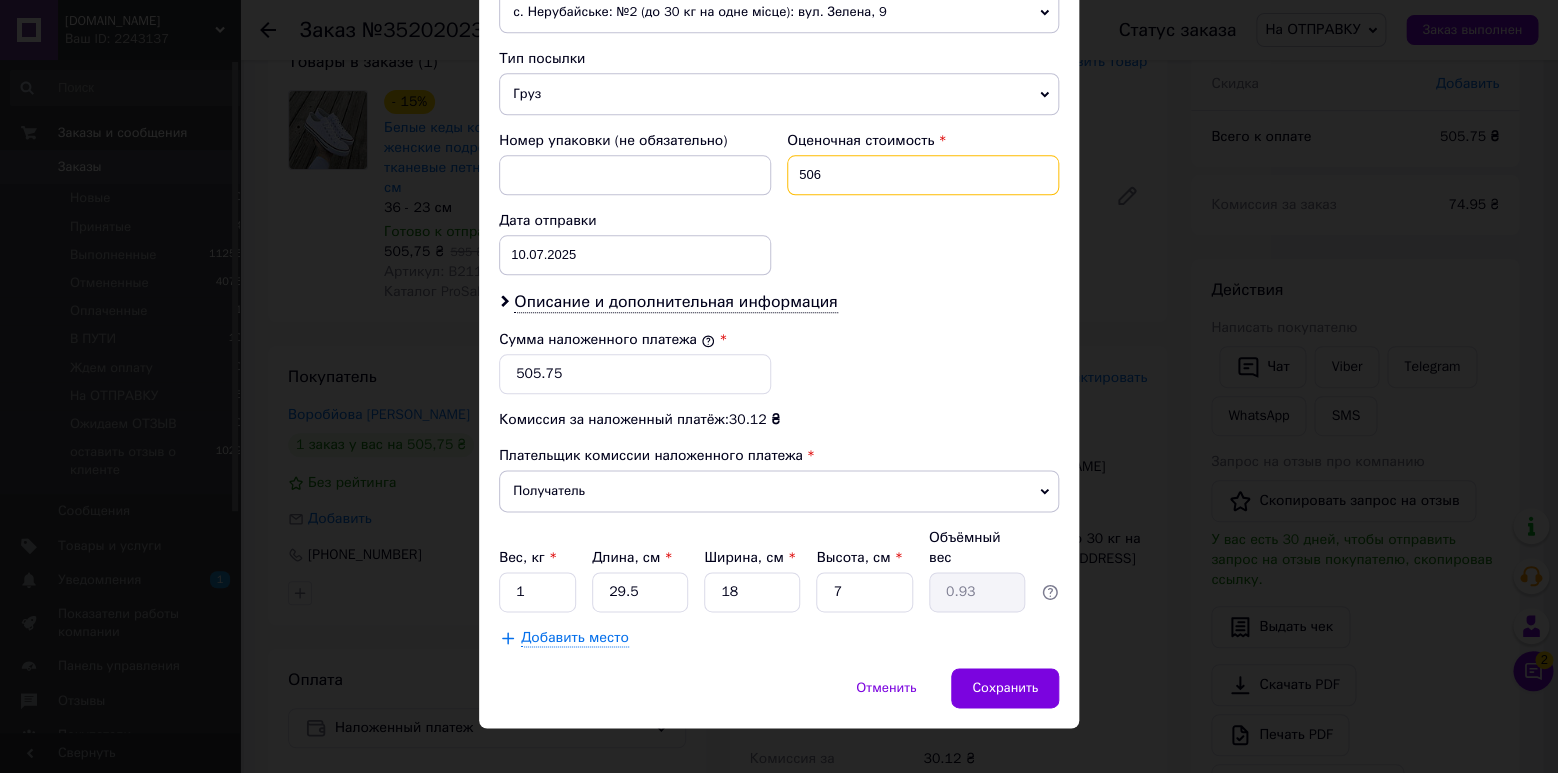 type on "506" 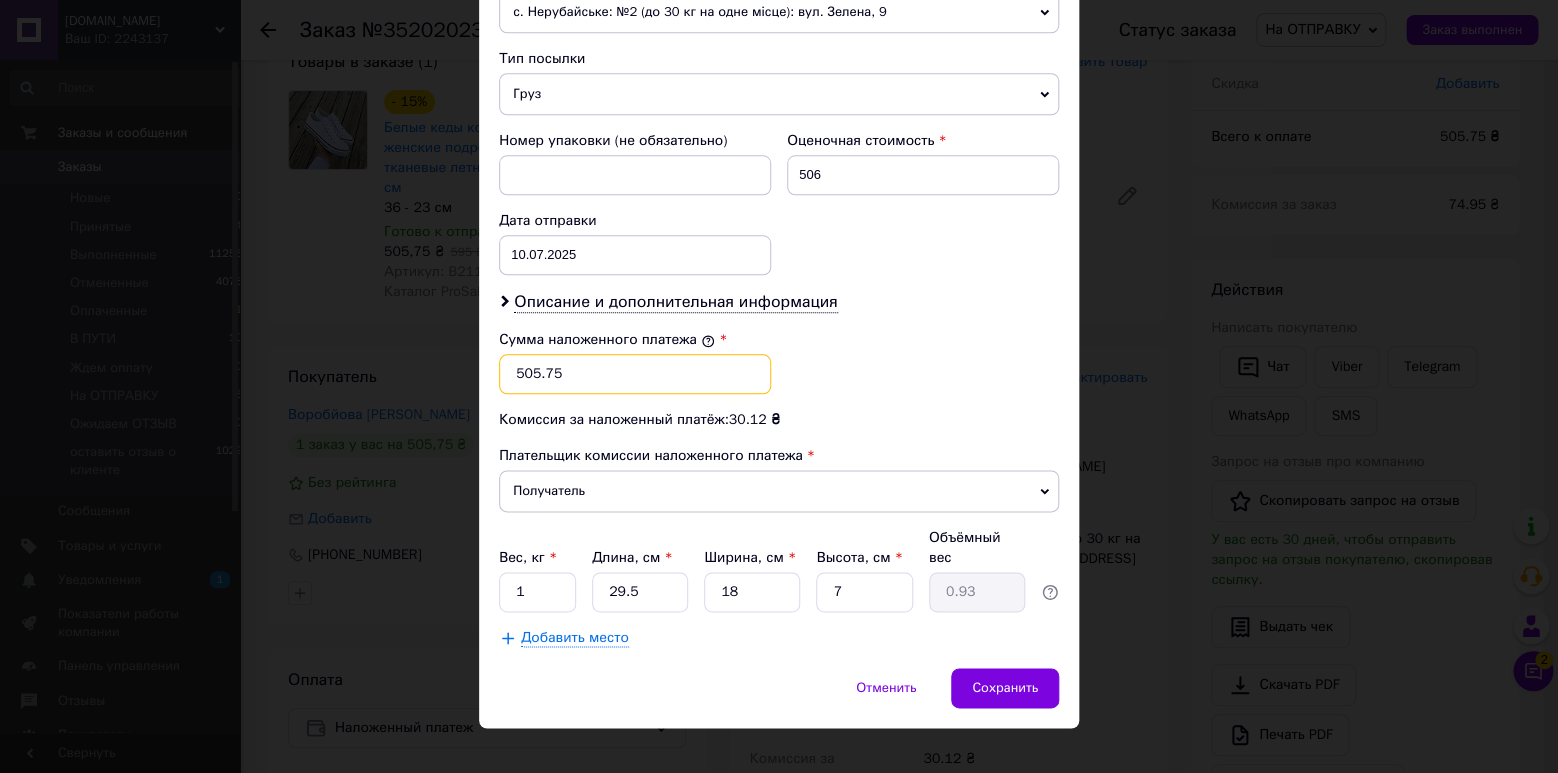 click on "505.75" at bounding box center [635, 374] 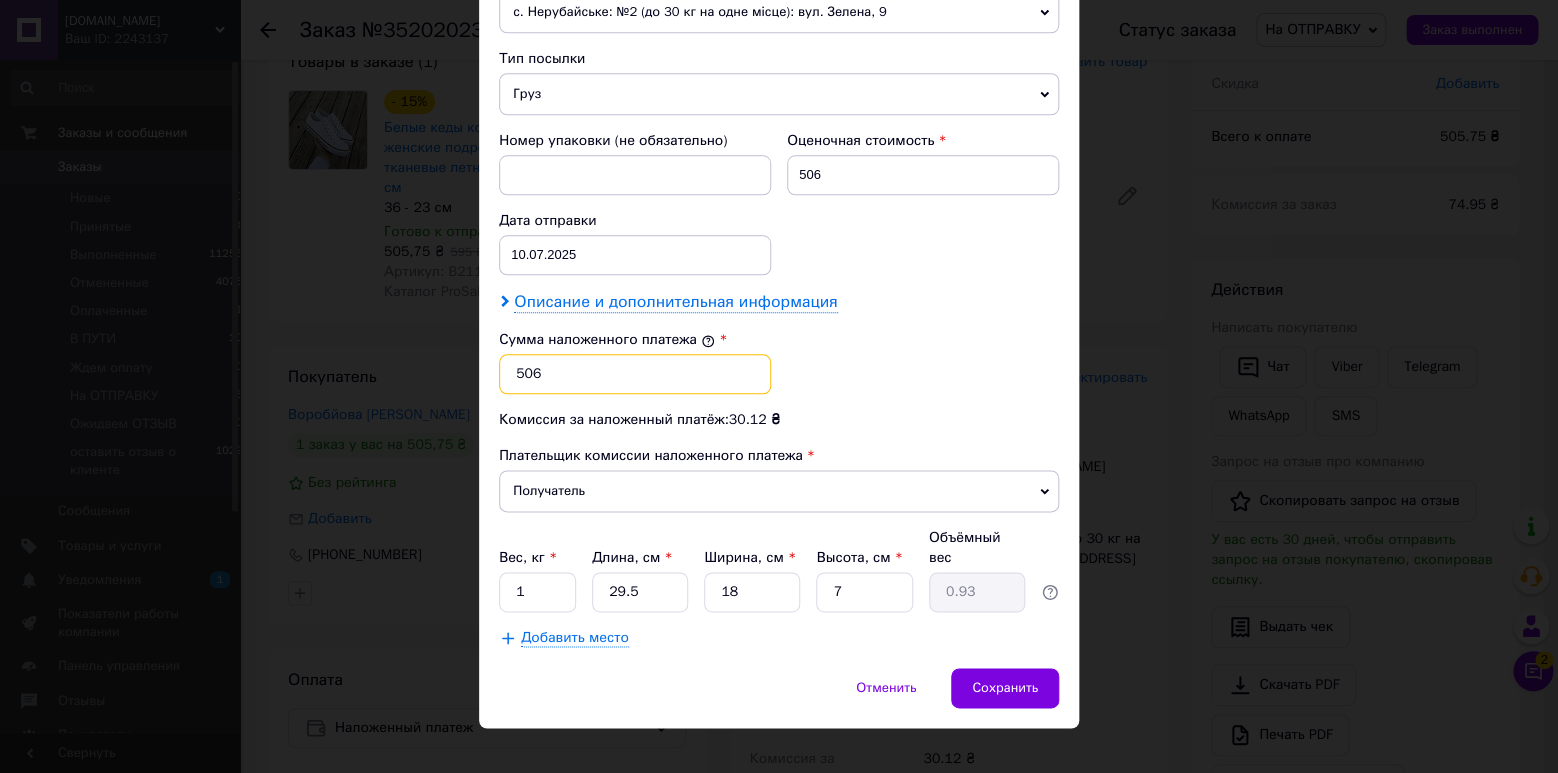 type on "506" 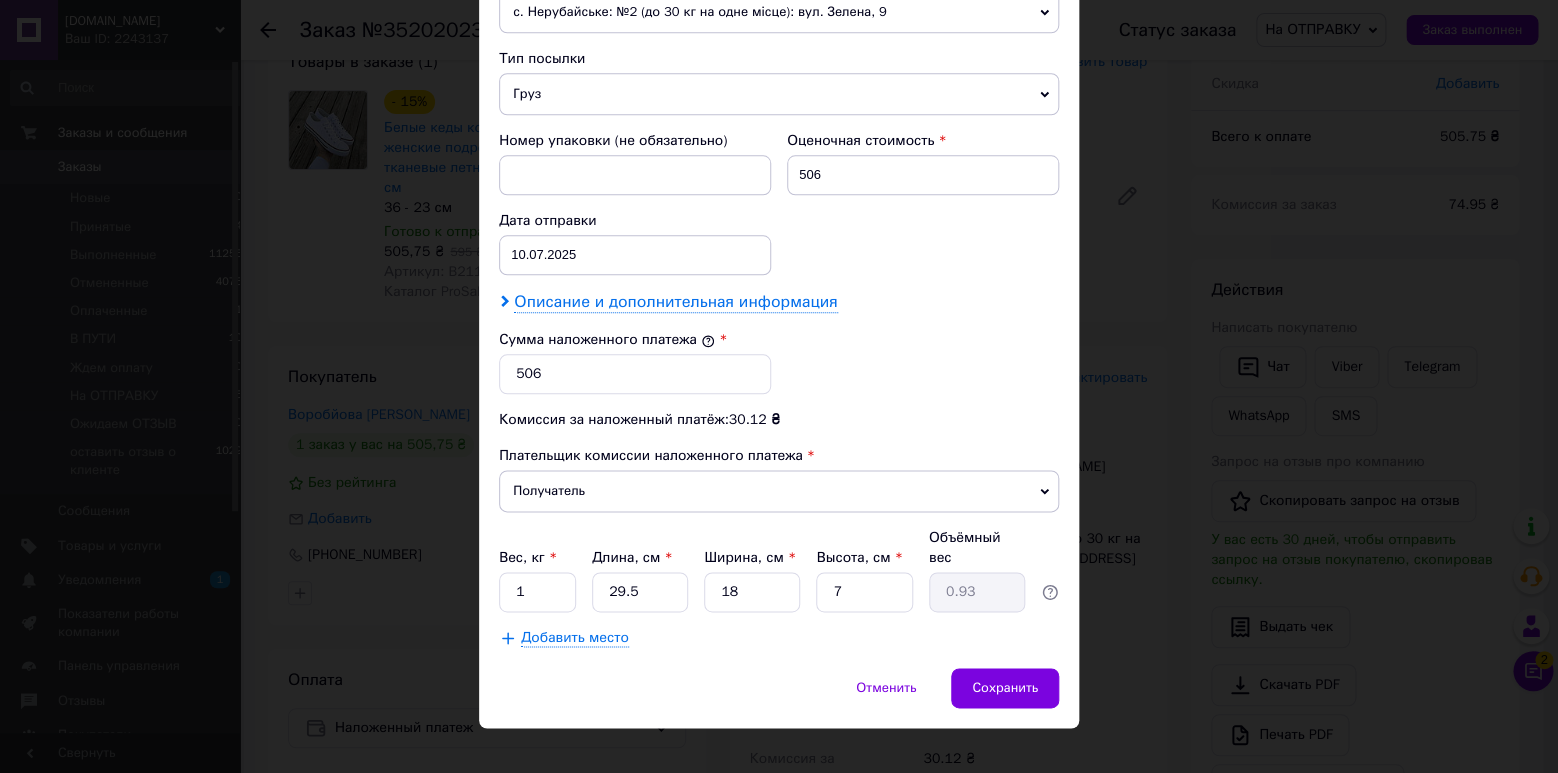 click on "Описание и дополнительная информация" at bounding box center [675, 302] 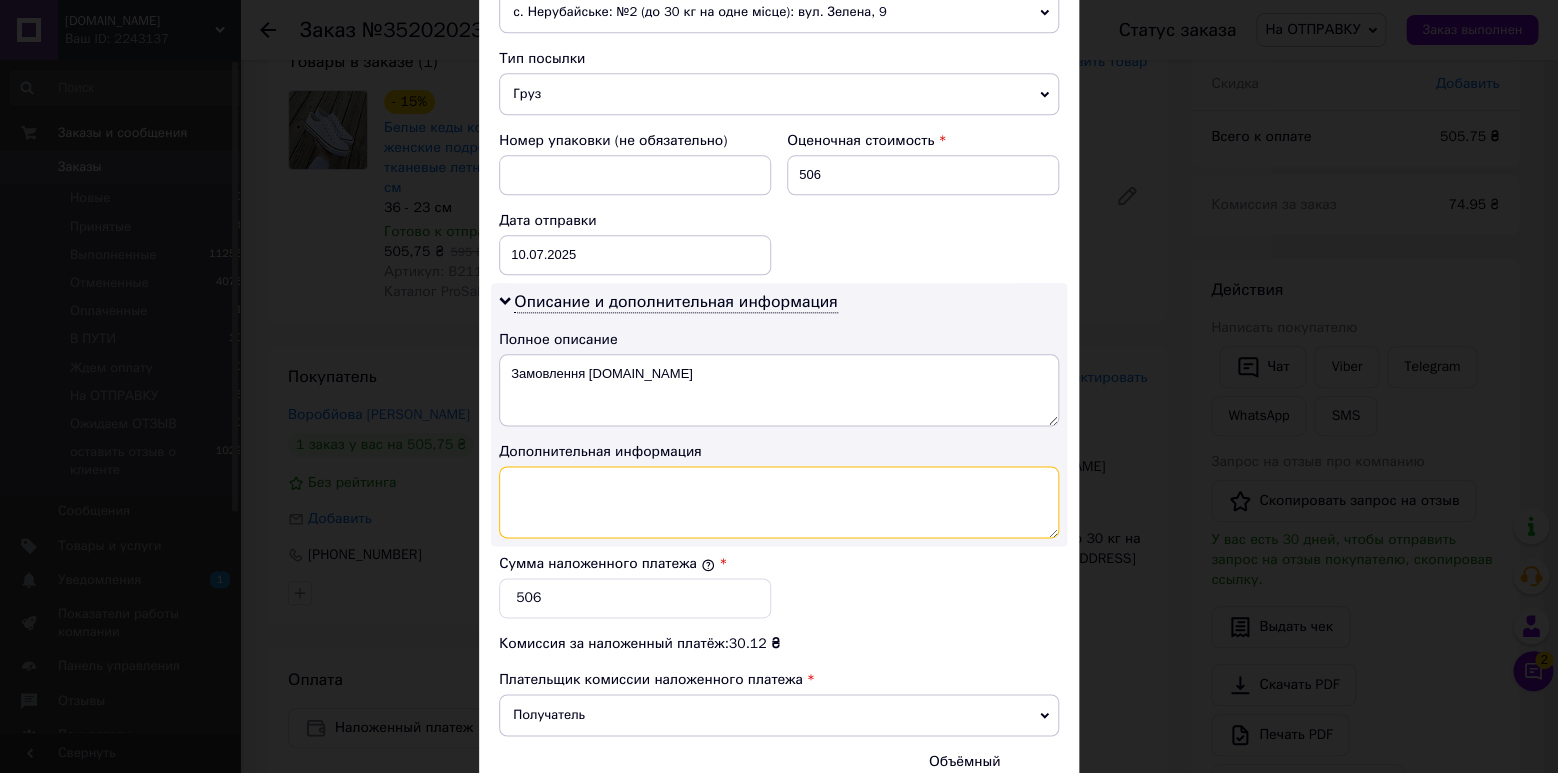 click at bounding box center [779, 502] 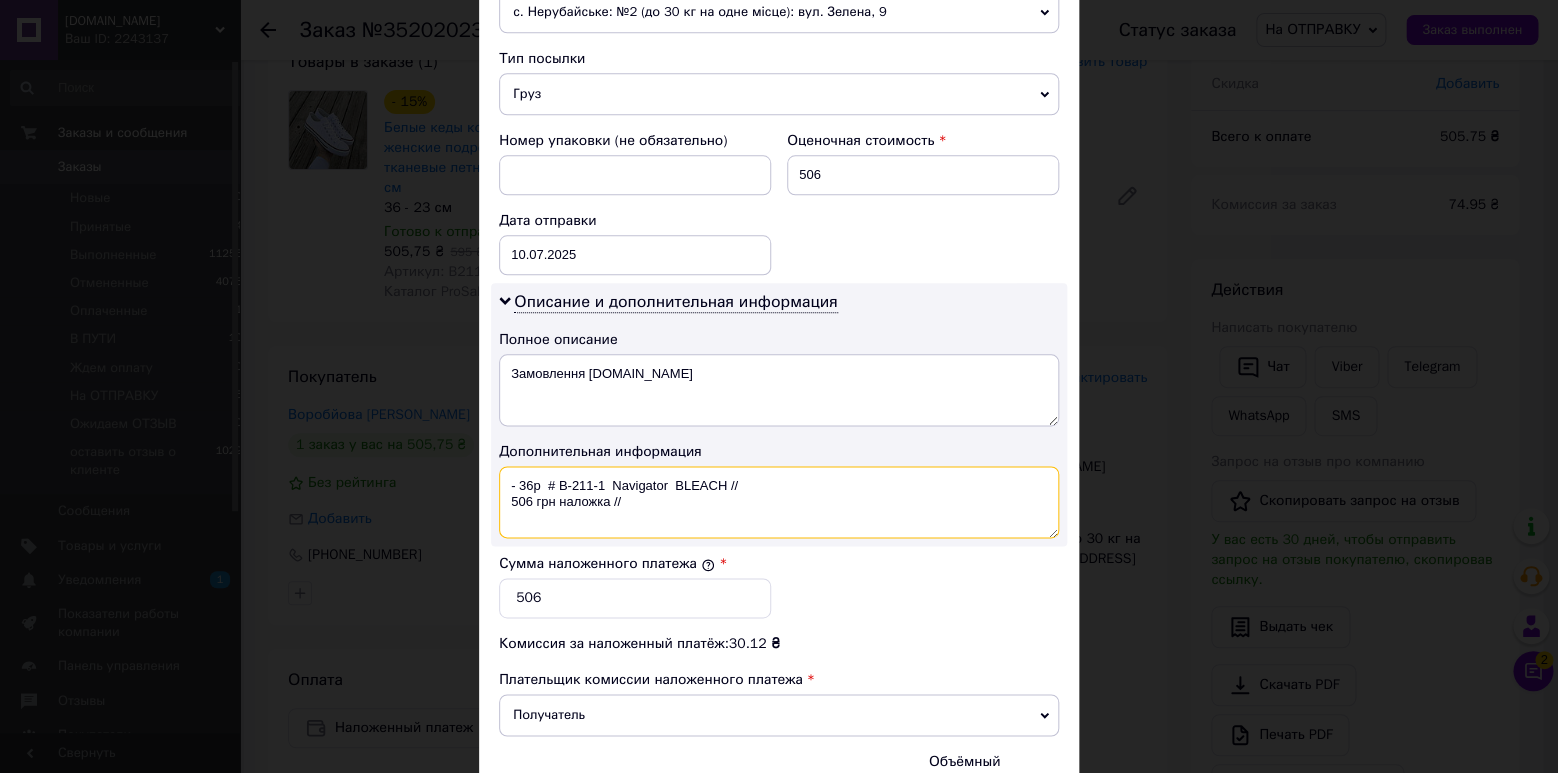 paste on "Prom 352020235 [DOMAIN_NAME]" 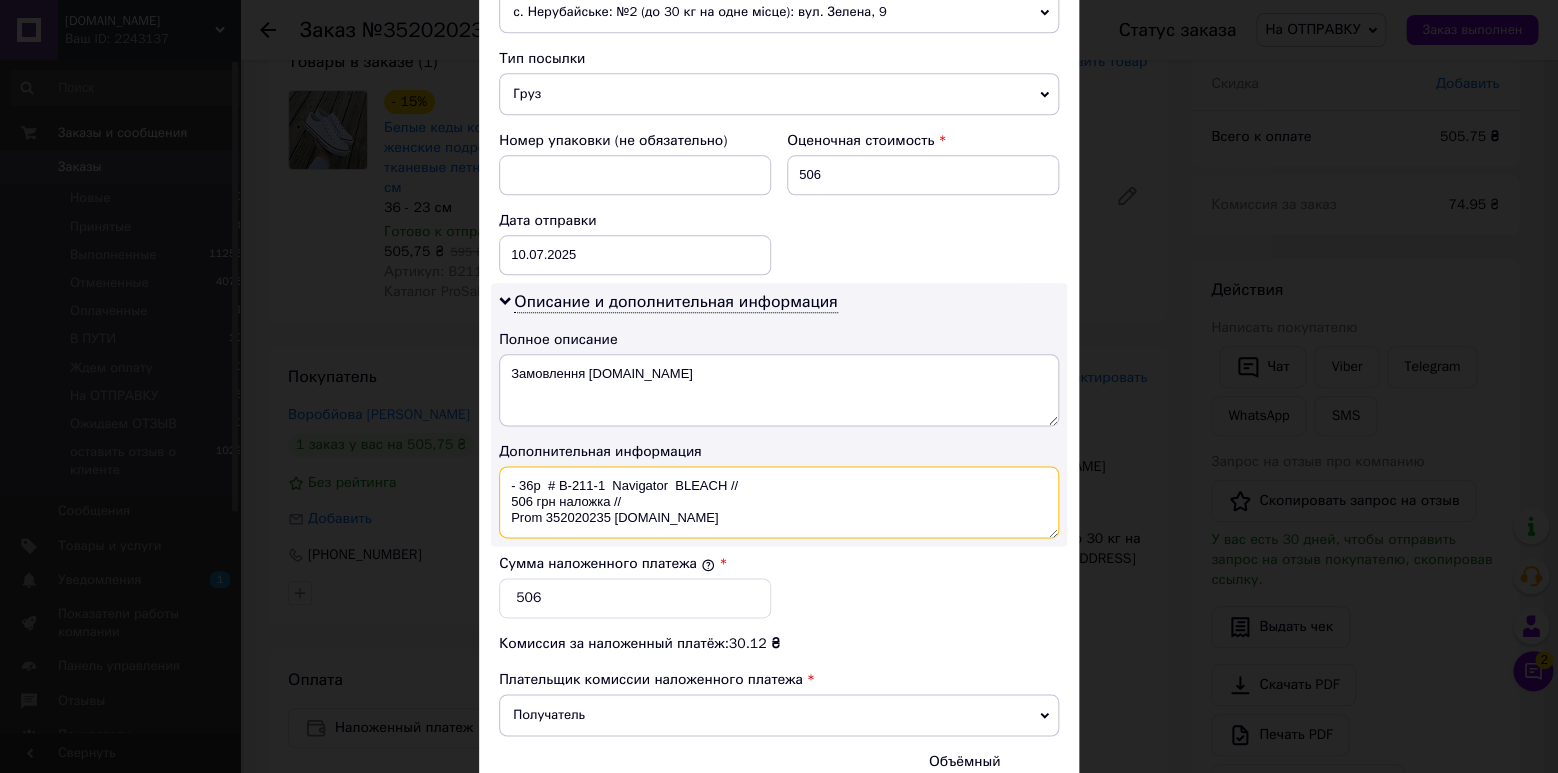 click on "- 36р  # B-211-1  Navigator  BLEACH //
506 грн наложка //
Prom 352020235 [DOMAIN_NAME]" at bounding box center [779, 502] 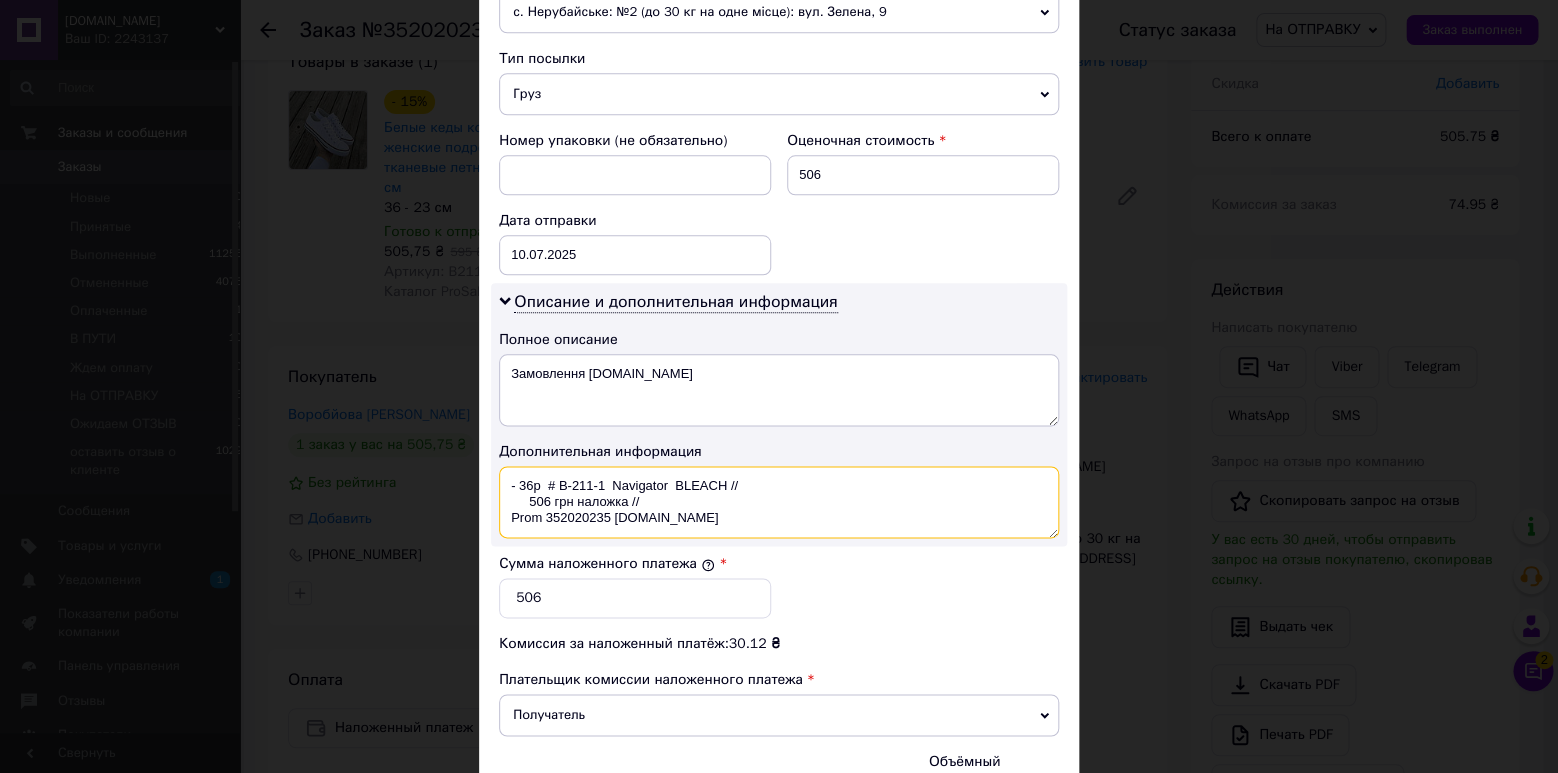 drag, startPoint x: 538, startPoint y: 478, endPoint x: 552, endPoint y: 482, distance: 14.56022 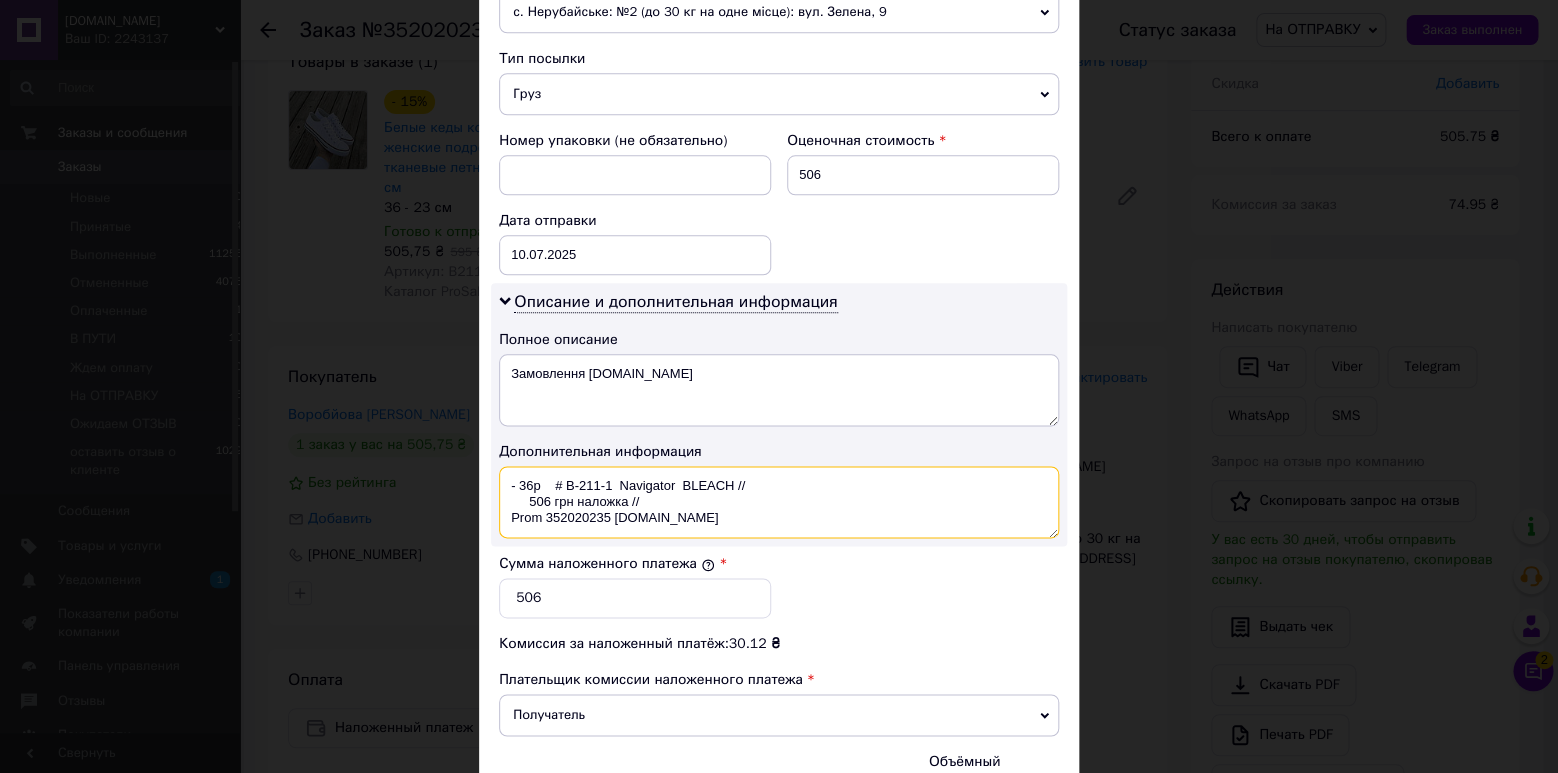 click on "- 36р    # B-211-1  Navigator  BLEACH //
506 грн наложка //
Prom 352020235 [DOMAIN_NAME]" at bounding box center (779, 502) 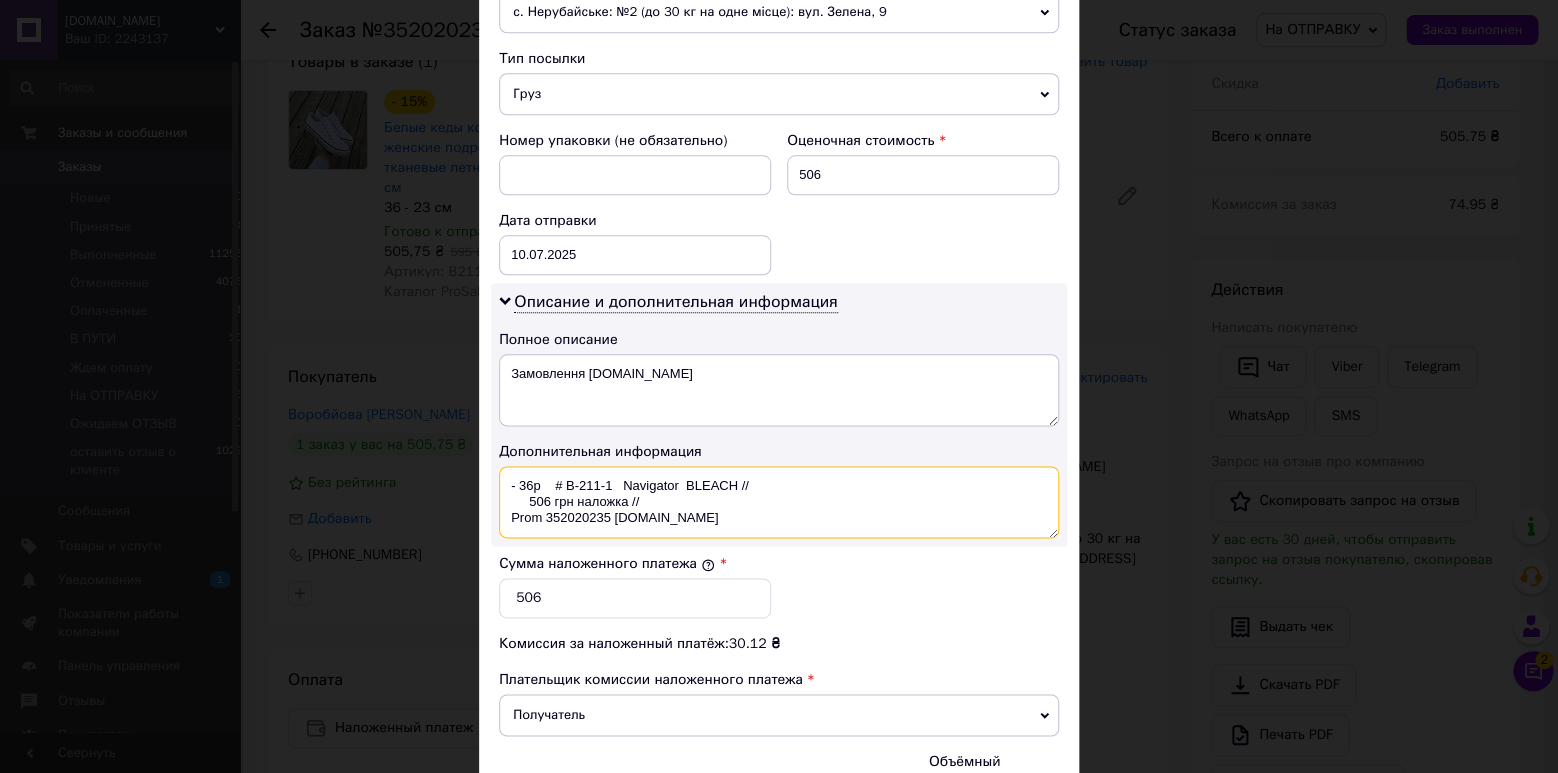 click on "- 36р    # B-211-1   Navigator  BLEACH //
506 грн наложка //
Prom 352020235 [DOMAIN_NAME]" at bounding box center [779, 502] 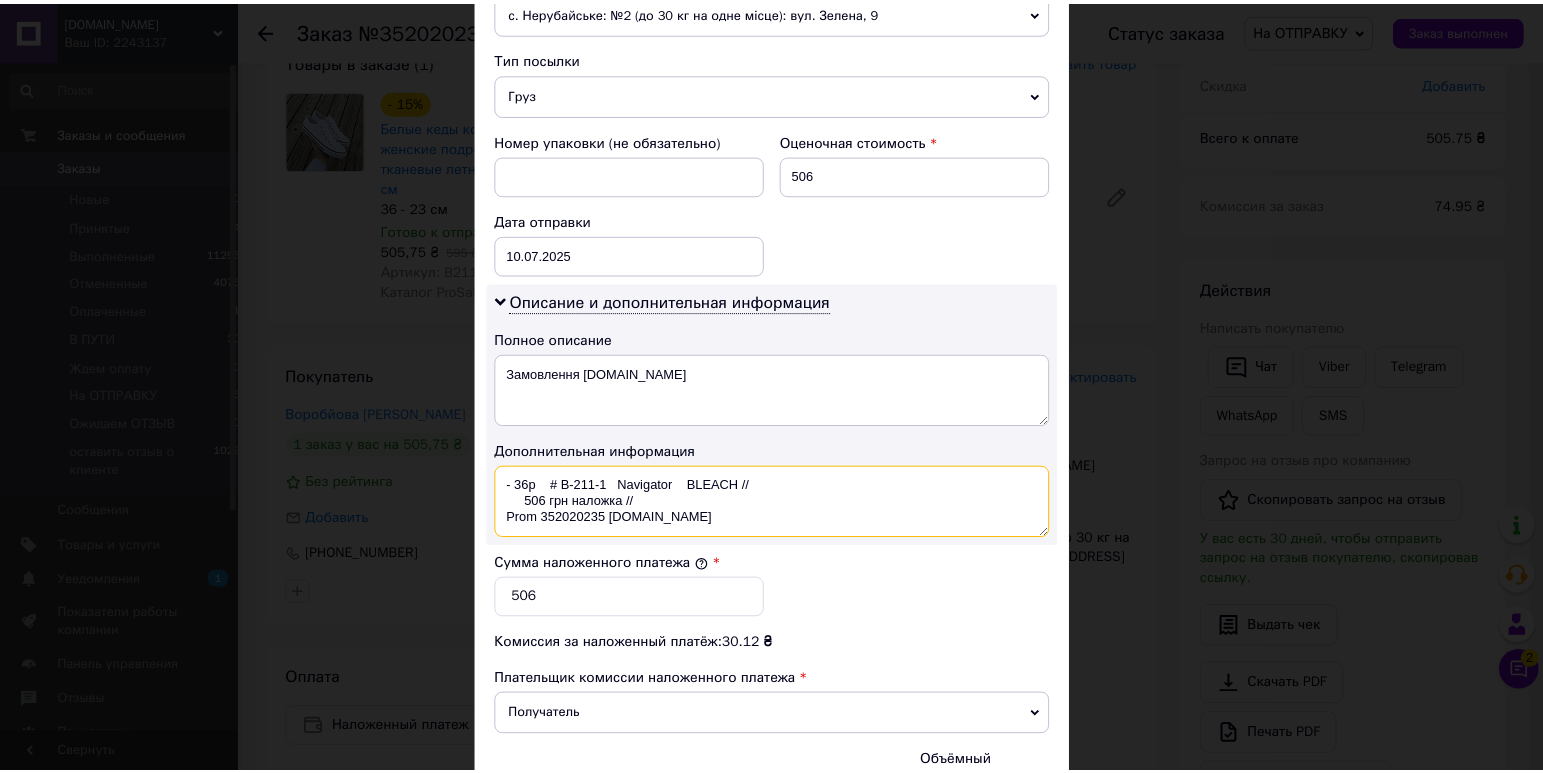 scroll, scrollTop: 972, scrollLeft: 0, axis: vertical 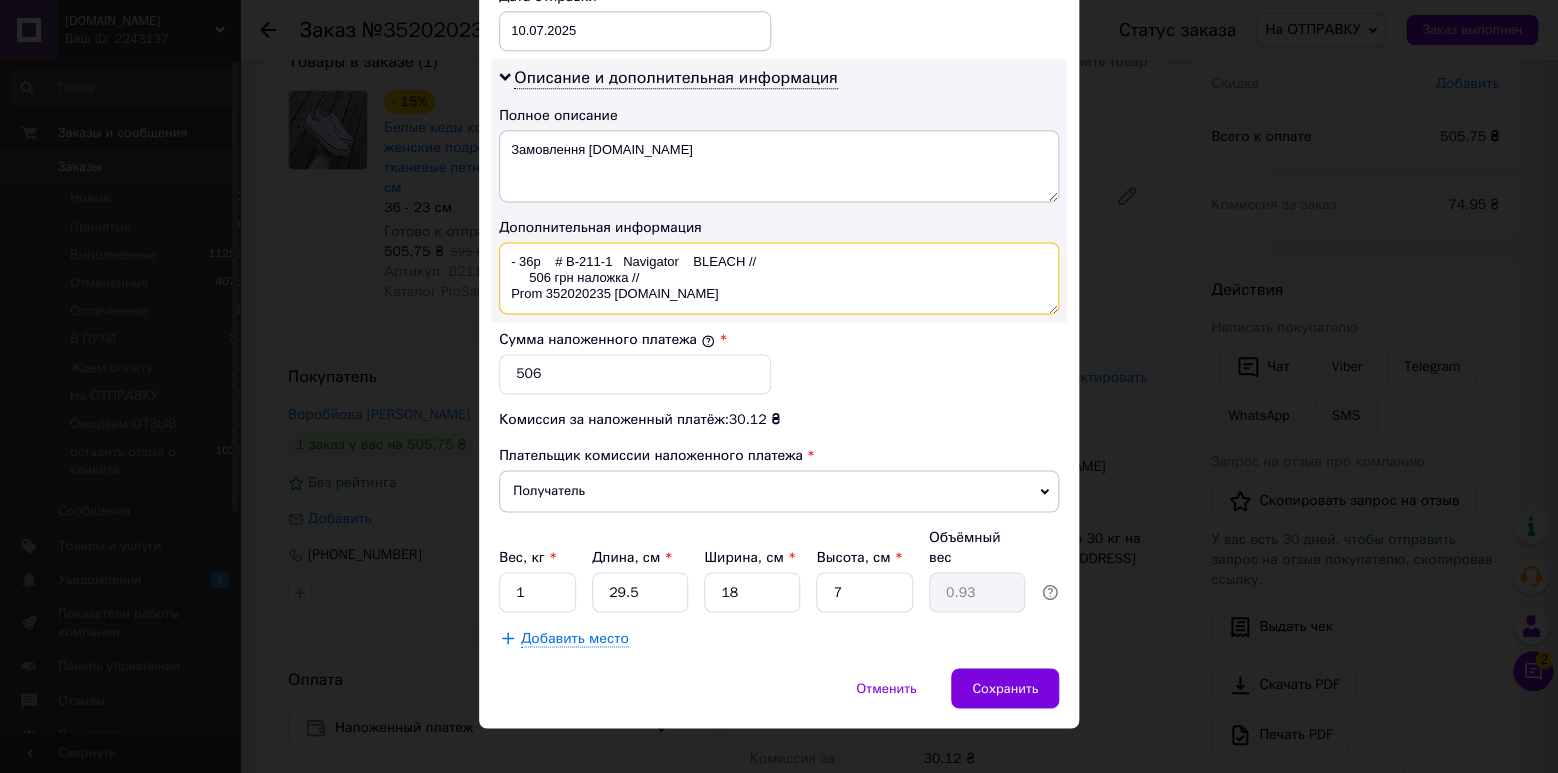 type on "- 36р    # B-211-1   Navigator    BLEACH //
506 грн наложка //
Prom 352020235 [DOMAIN_NAME]" 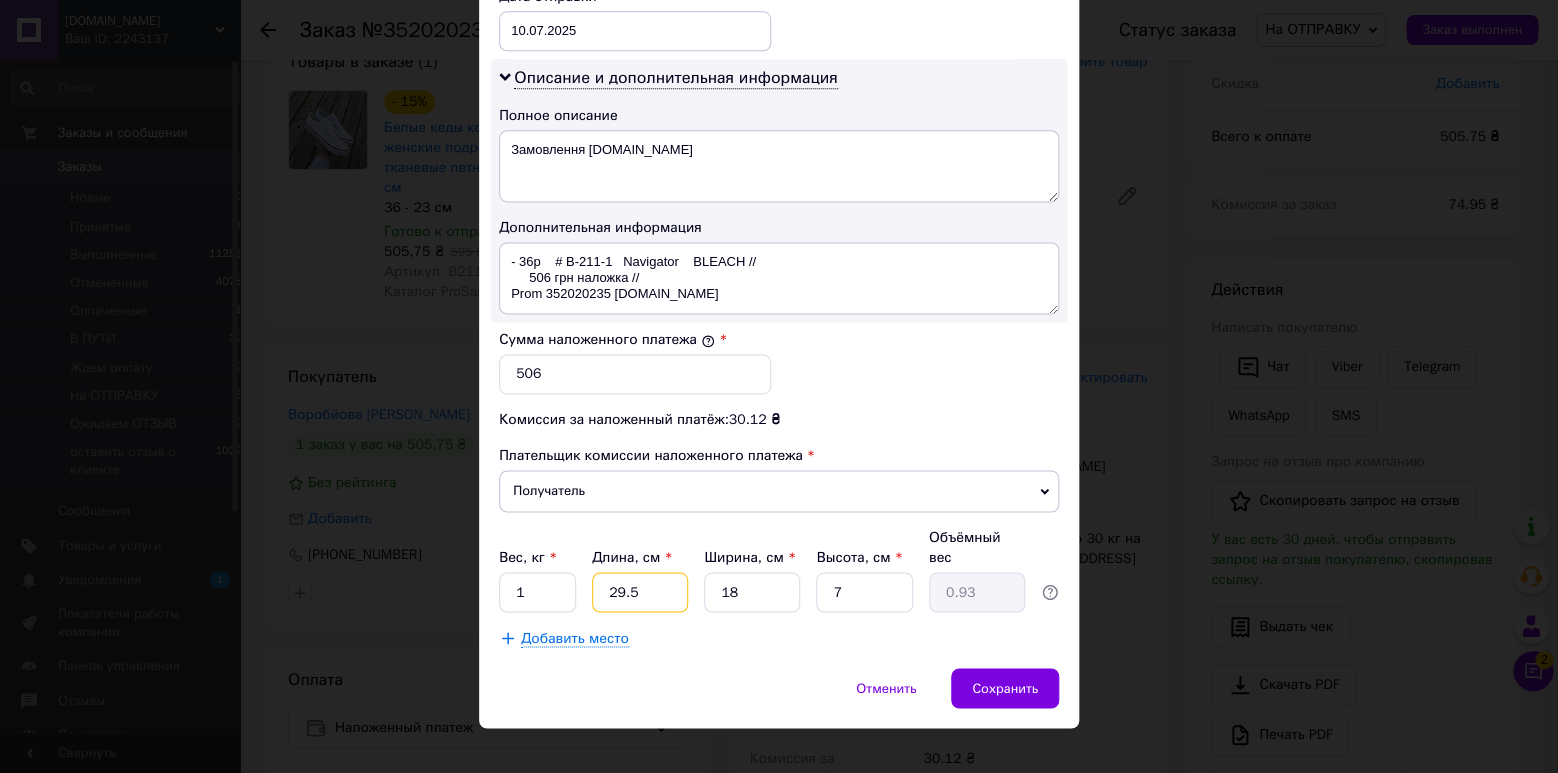 drag, startPoint x: 641, startPoint y: 568, endPoint x: 597, endPoint y: 573, distance: 44.28318 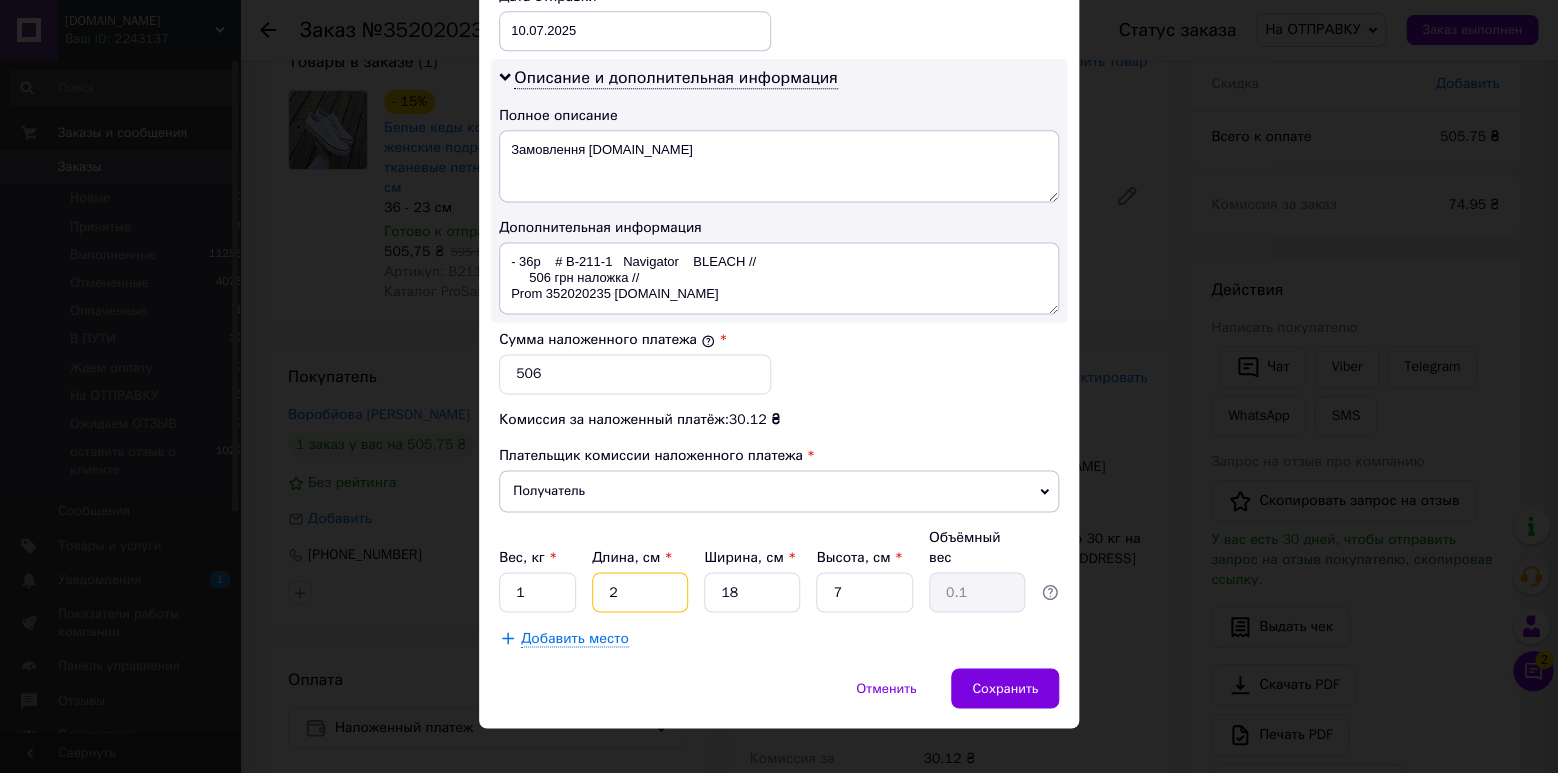 type on "2" 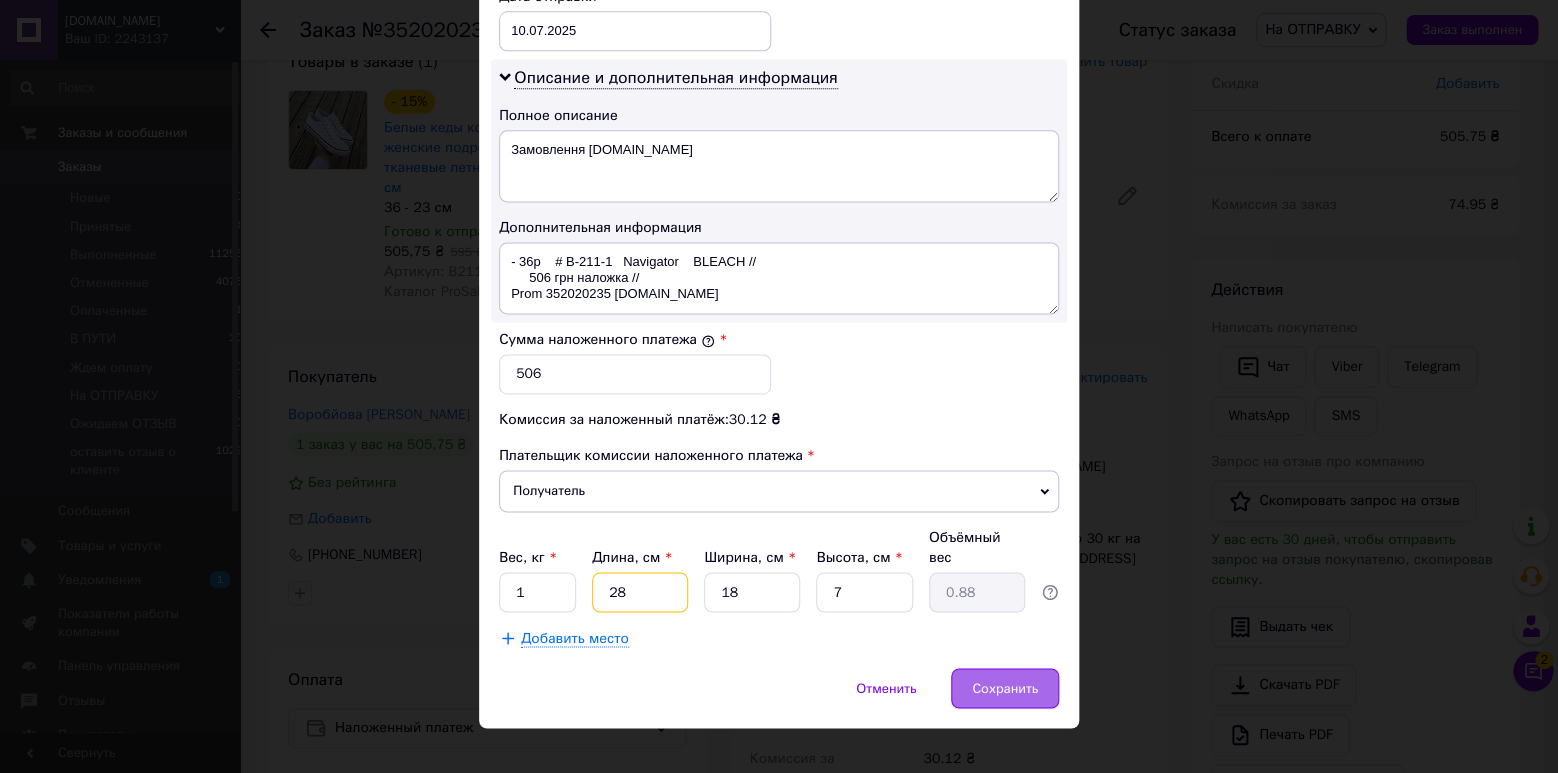 type on "28" 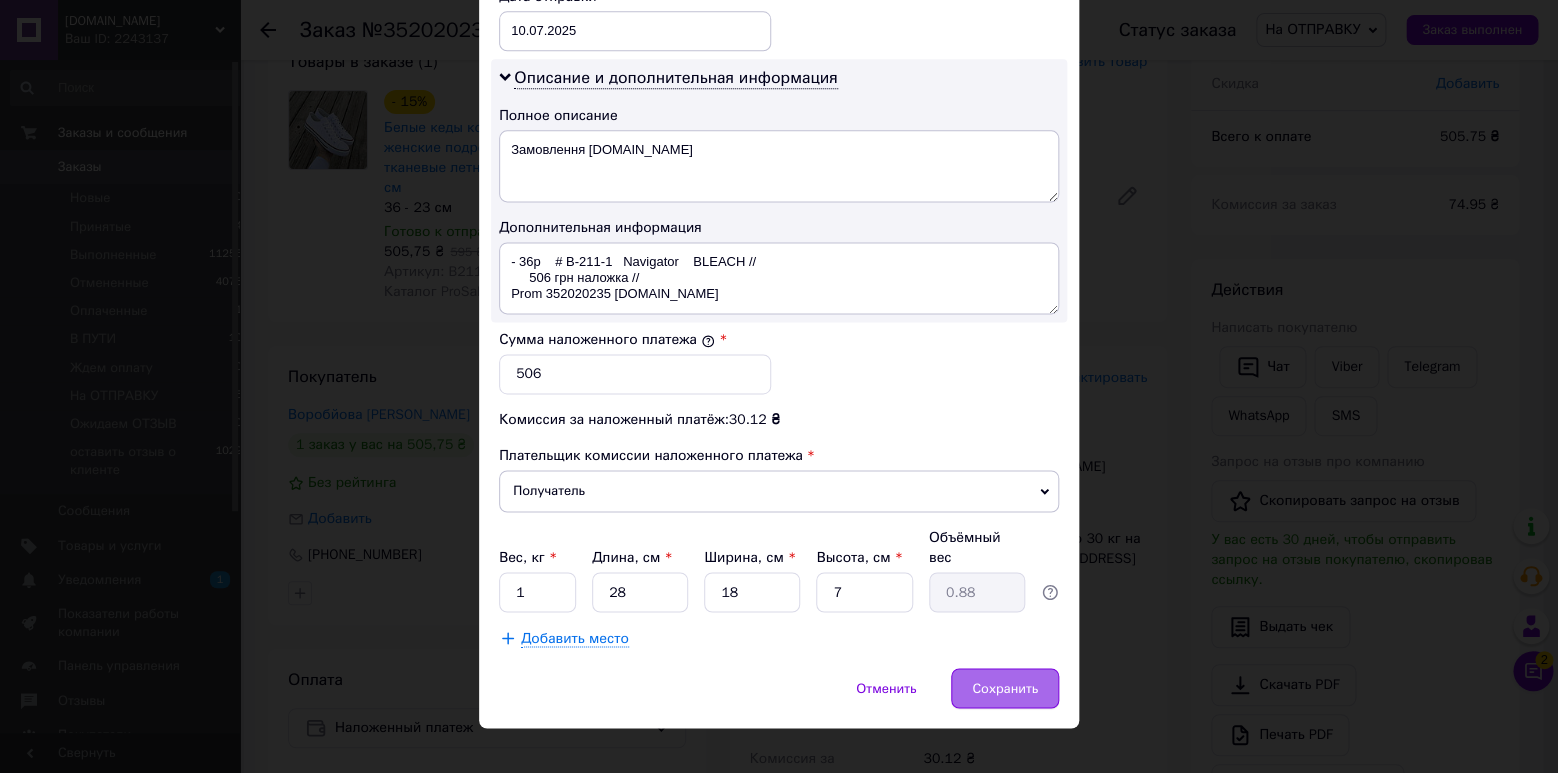 click on "Сохранить" at bounding box center [1005, 688] 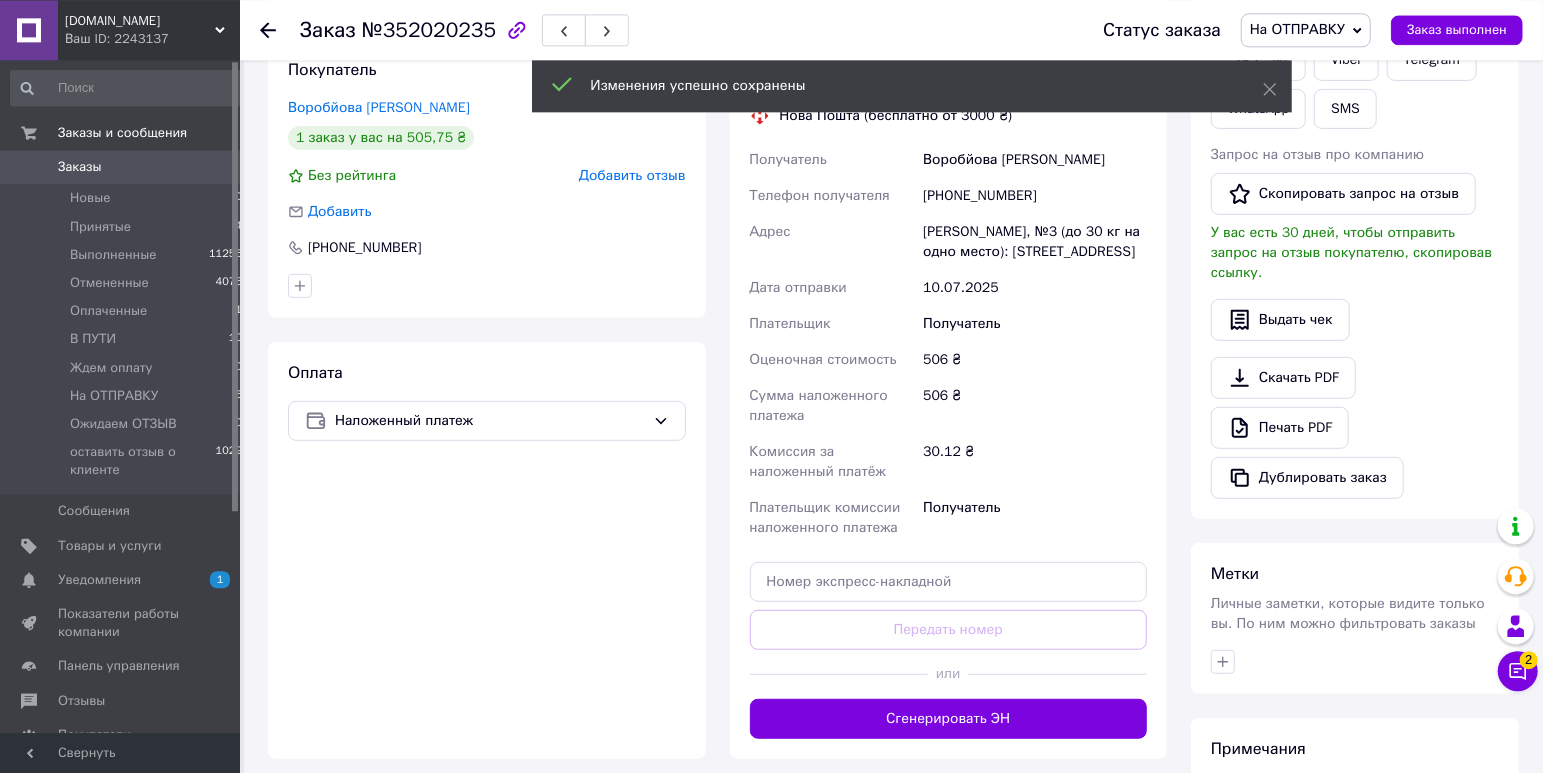 scroll, scrollTop: 456, scrollLeft: 0, axis: vertical 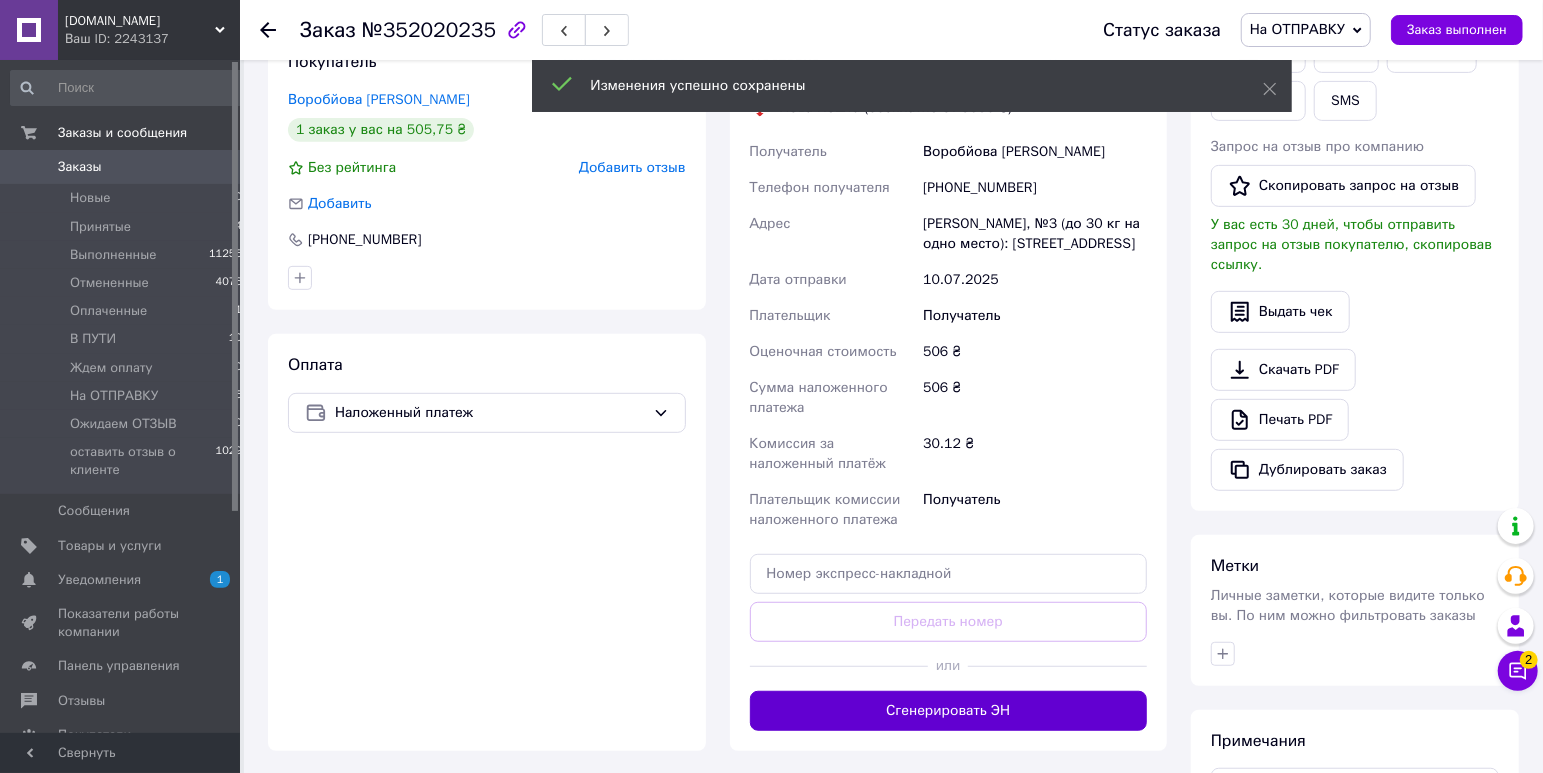 drag, startPoint x: 977, startPoint y: 693, endPoint x: 1088, endPoint y: 603, distance: 142.90207 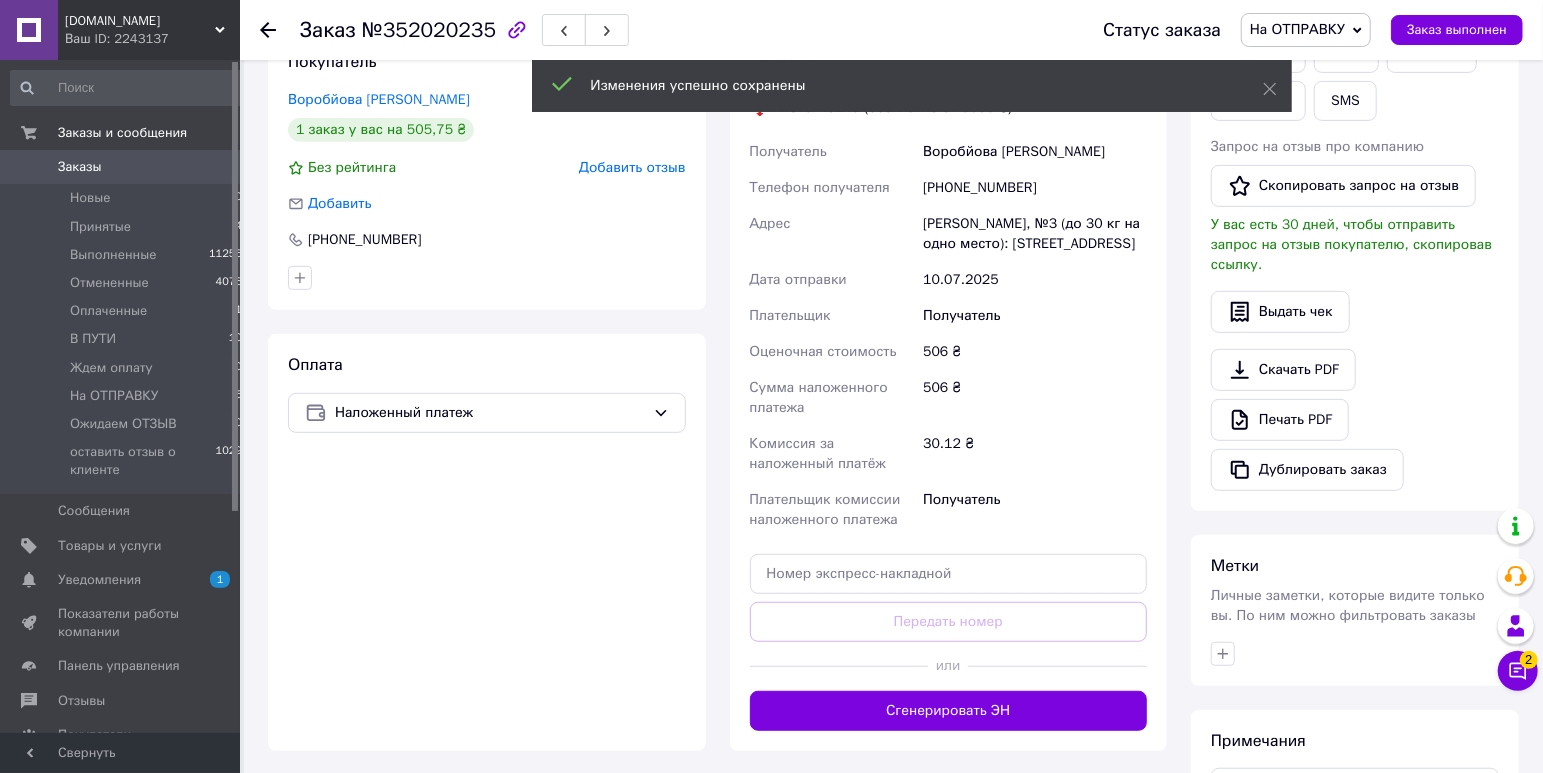 click on "Сгенерировать ЭН" at bounding box center [949, 711] 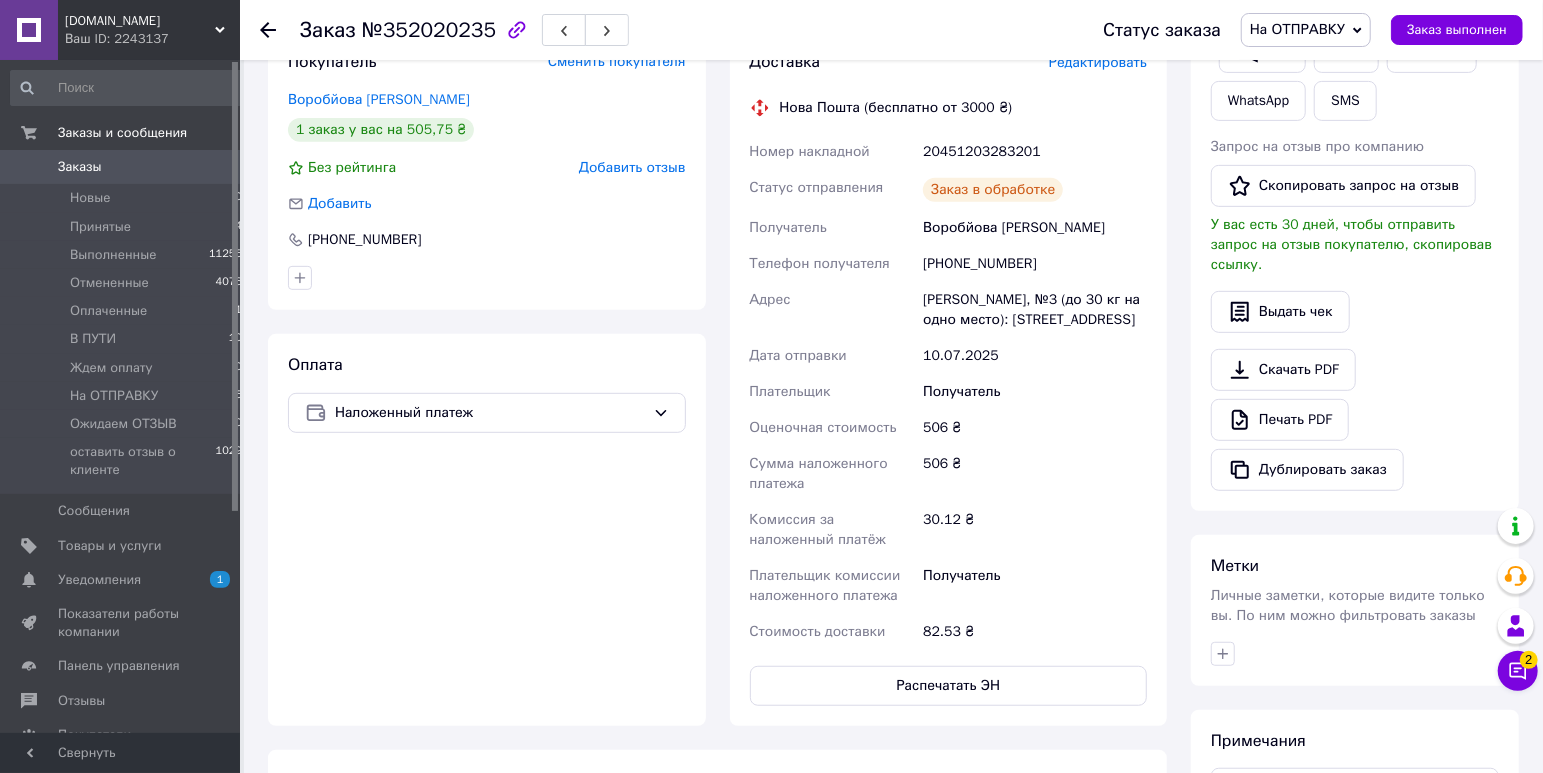 scroll, scrollTop: 4, scrollLeft: 0, axis: vertical 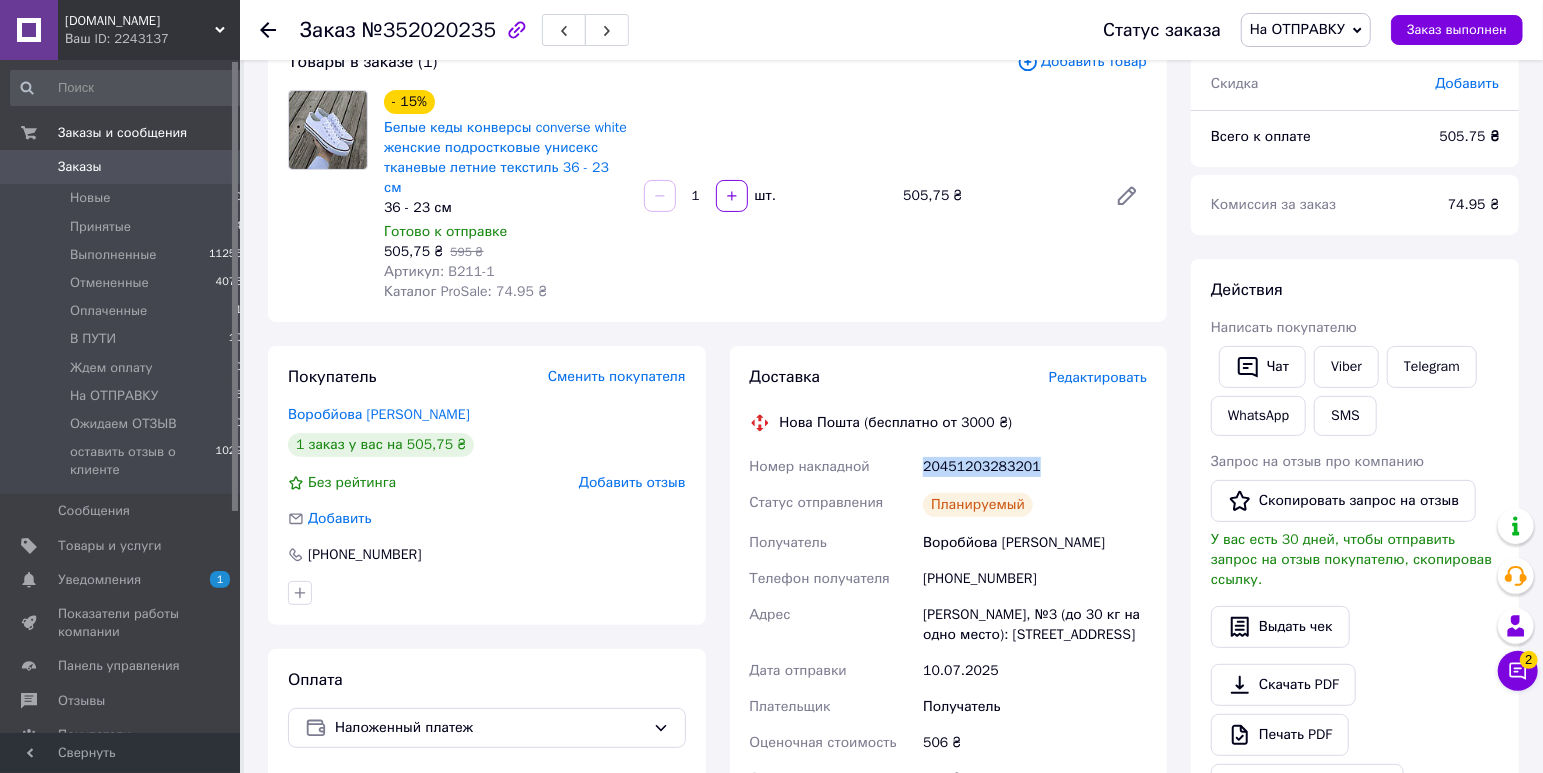 drag, startPoint x: 1031, startPoint y: 443, endPoint x: 923, endPoint y: 449, distance: 108.16654 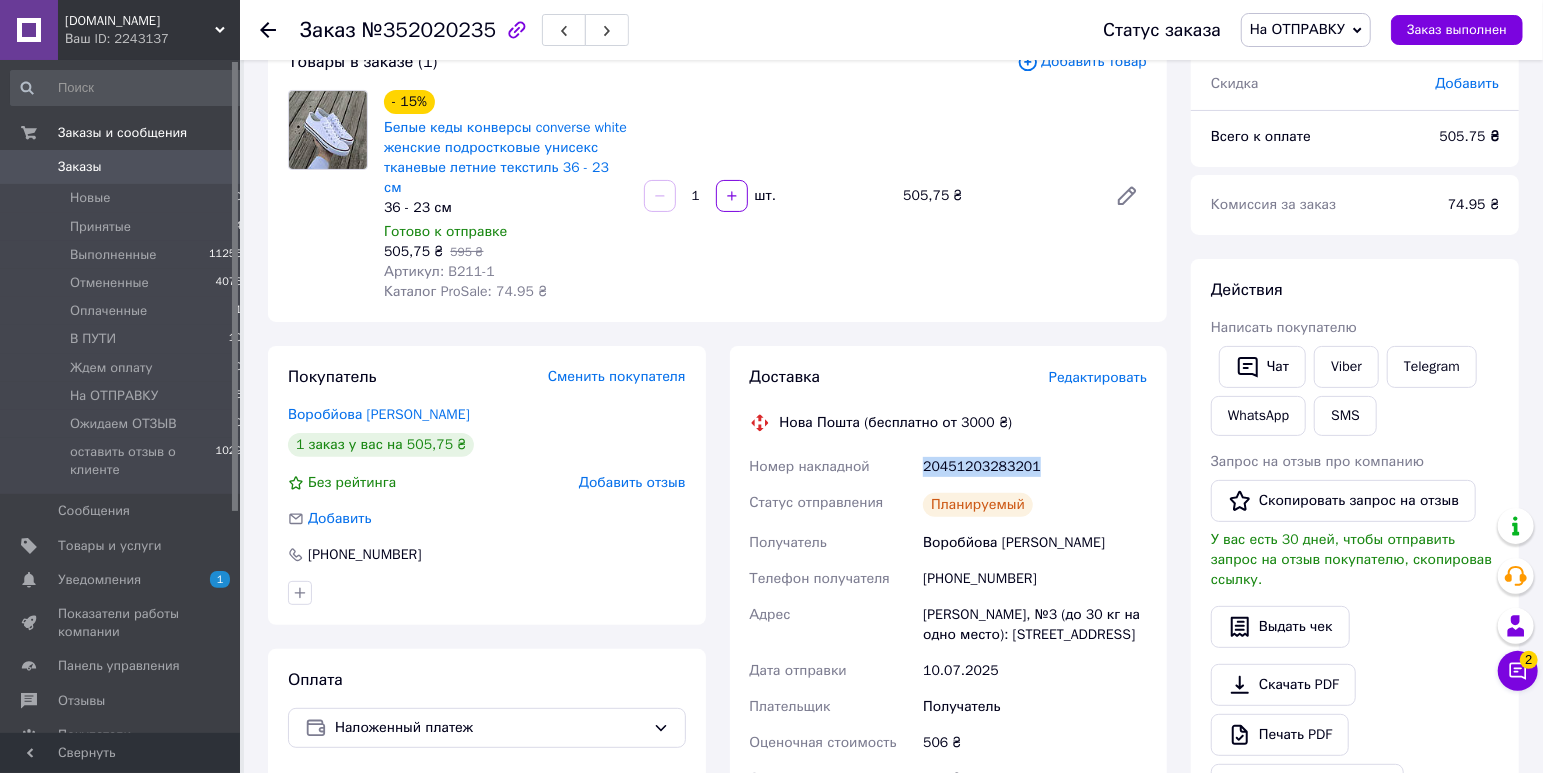 click on "20451203283201" at bounding box center [1035, 467] 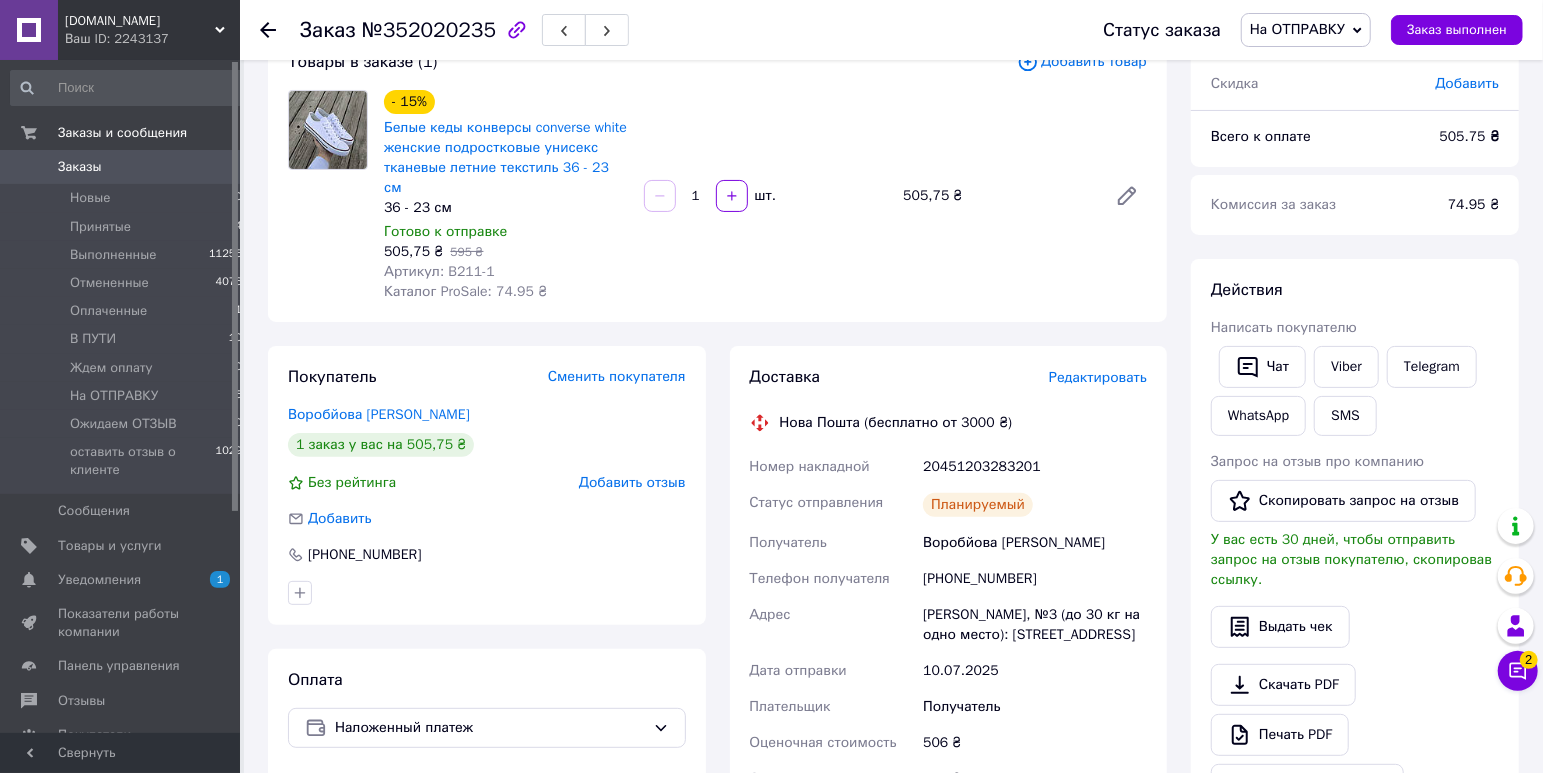 scroll, scrollTop: 0, scrollLeft: 0, axis: both 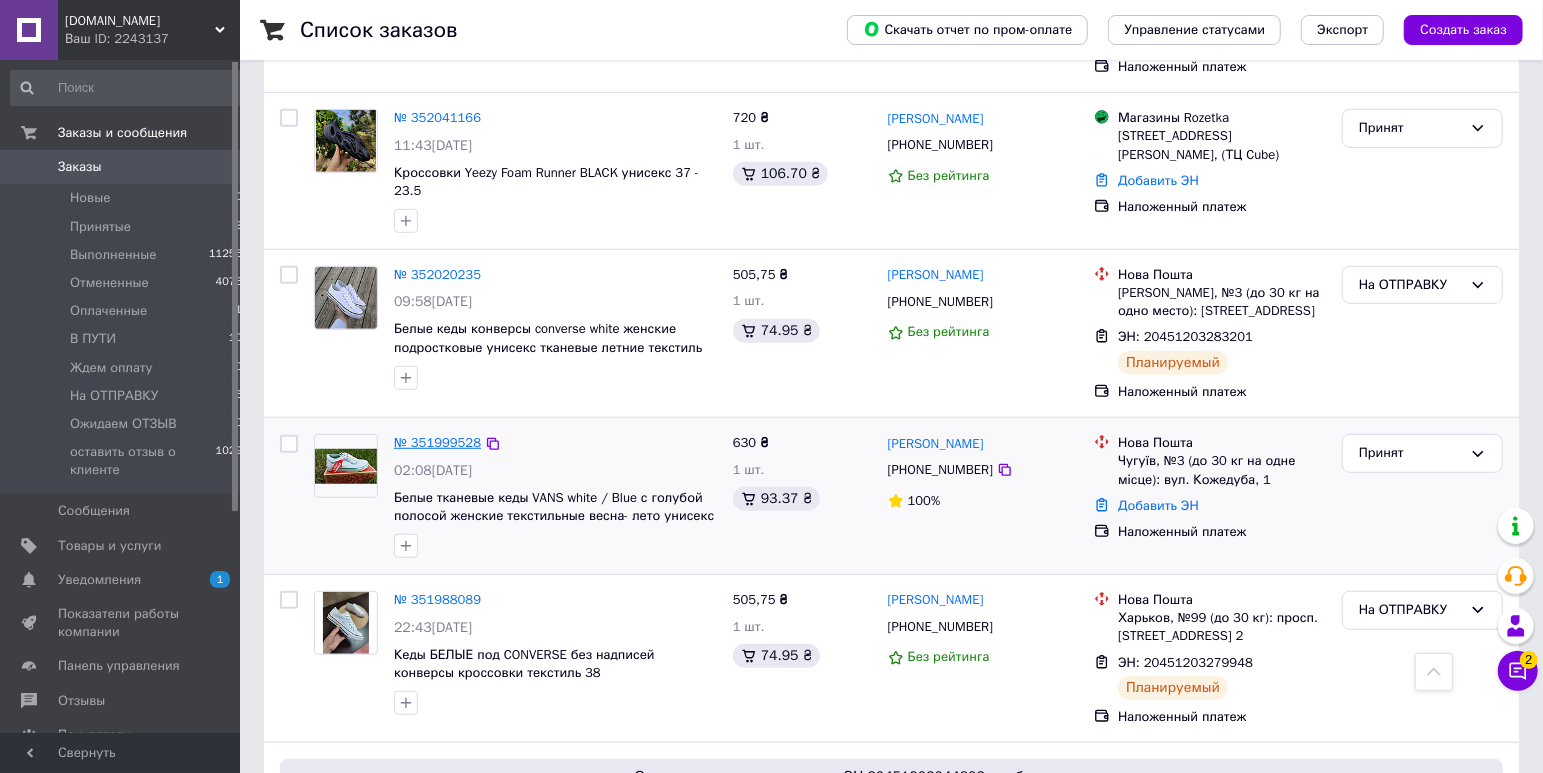click on "№ 351999528" at bounding box center (437, 442) 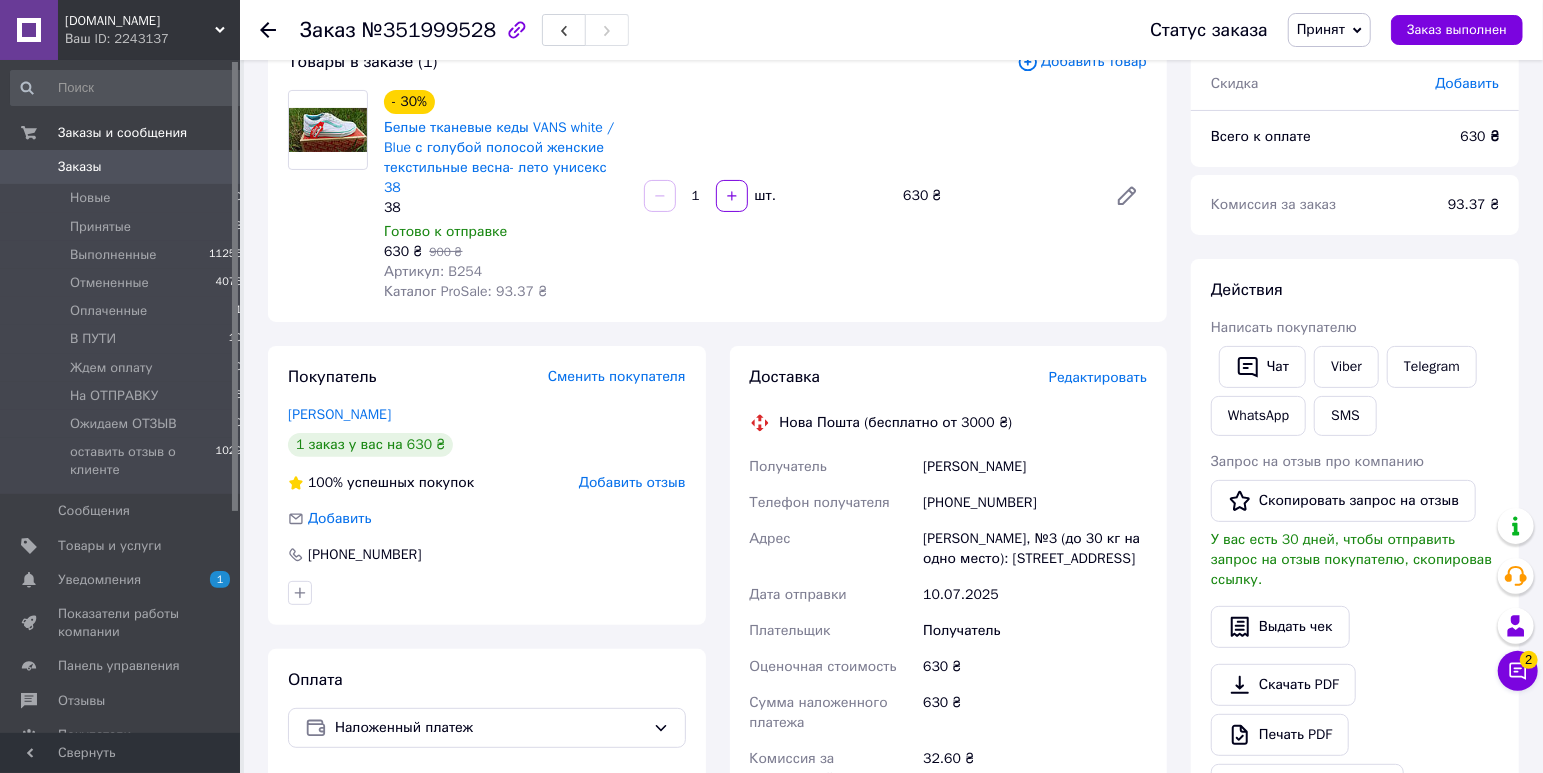 click on "Принят" at bounding box center (1321, 29) 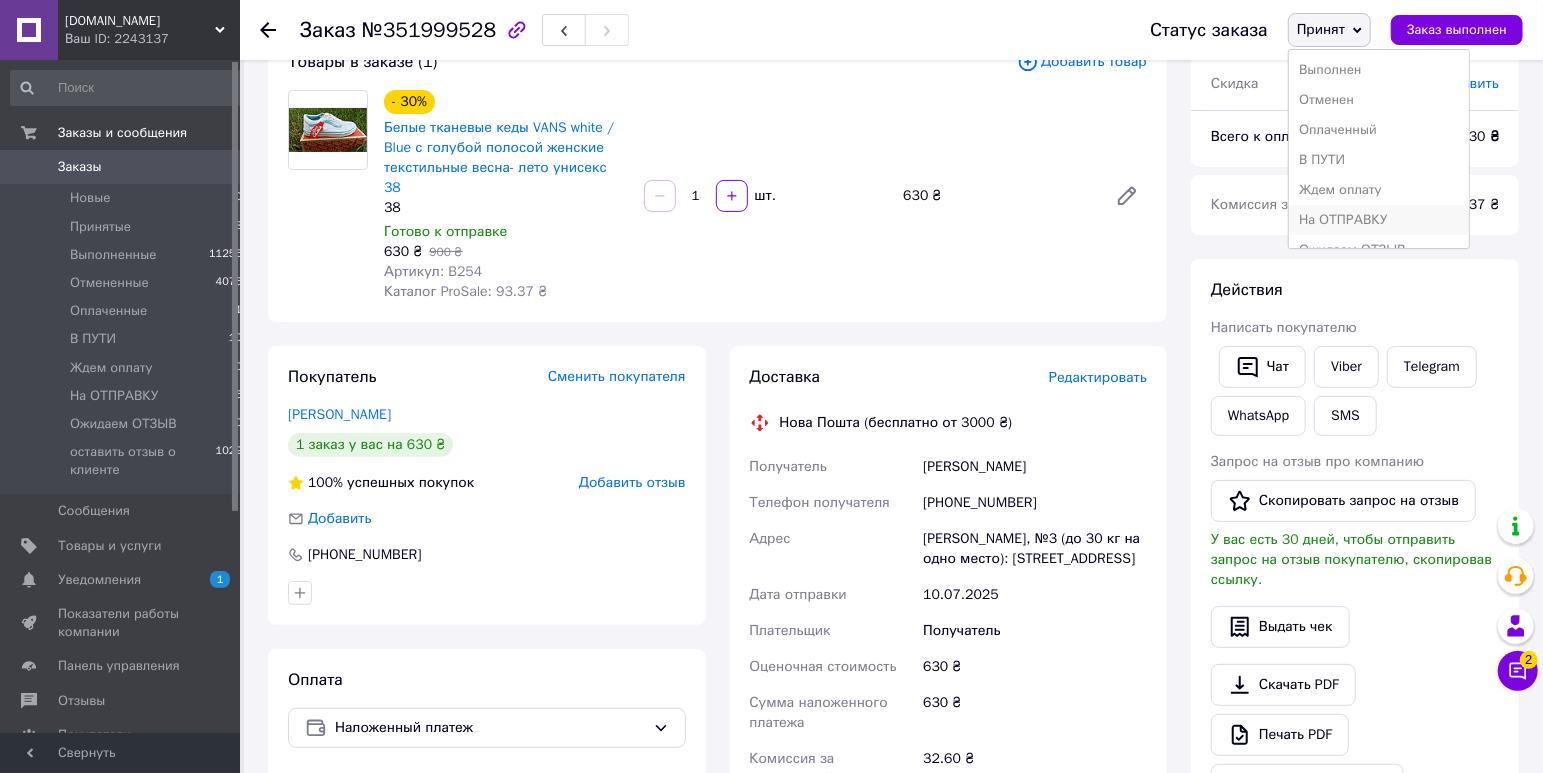 click on "На ОТПРАВКУ" at bounding box center (1379, 220) 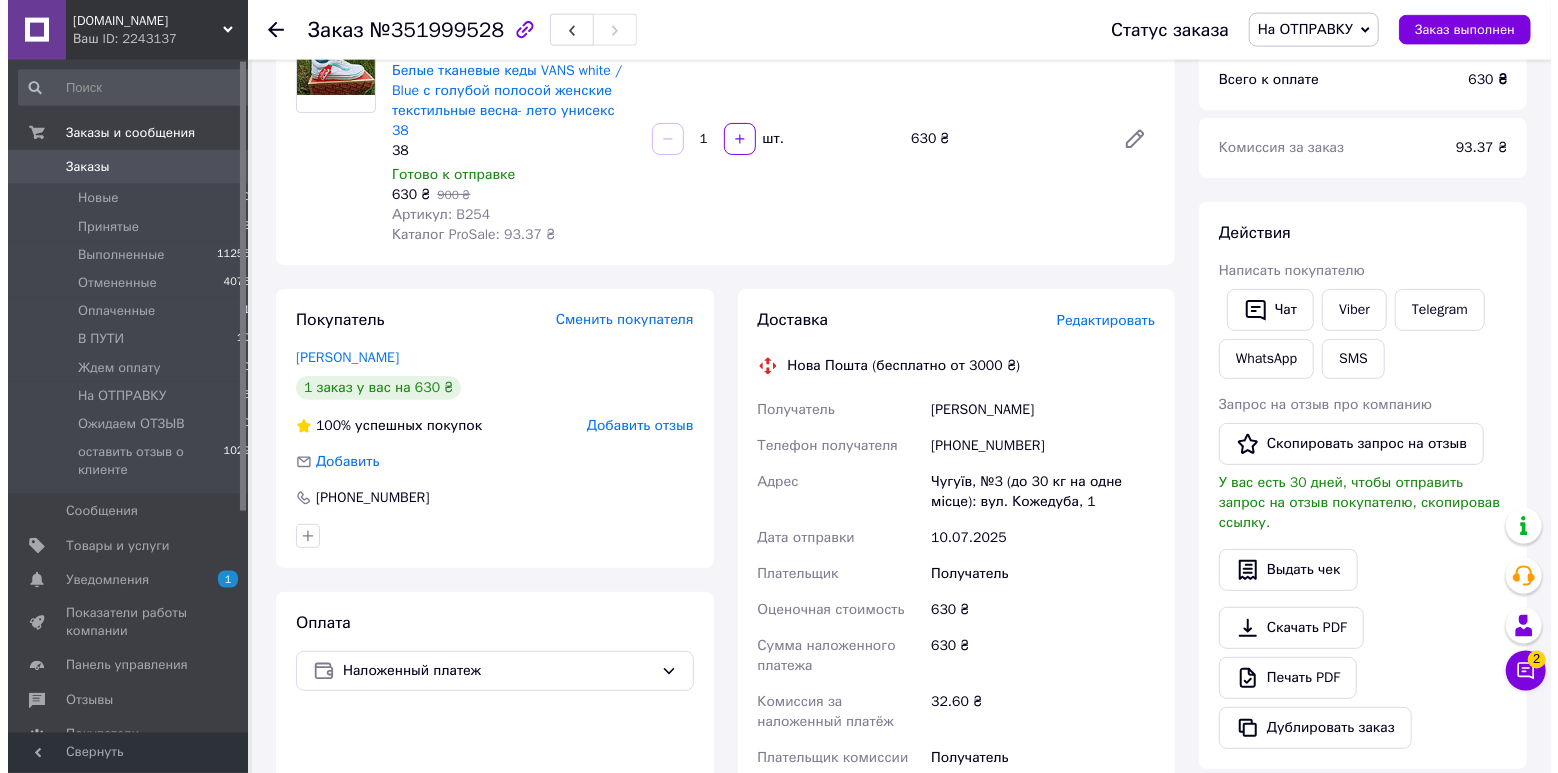 scroll, scrollTop: 210, scrollLeft: 0, axis: vertical 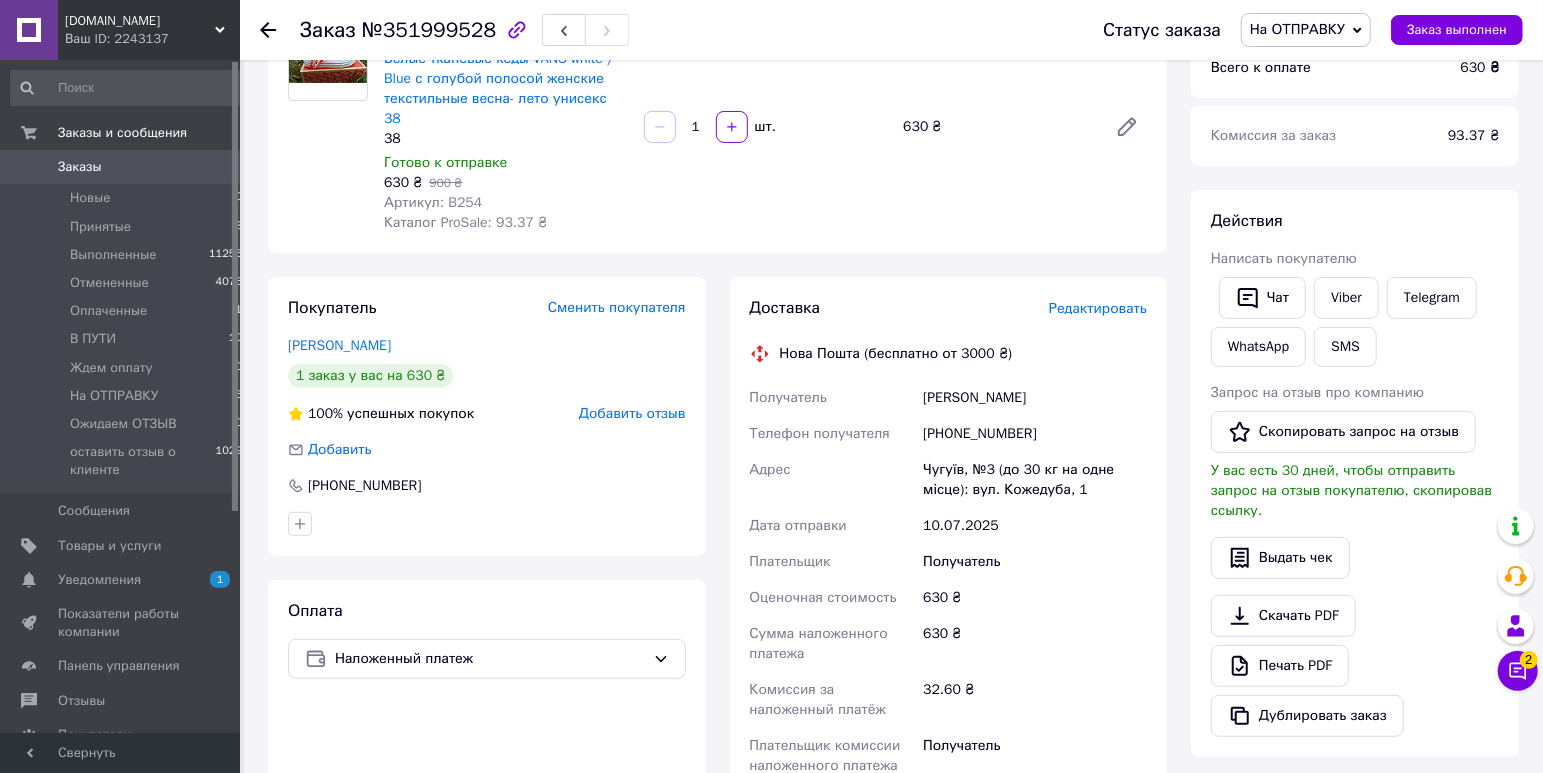 click on "Редактировать" at bounding box center [1098, 308] 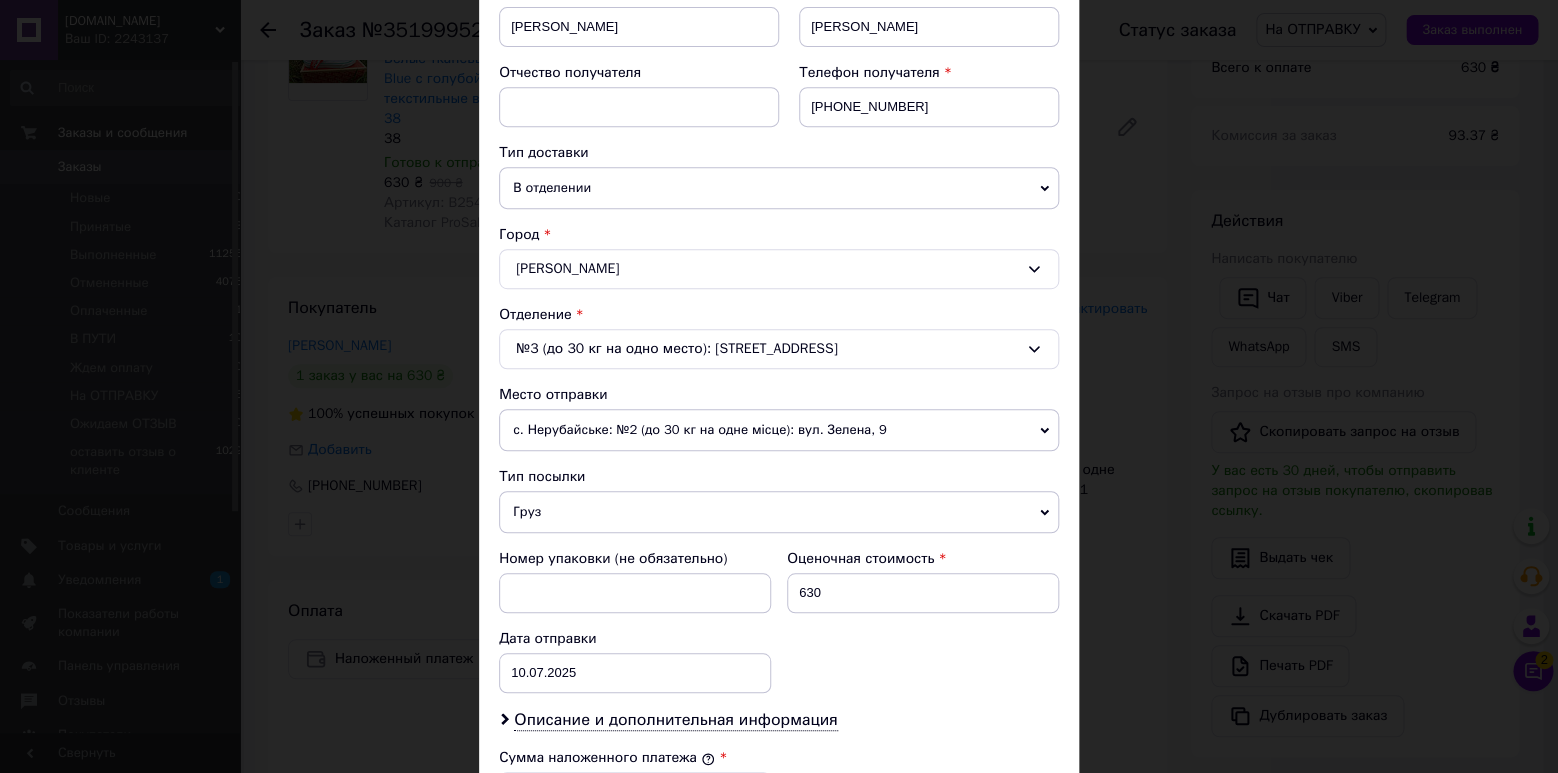 scroll, scrollTop: 0, scrollLeft: 0, axis: both 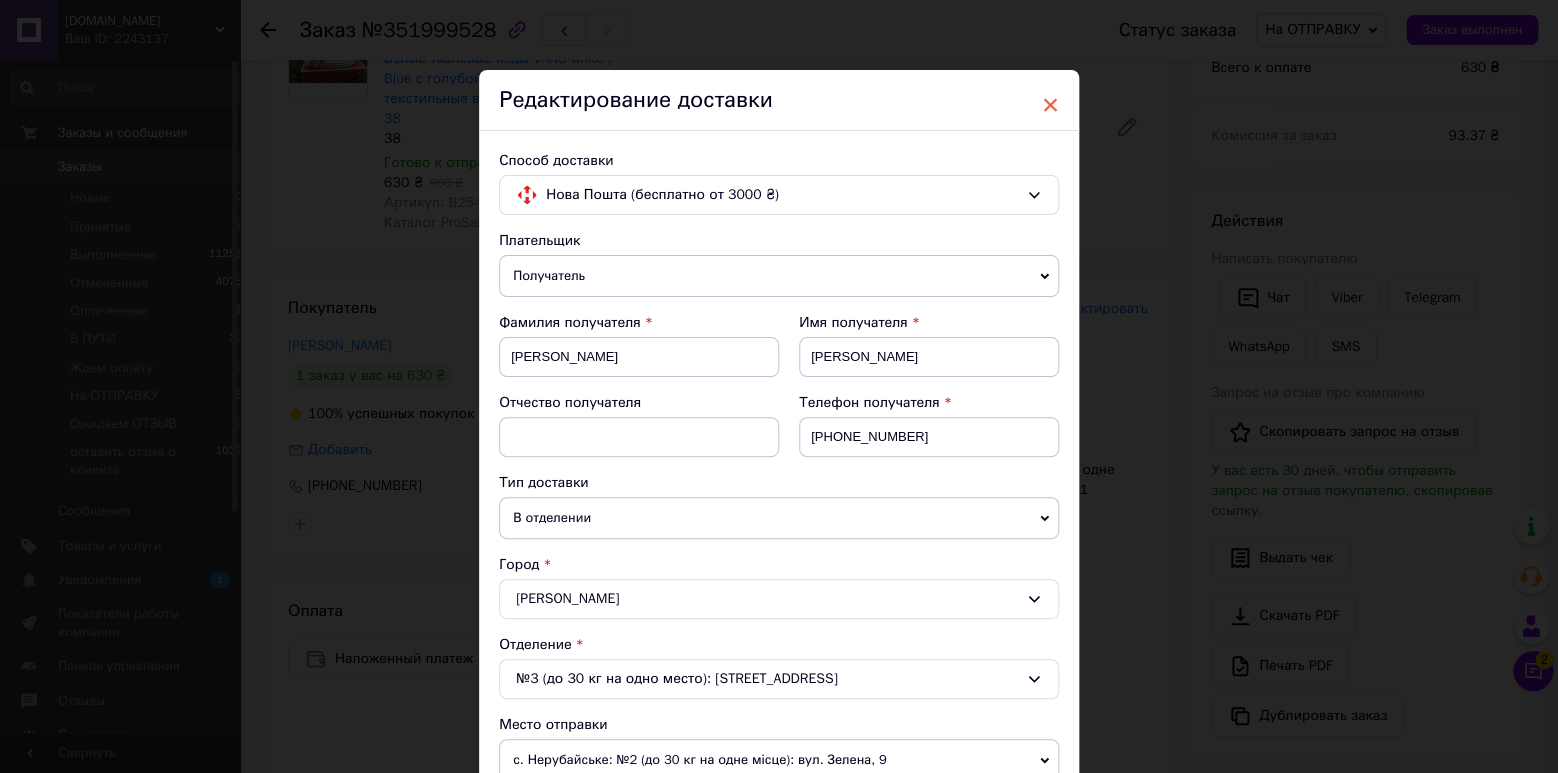 click on "×" at bounding box center [1050, 105] 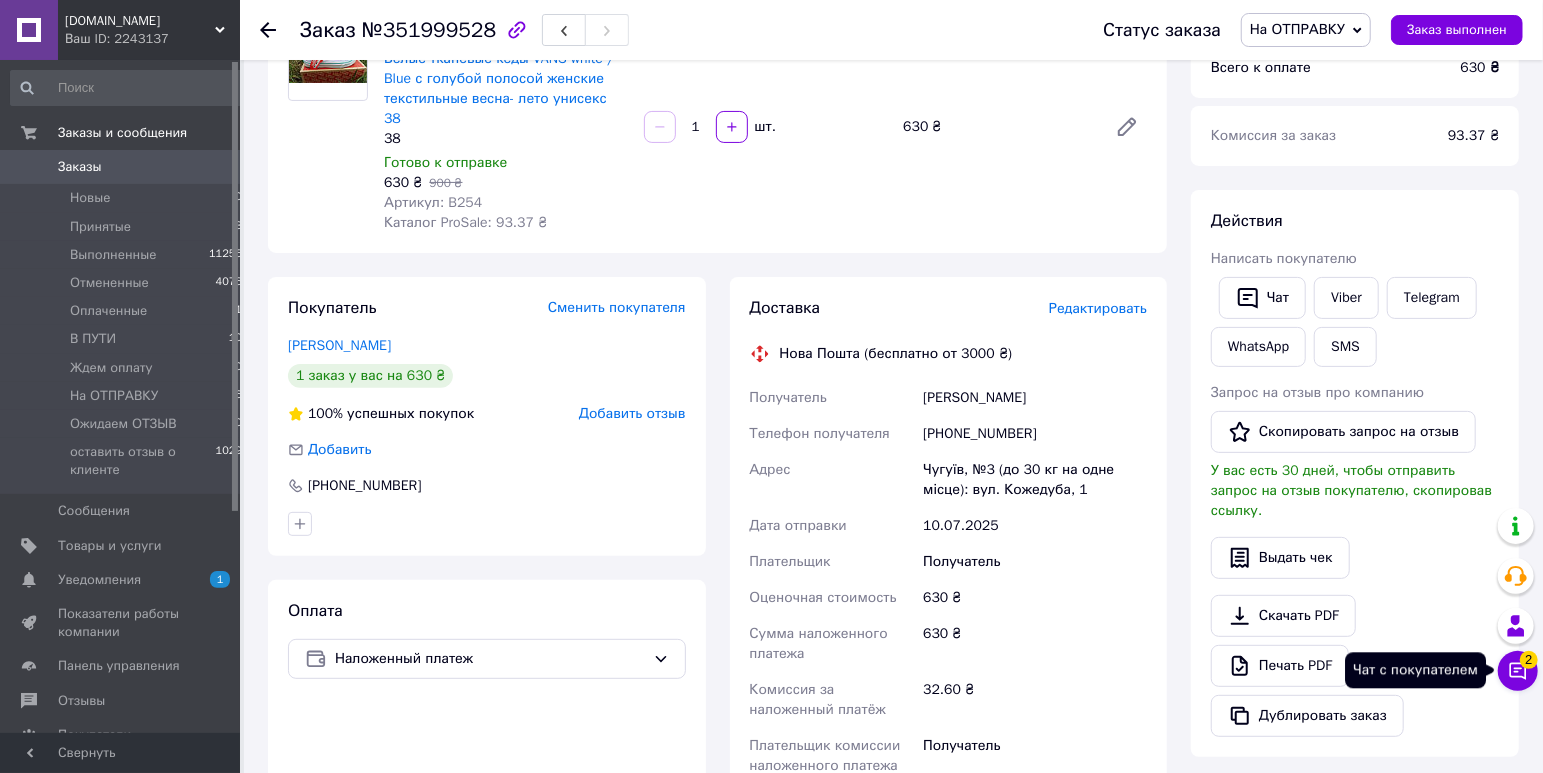 click 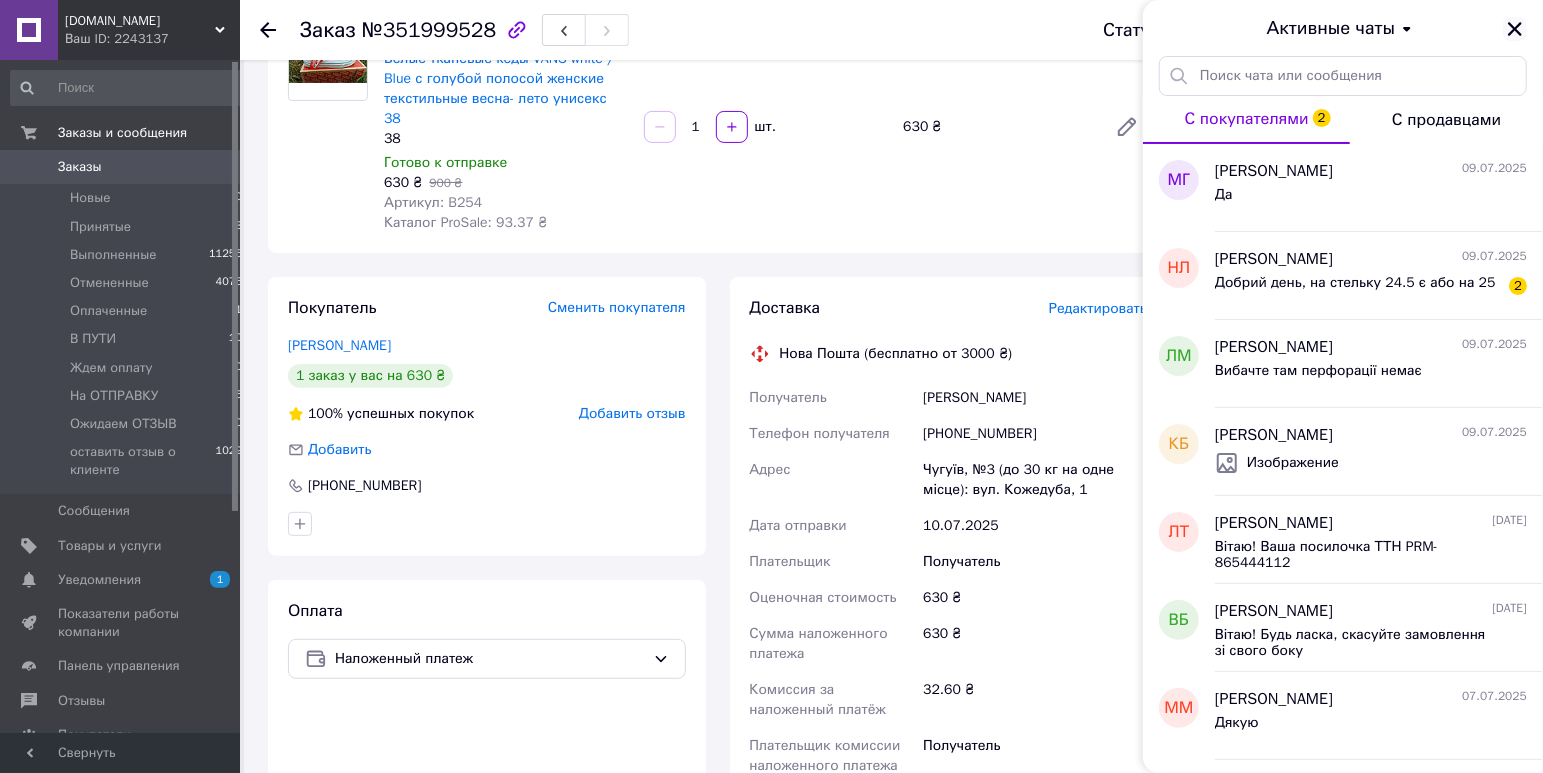 click 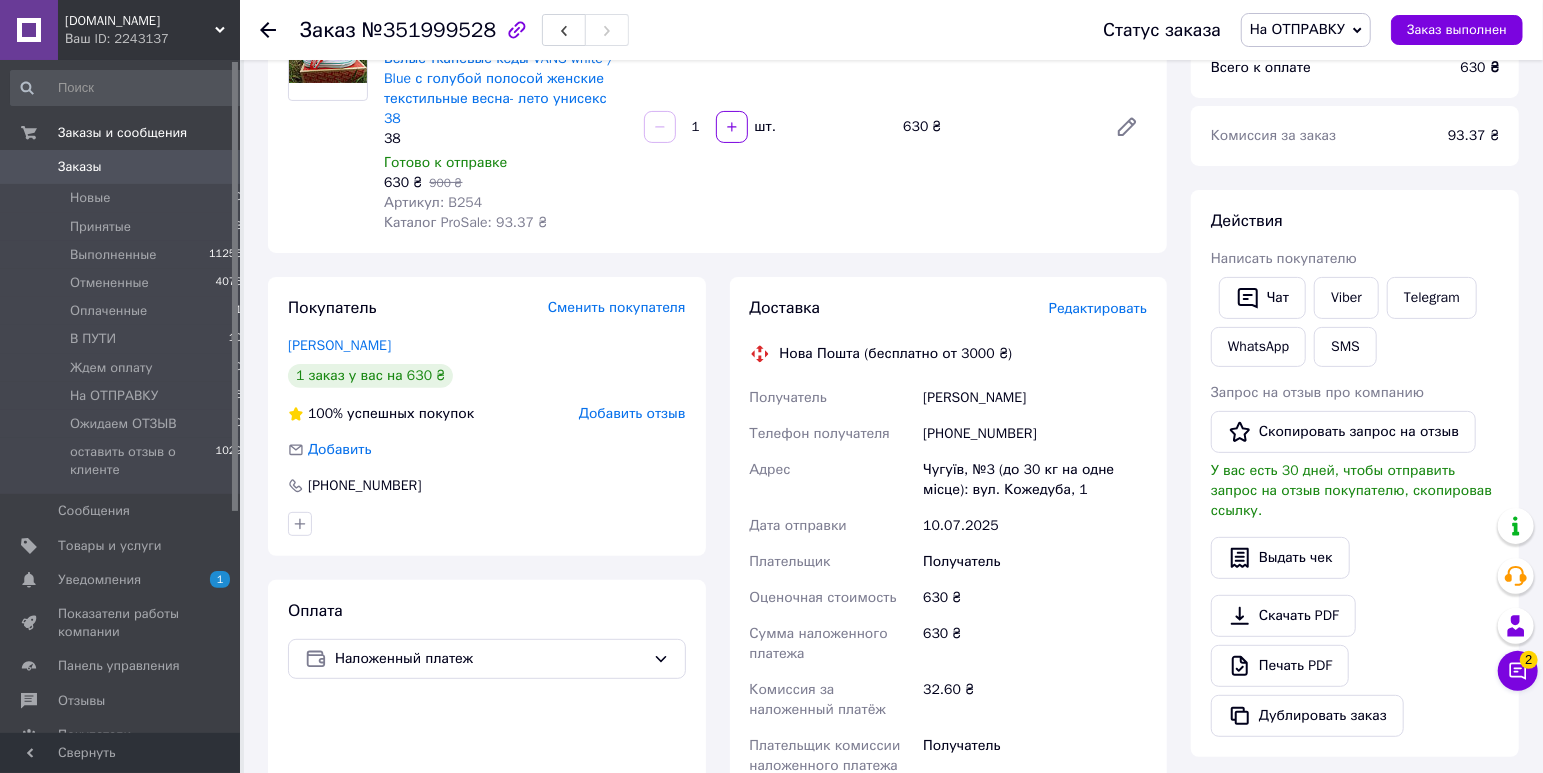 click on "Редактировать" at bounding box center (1098, 308) 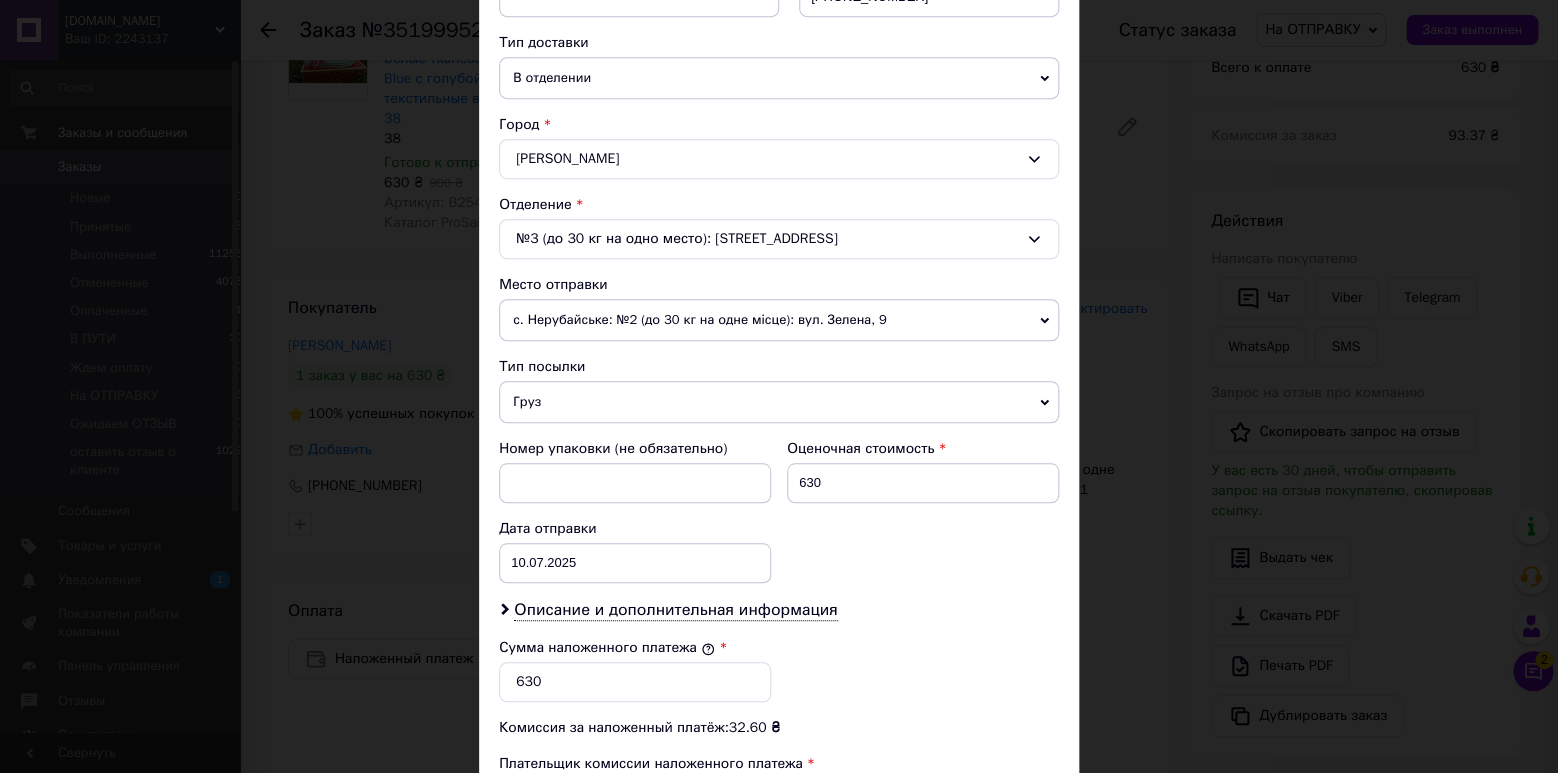 scroll, scrollTop: 748, scrollLeft: 0, axis: vertical 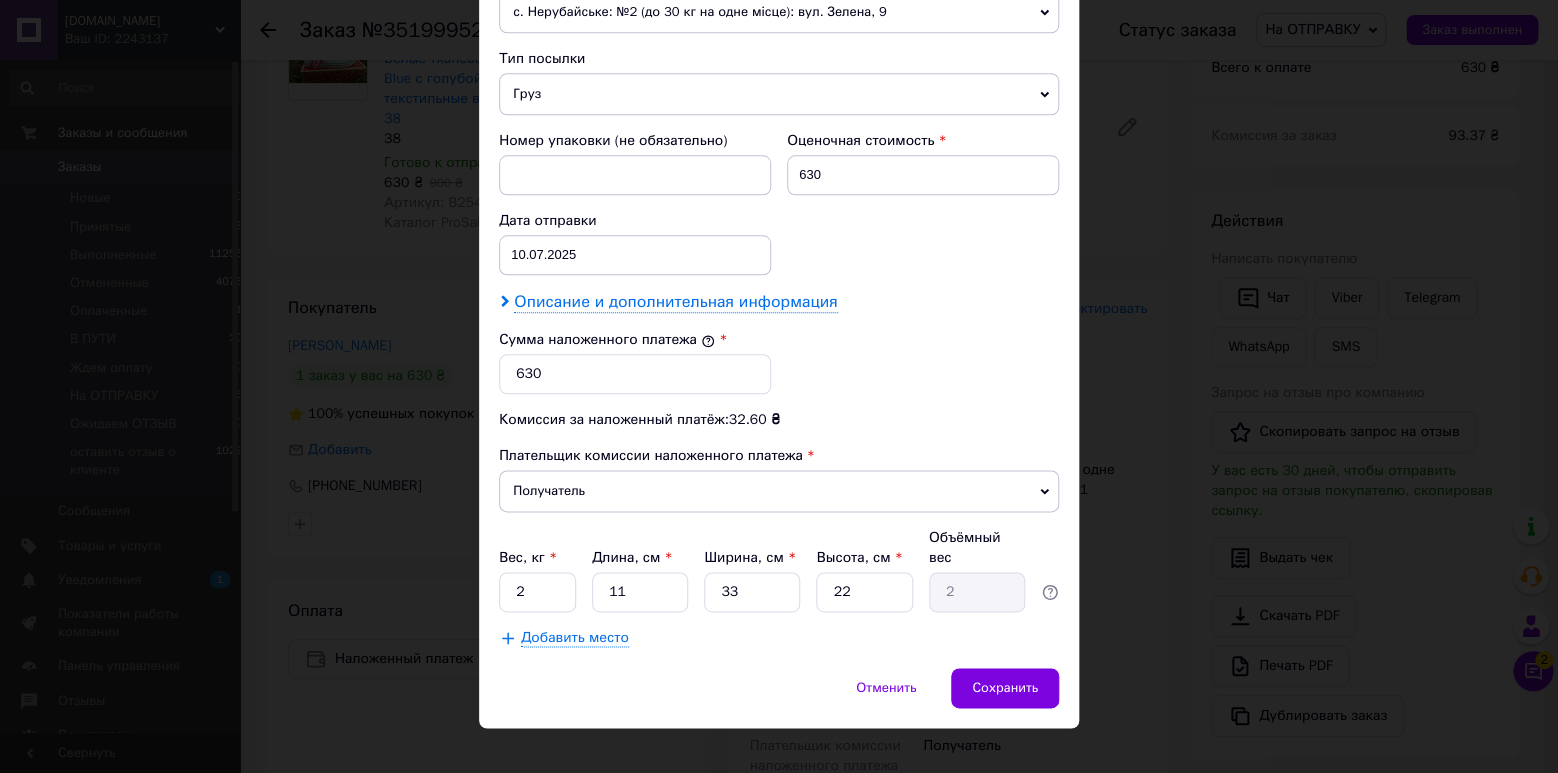 click on "Описание и дополнительная информация" at bounding box center [675, 302] 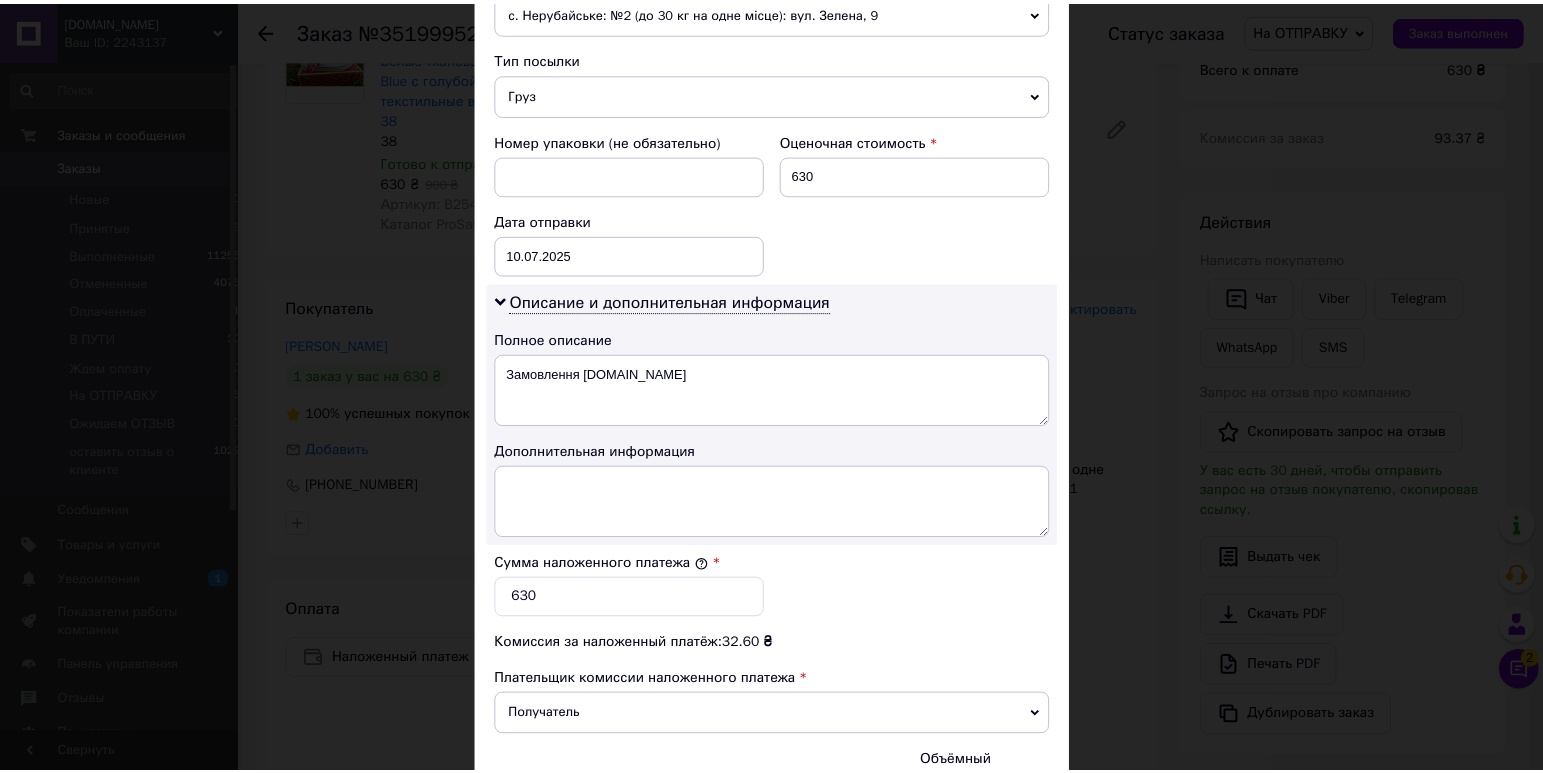 scroll, scrollTop: 972, scrollLeft: 0, axis: vertical 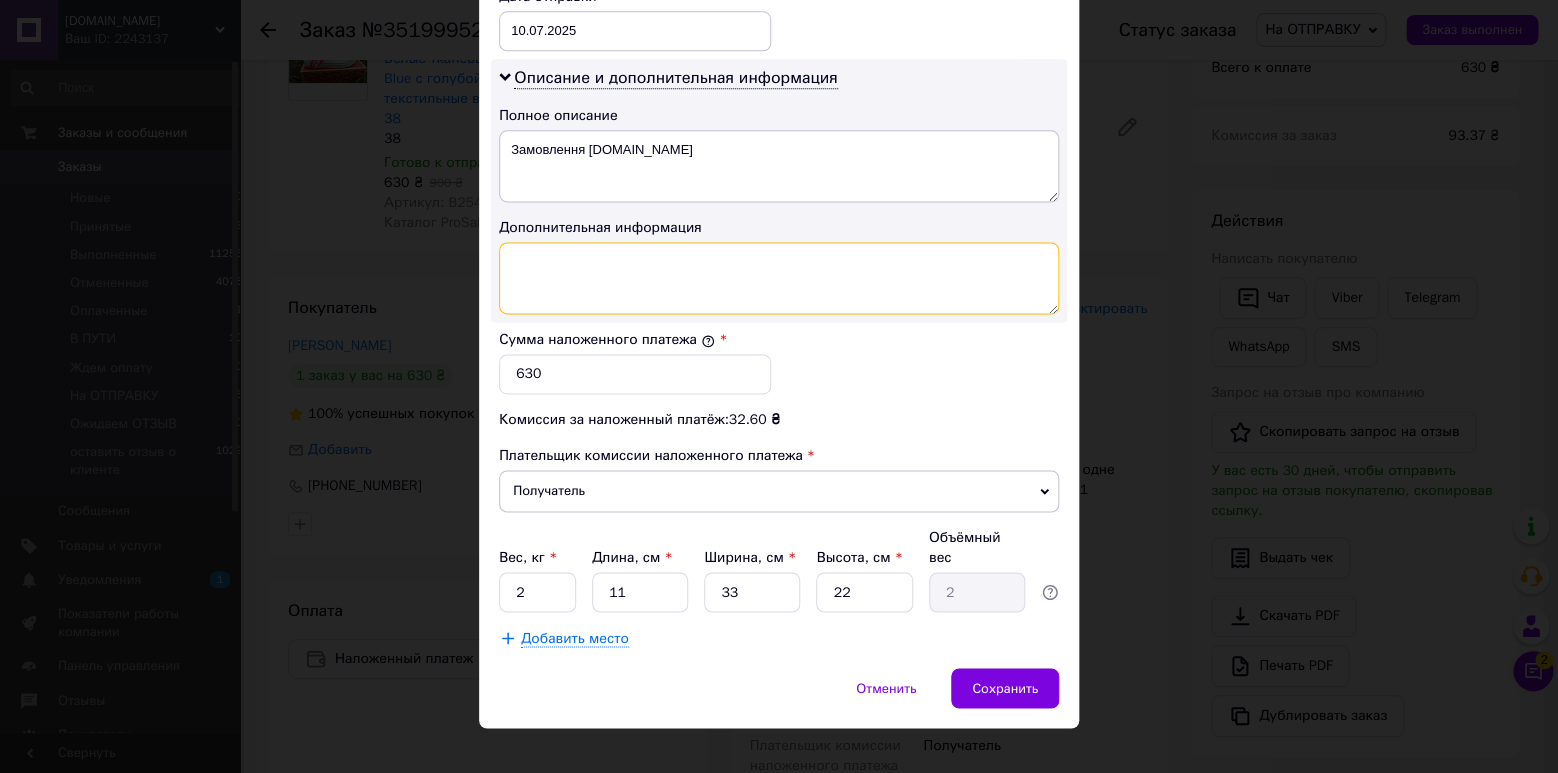 click at bounding box center [779, 278] 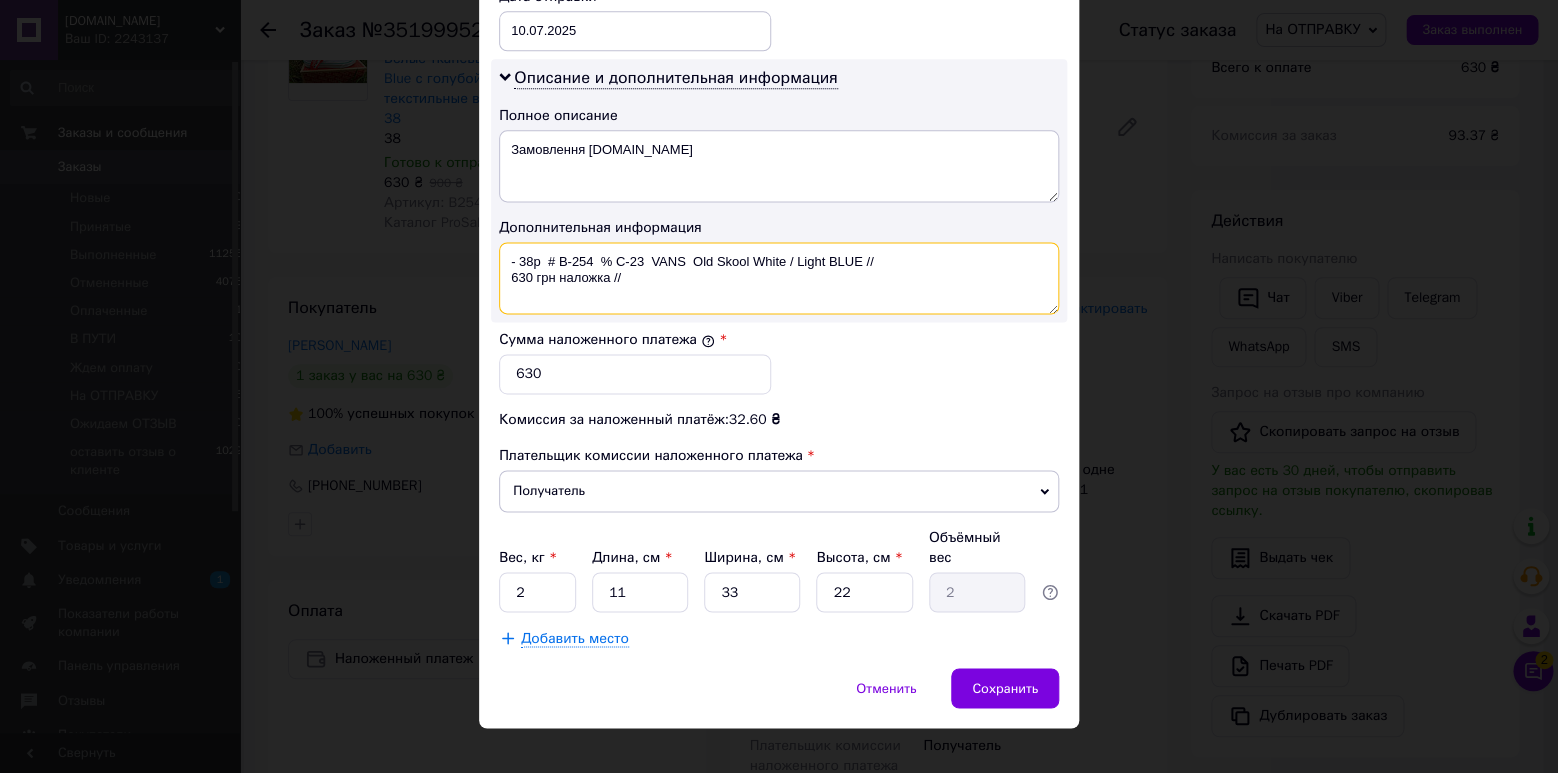 paste on "Prom 351999528  in" 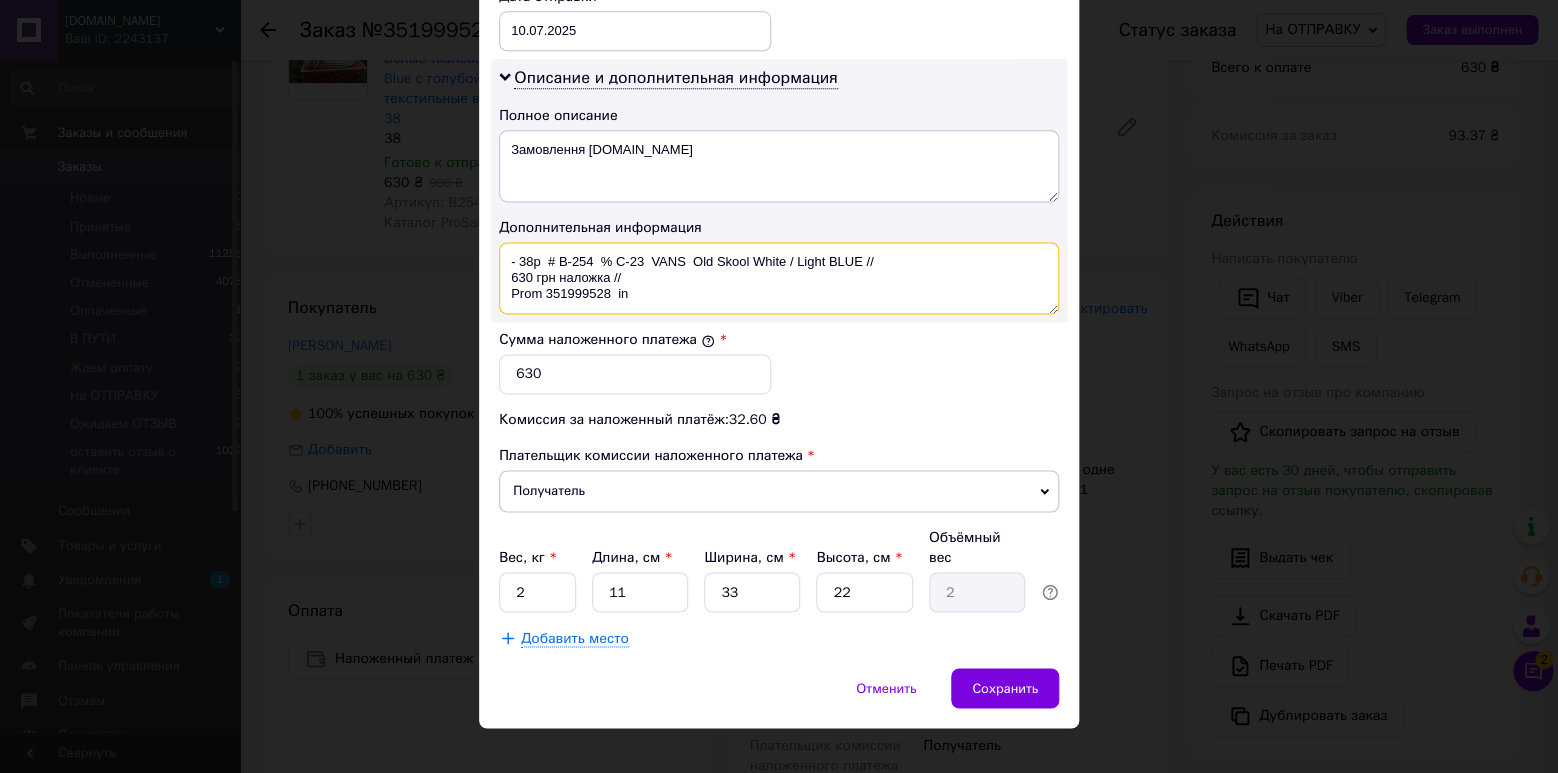 click on "- 38р  # B-254  % C-23  VANS  Old Skool White / Light BLUE //
630 грн наложка //
Prom 351999528  in" at bounding box center (779, 278) 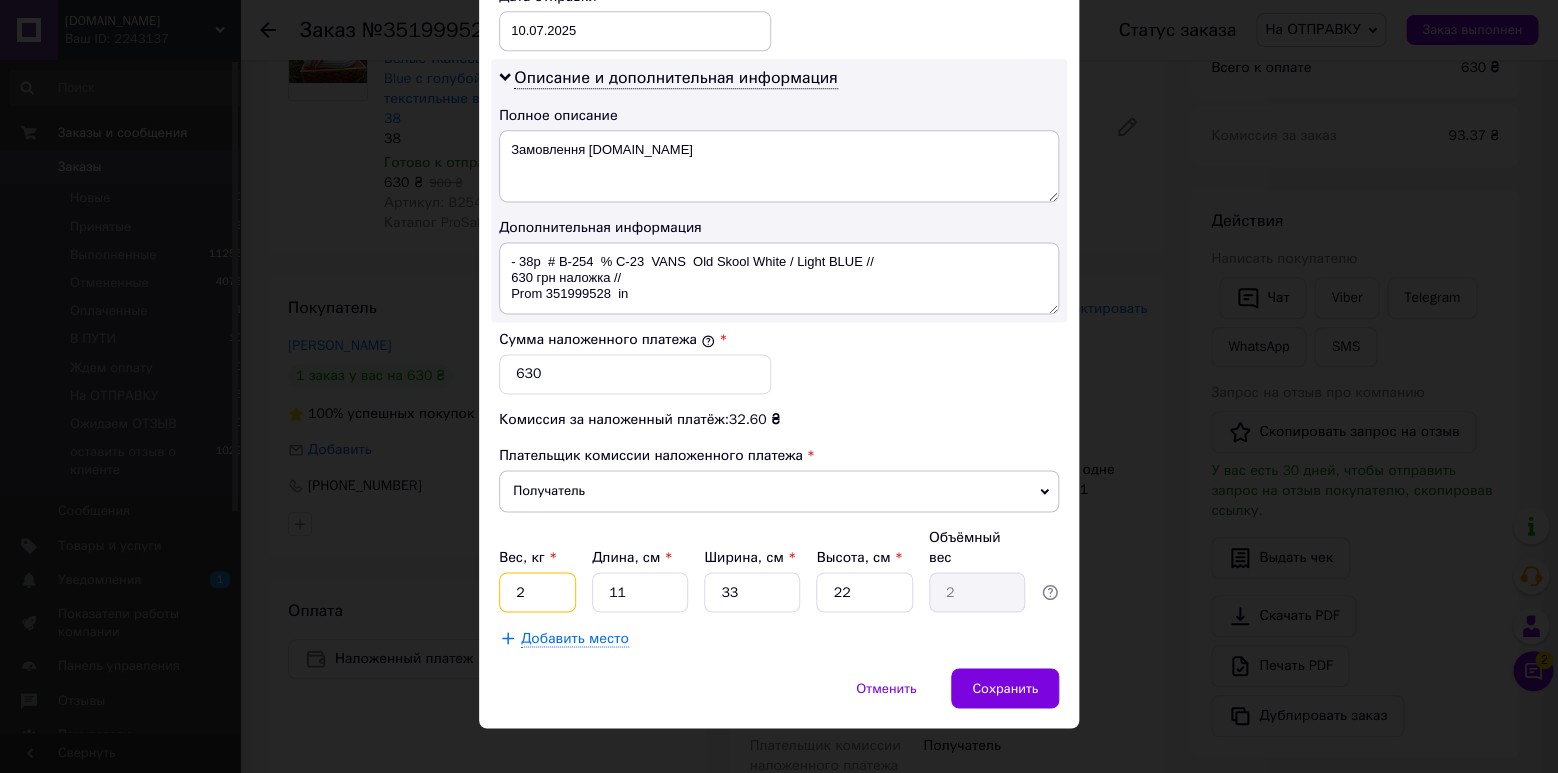 drag, startPoint x: 535, startPoint y: 560, endPoint x: 505, endPoint y: 572, distance: 32.31099 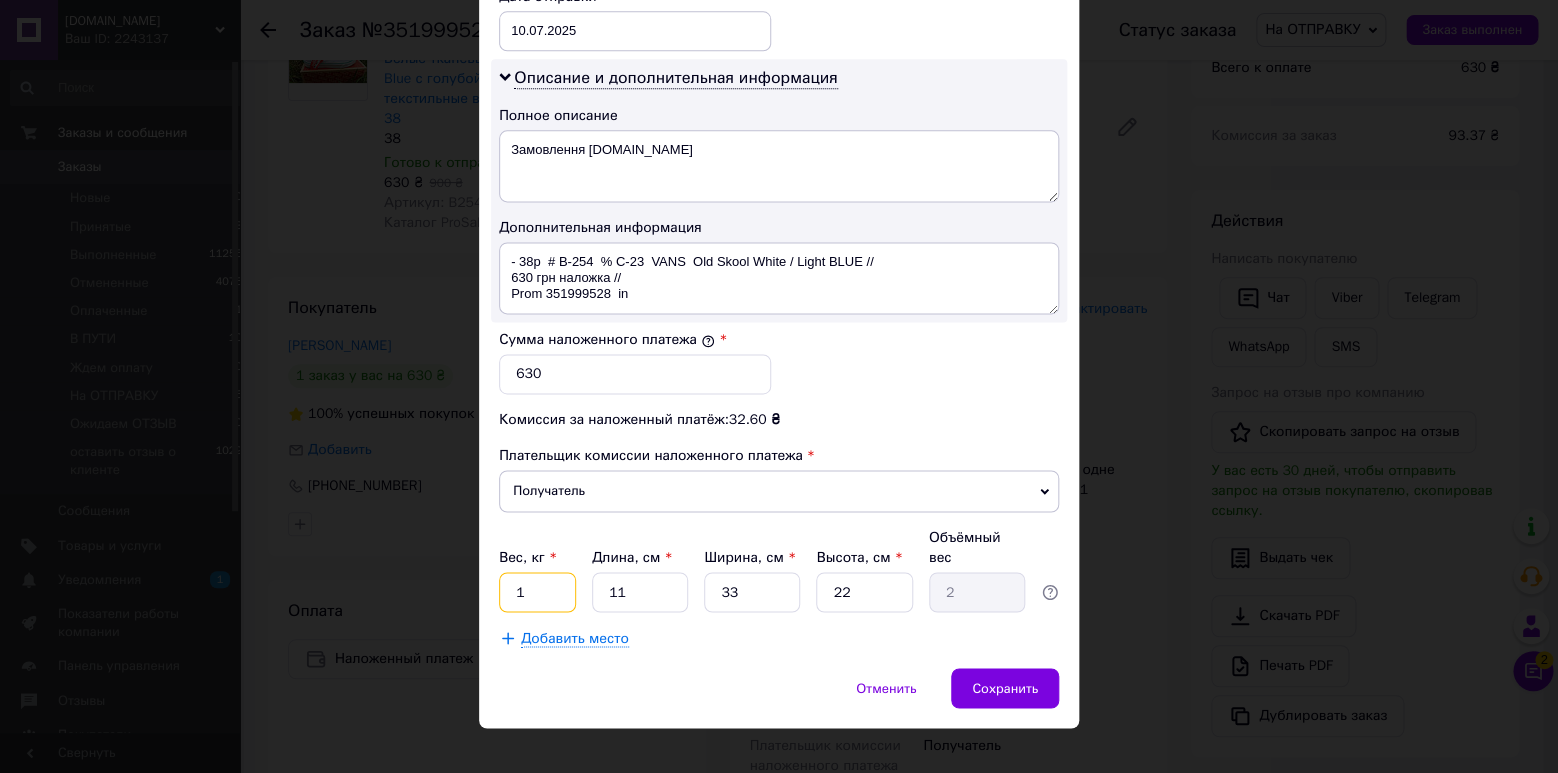 type on "1" 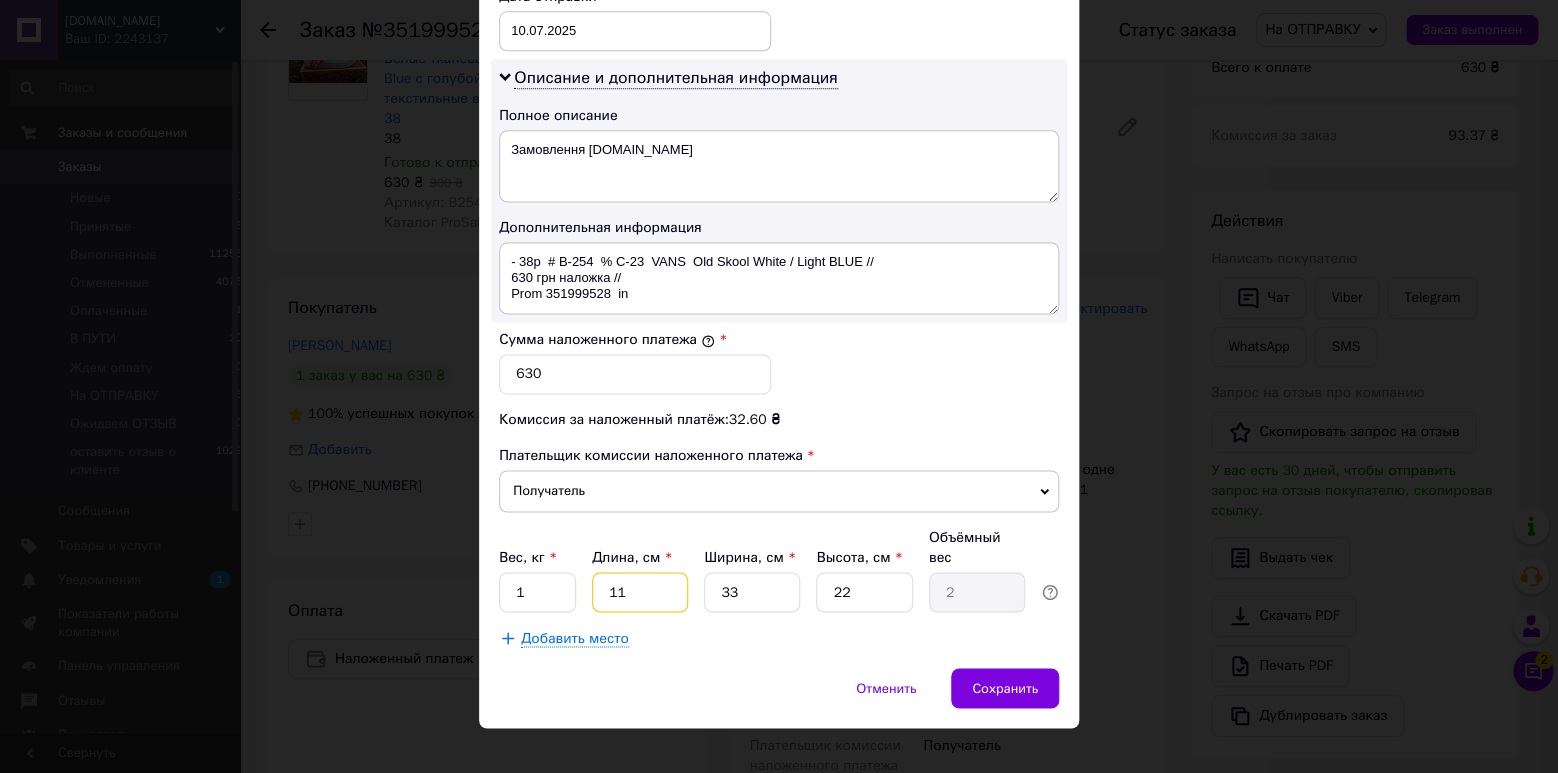 drag, startPoint x: 628, startPoint y: 570, endPoint x: 600, endPoint y: 573, distance: 28.160255 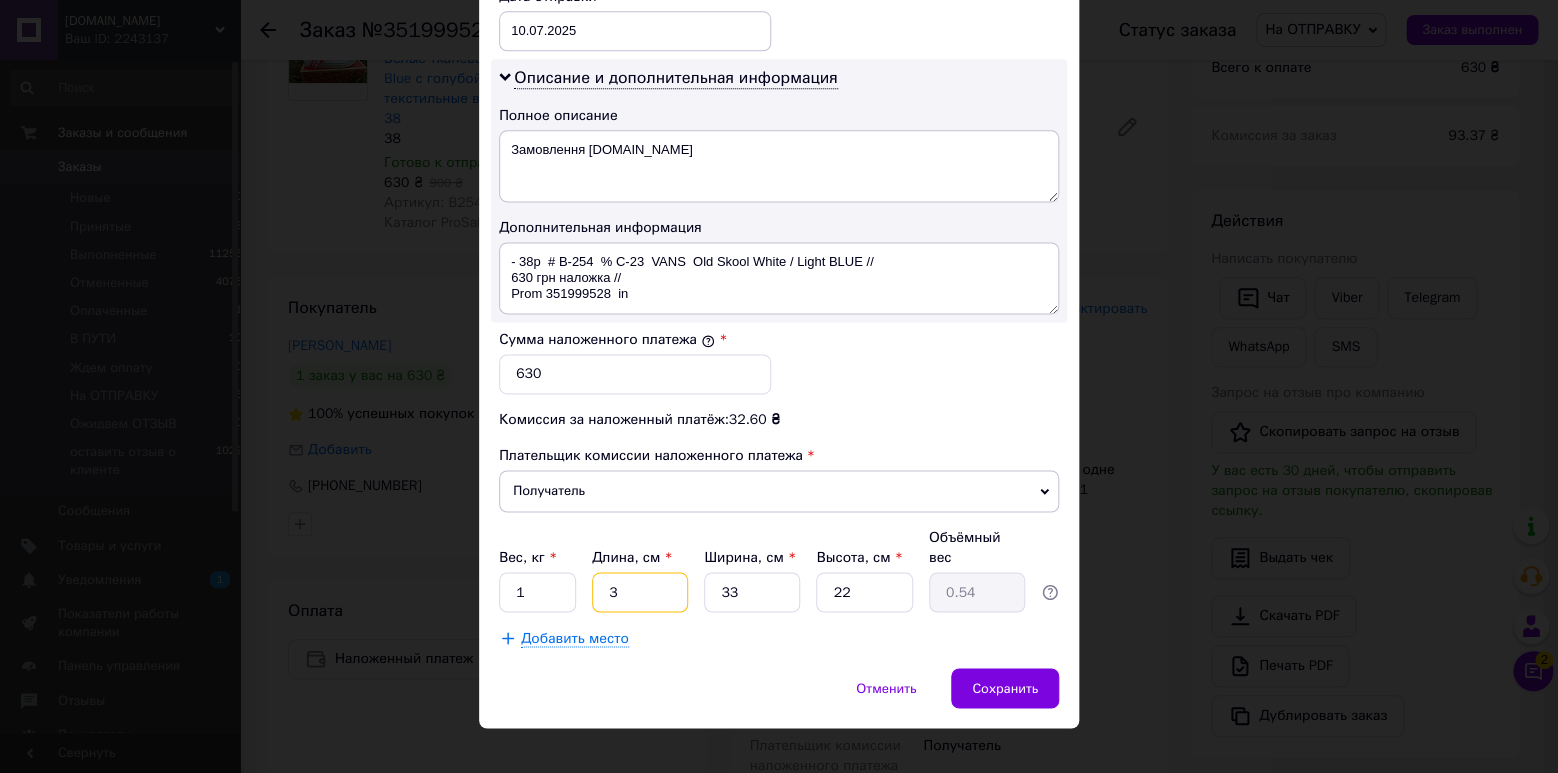 type on "30" 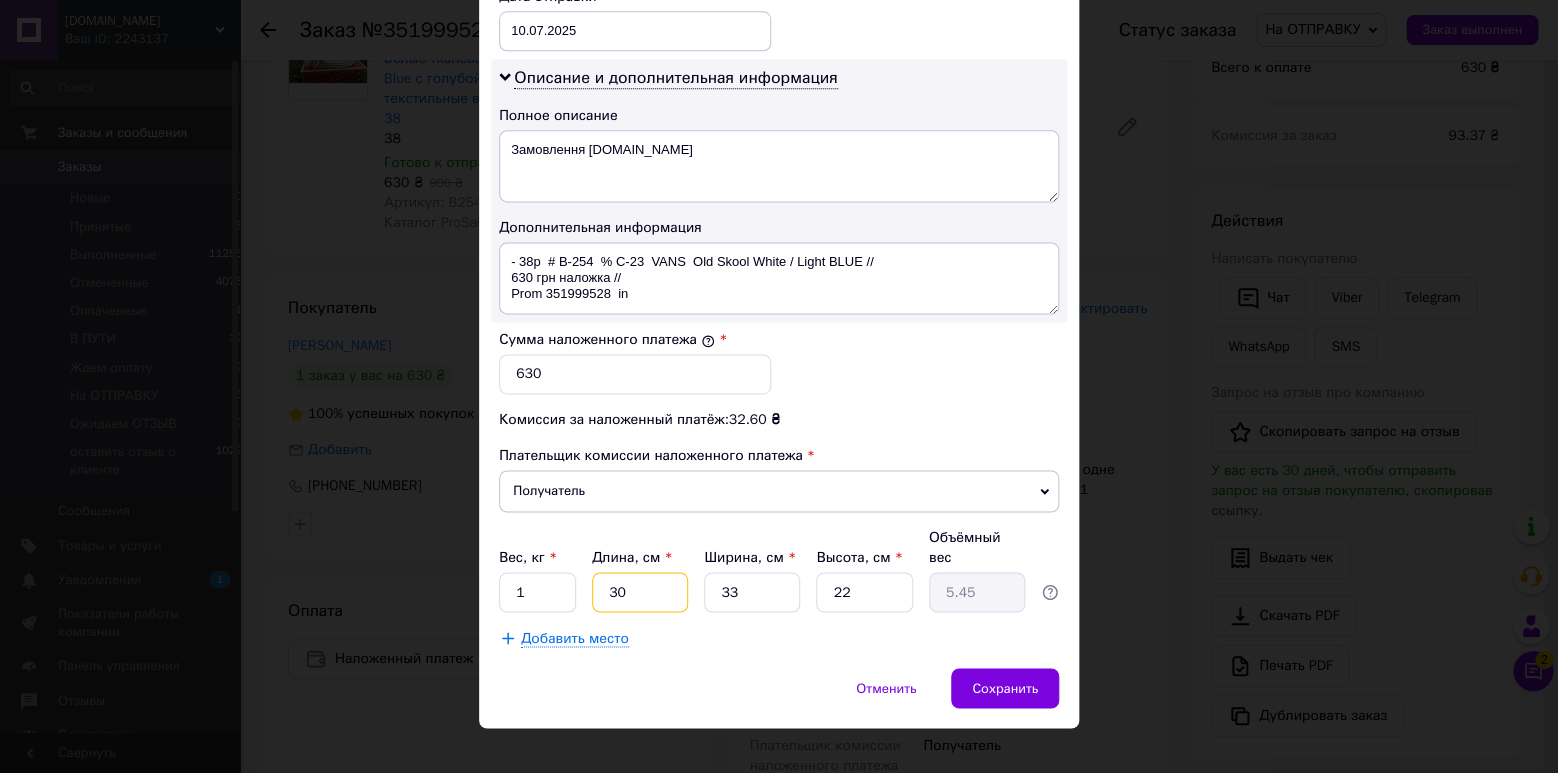 type on "30" 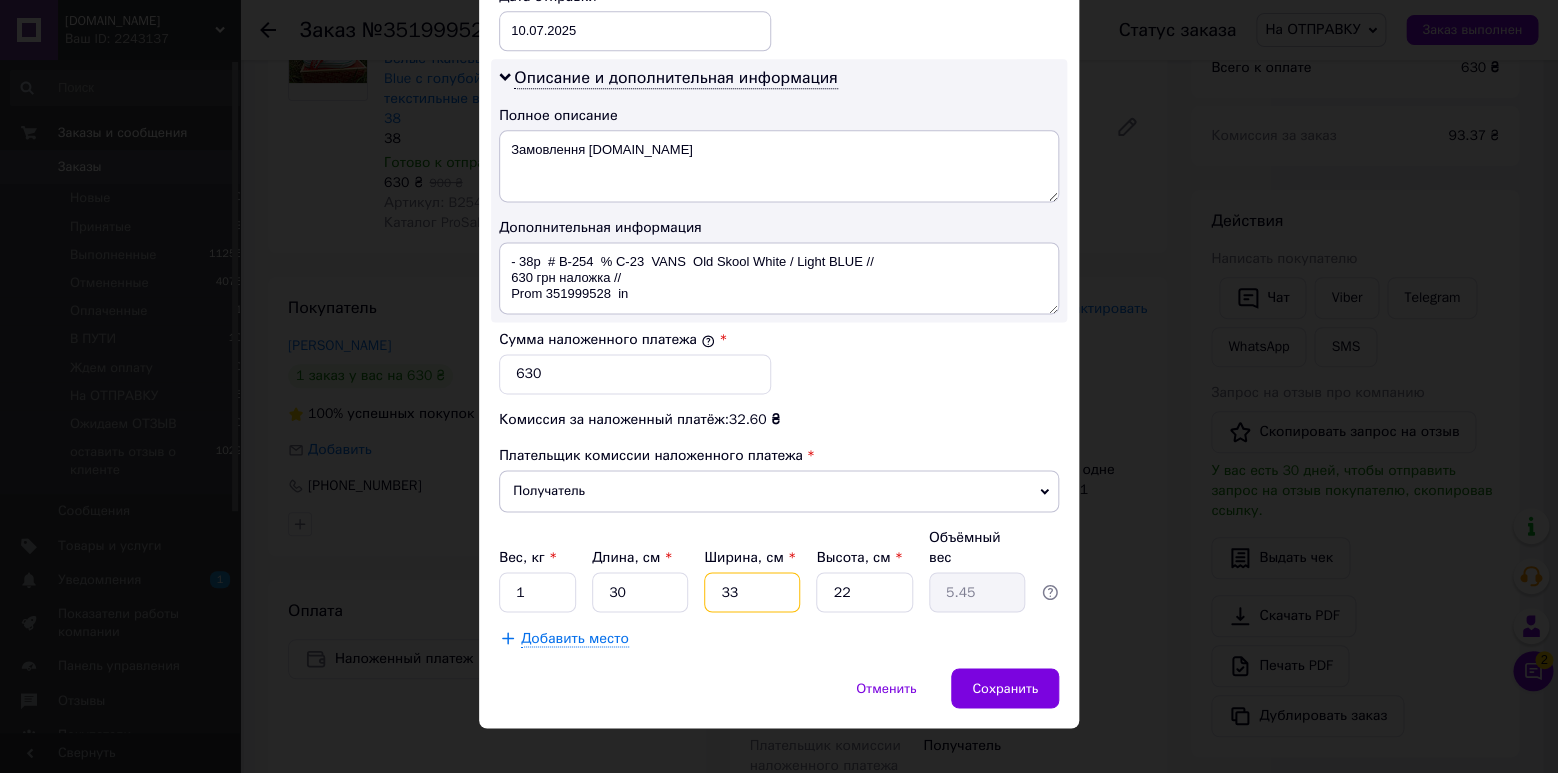 drag, startPoint x: 763, startPoint y: 563, endPoint x: 702, endPoint y: 572, distance: 61.66036 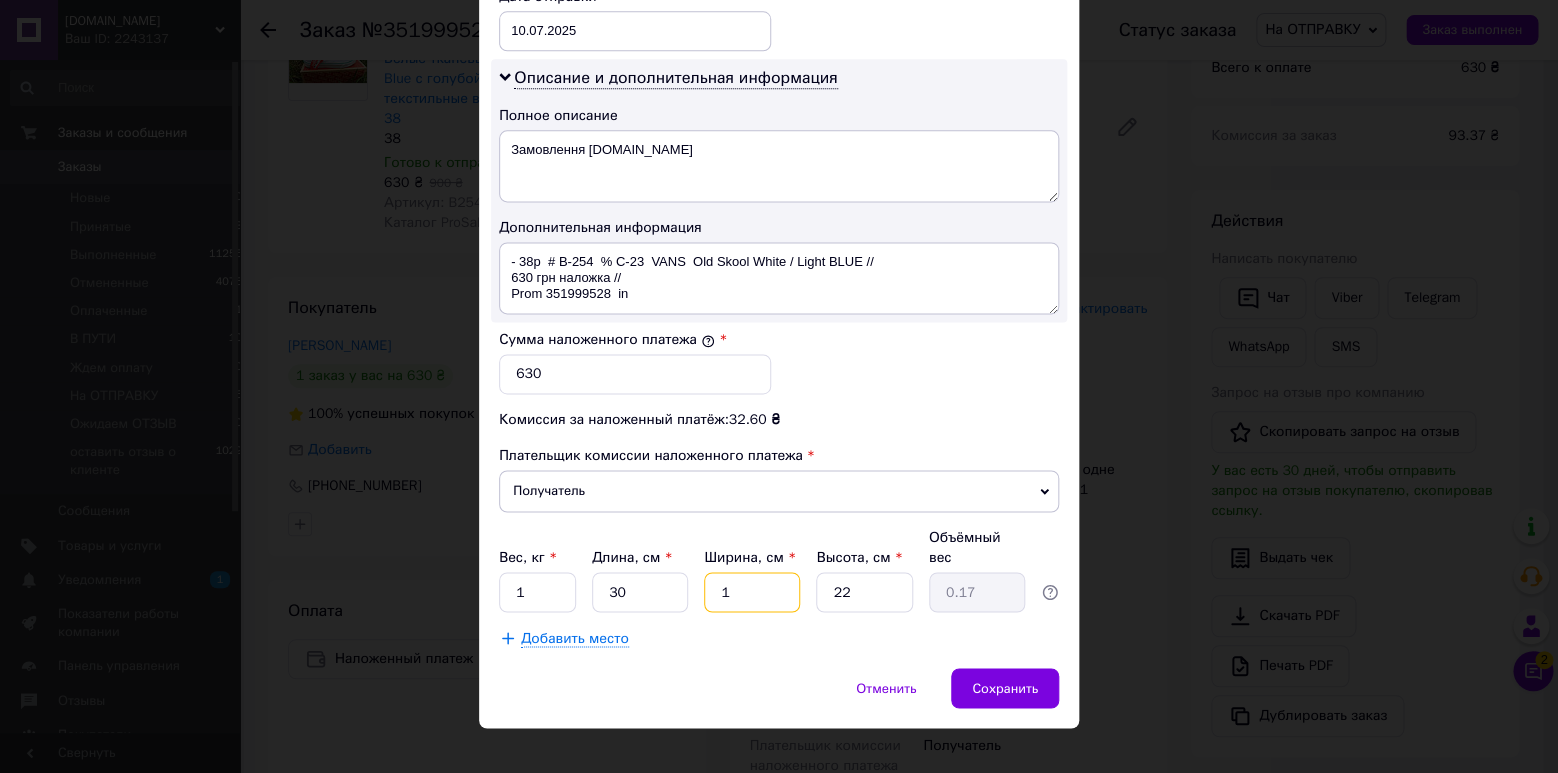 type on "14" 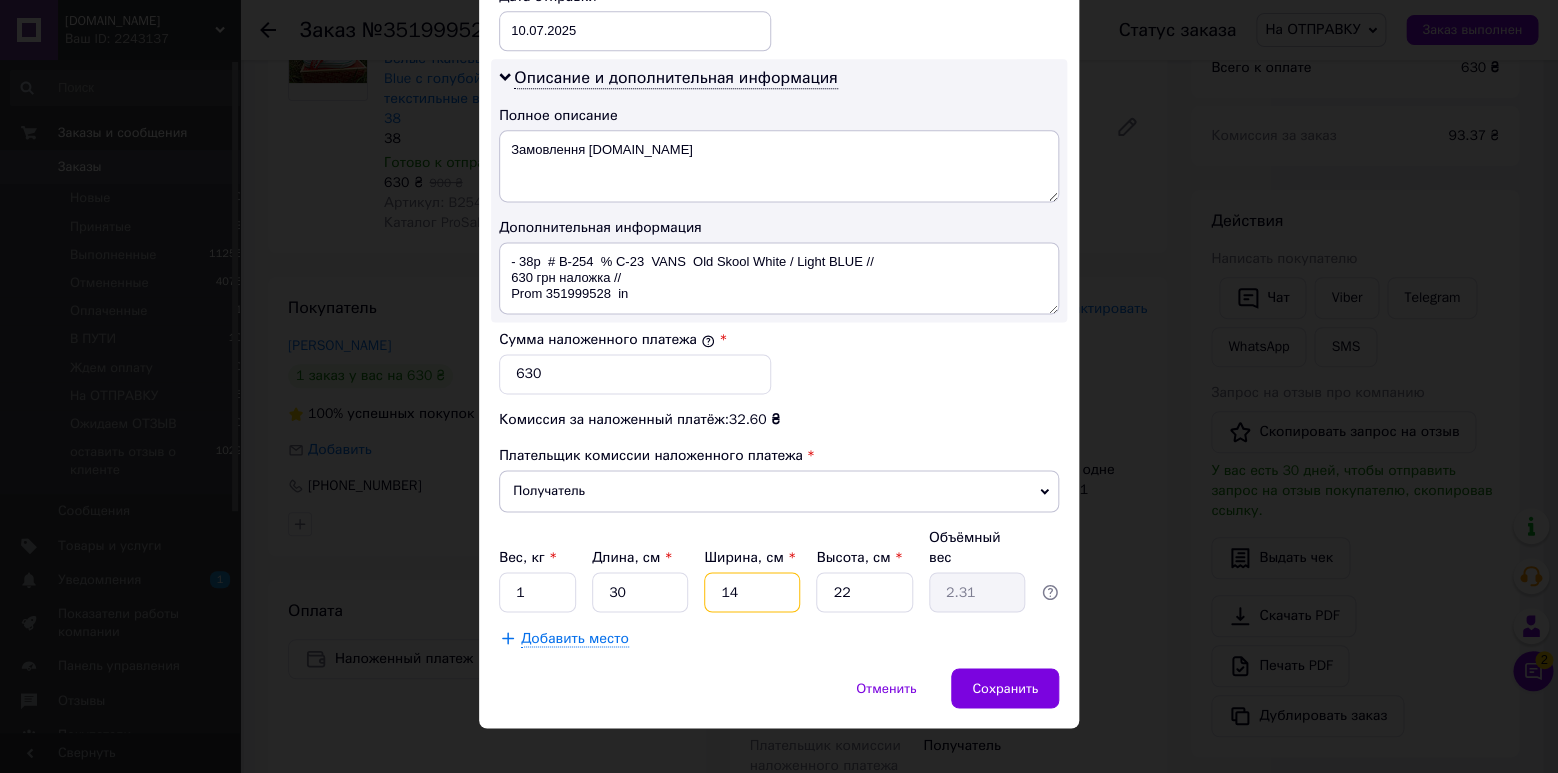 type on "14" 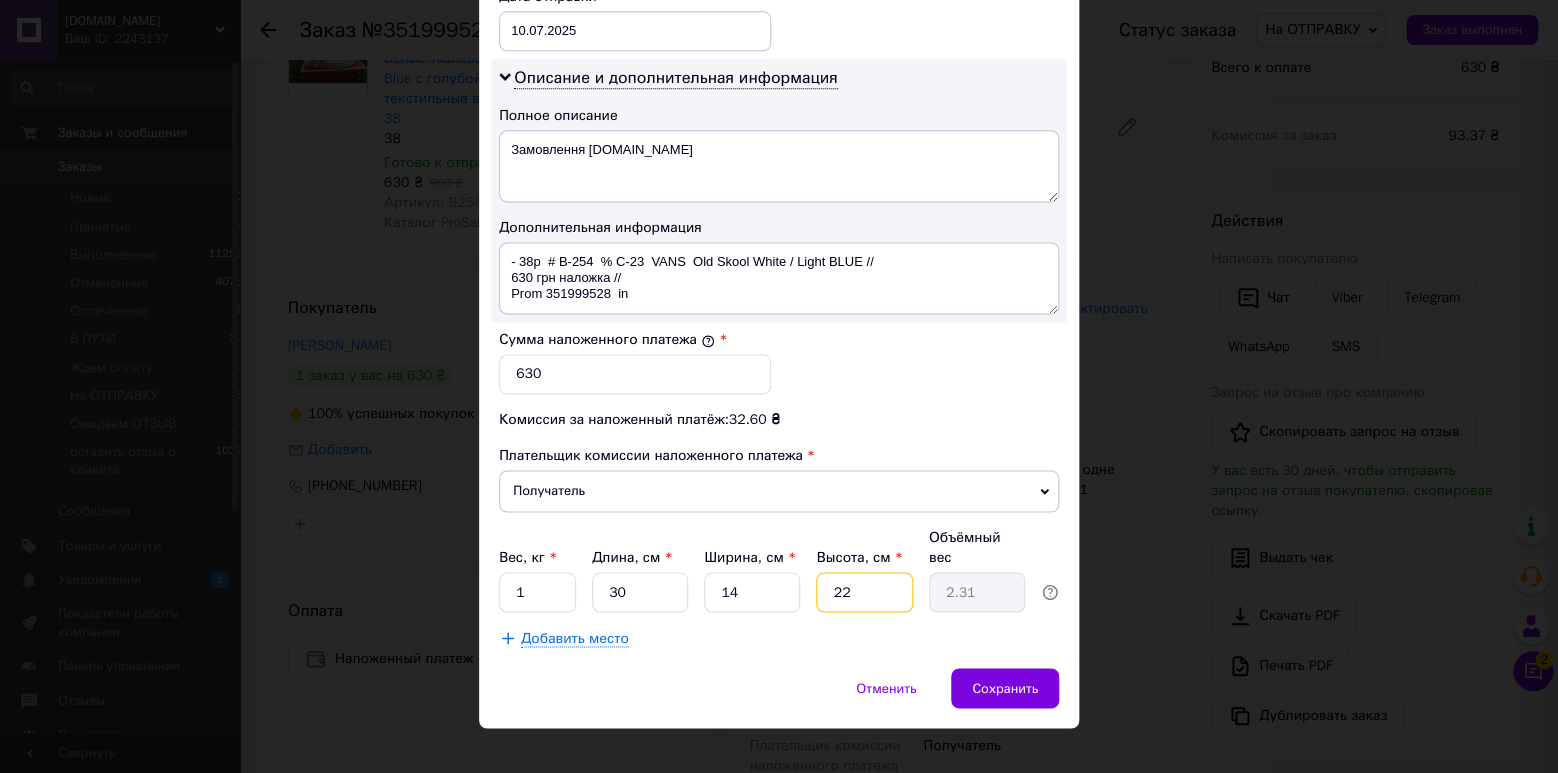 drag, startPoint x: 818, startPoint y: 573, endPoint x: 903, endPoint y: 606, distance: 91.18114 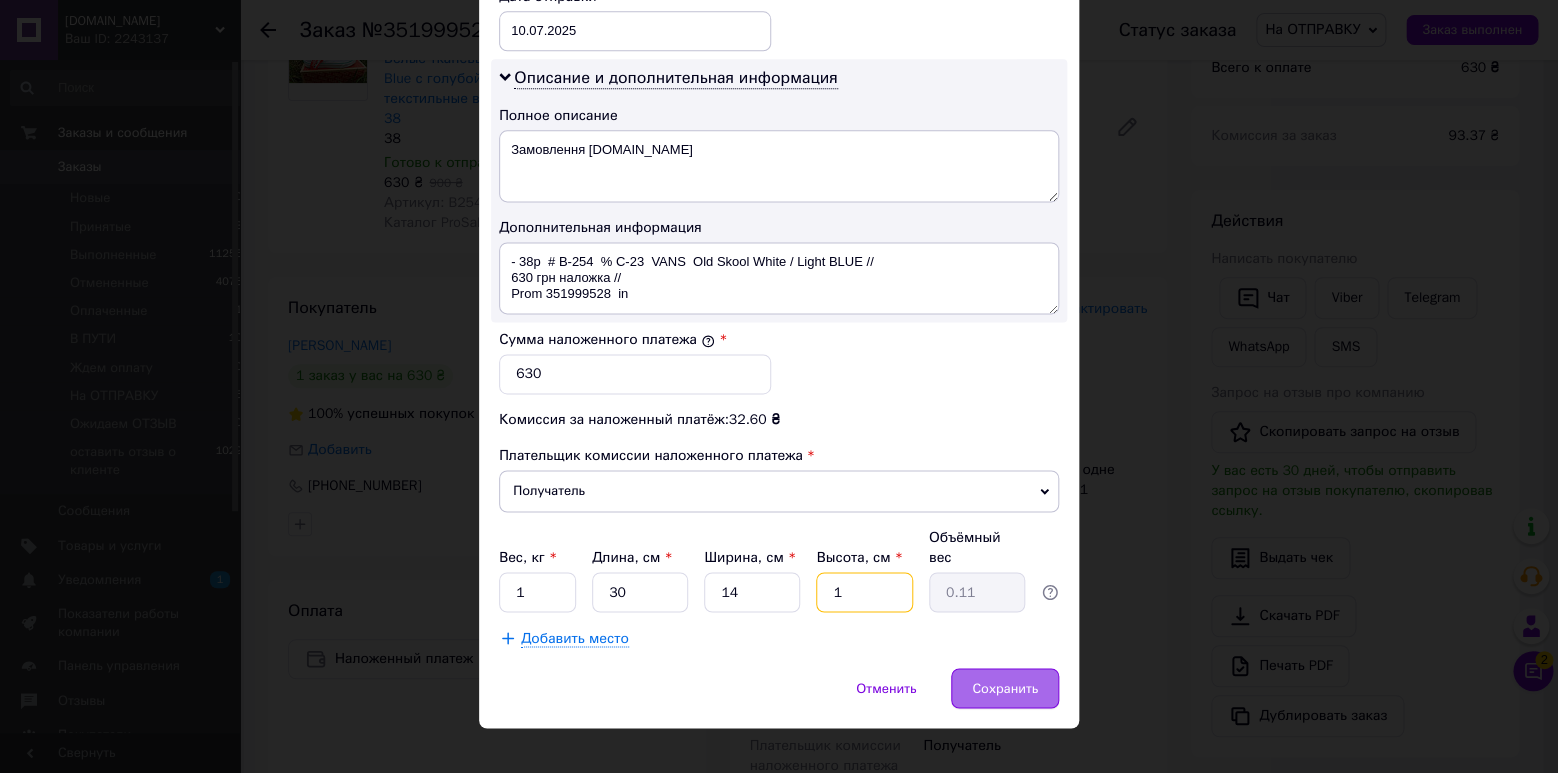 type on "12" 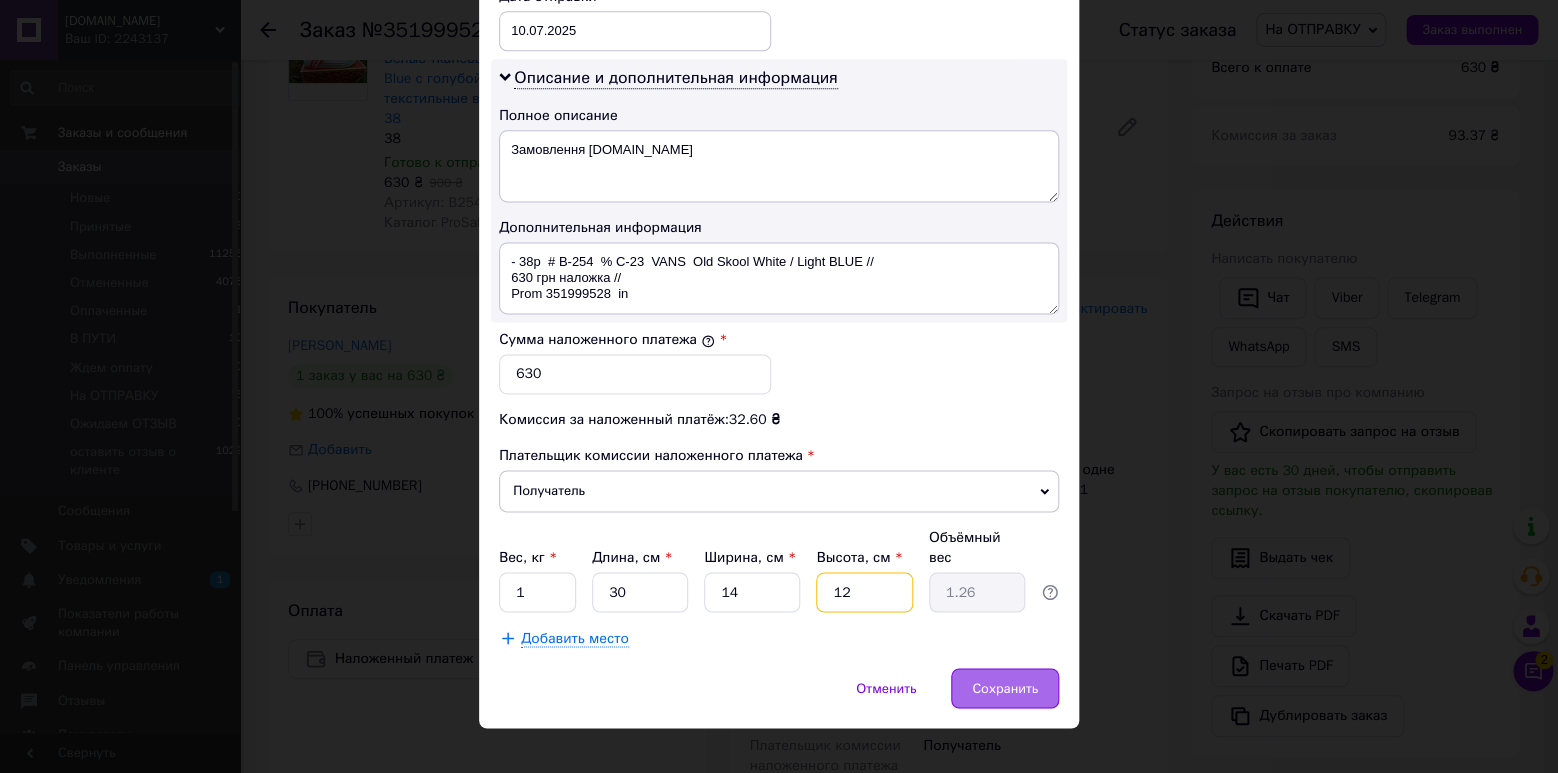 type on "12" 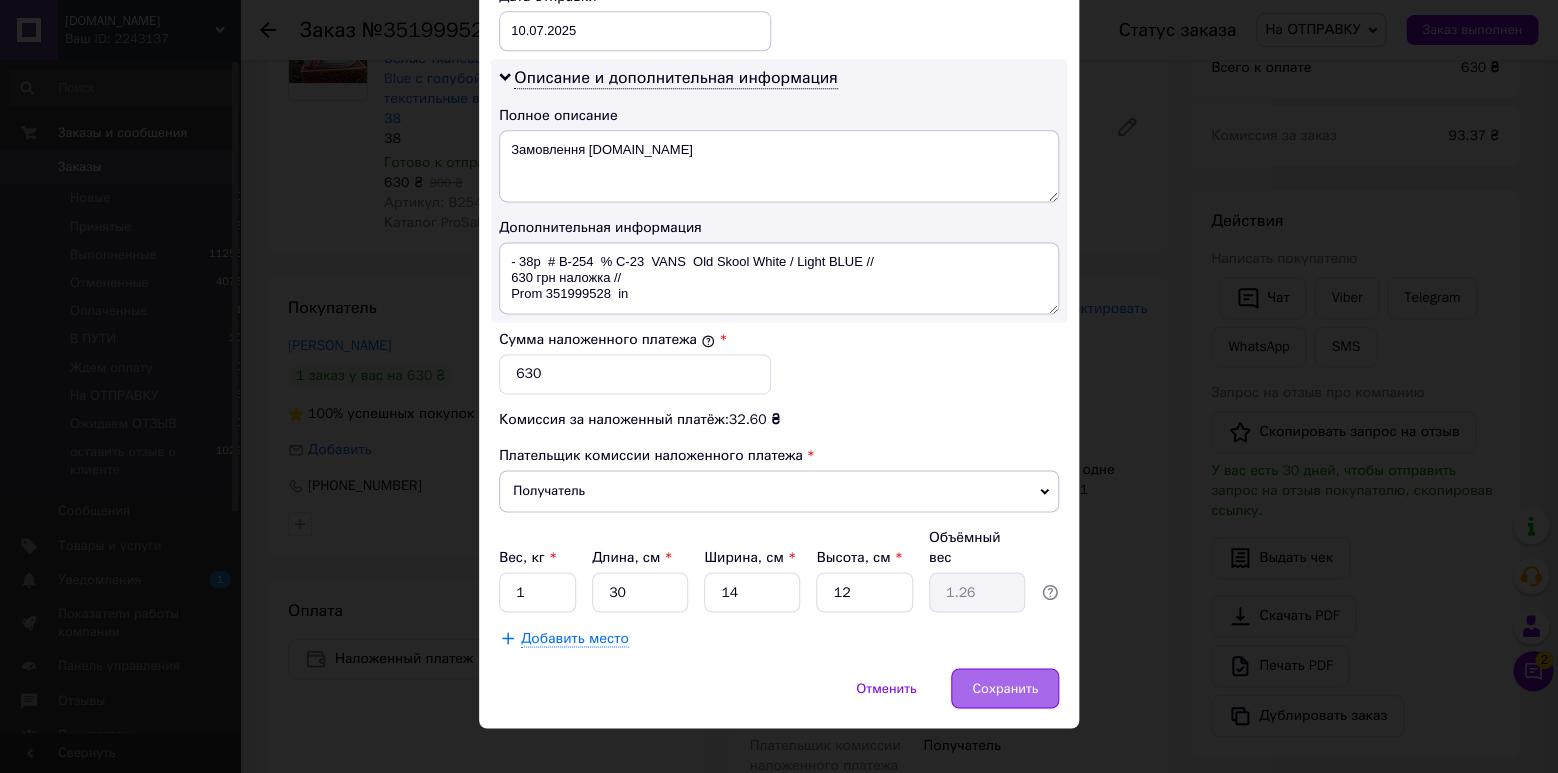 click on "Сохранить" at bounding box center (1005, 688) 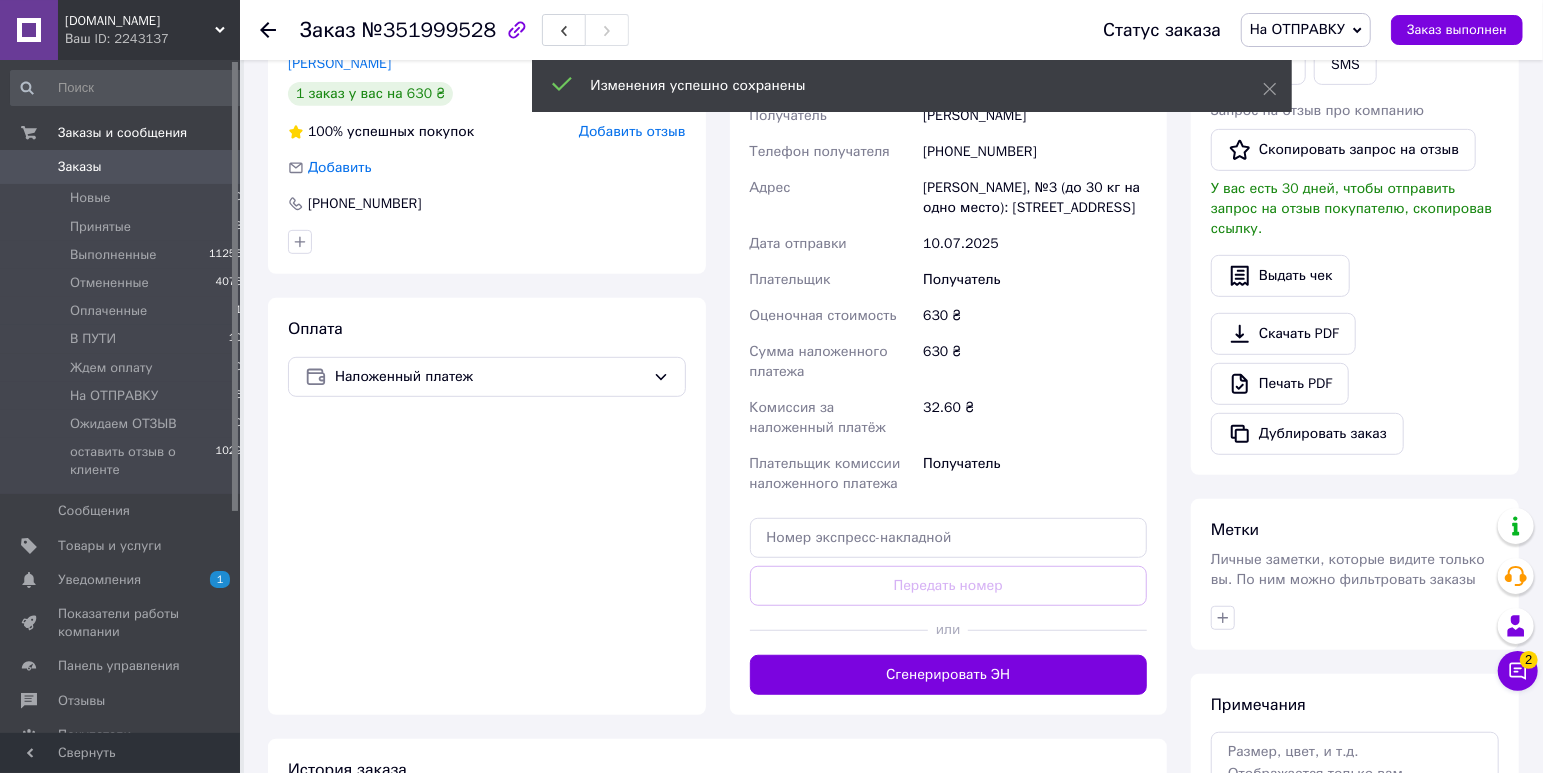 scroll, scrollTop: 525, scrollLeft: 0, axis: vertical 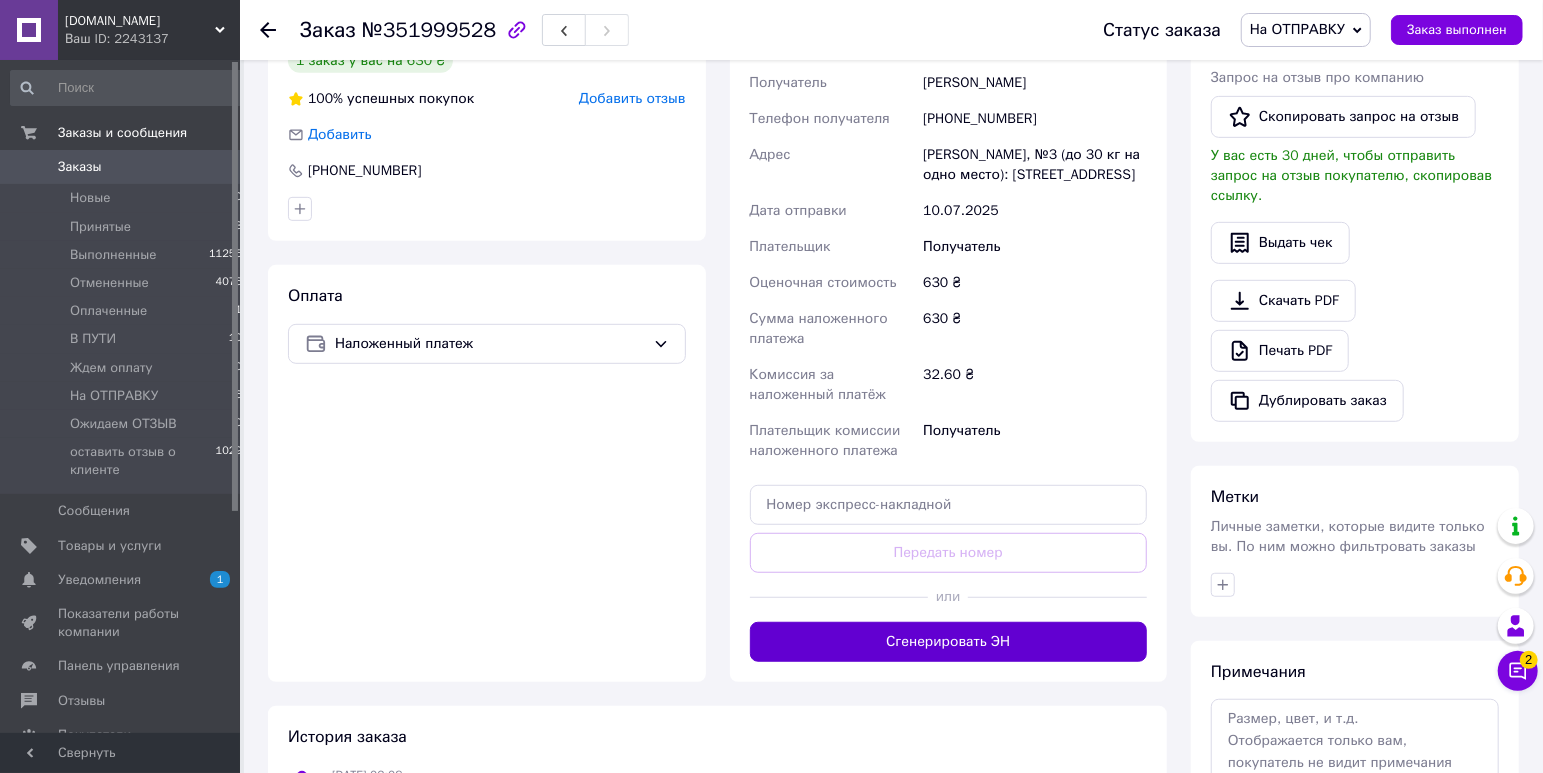 click on "Сгенерировать ЭН" at bounding box center (949, 642) 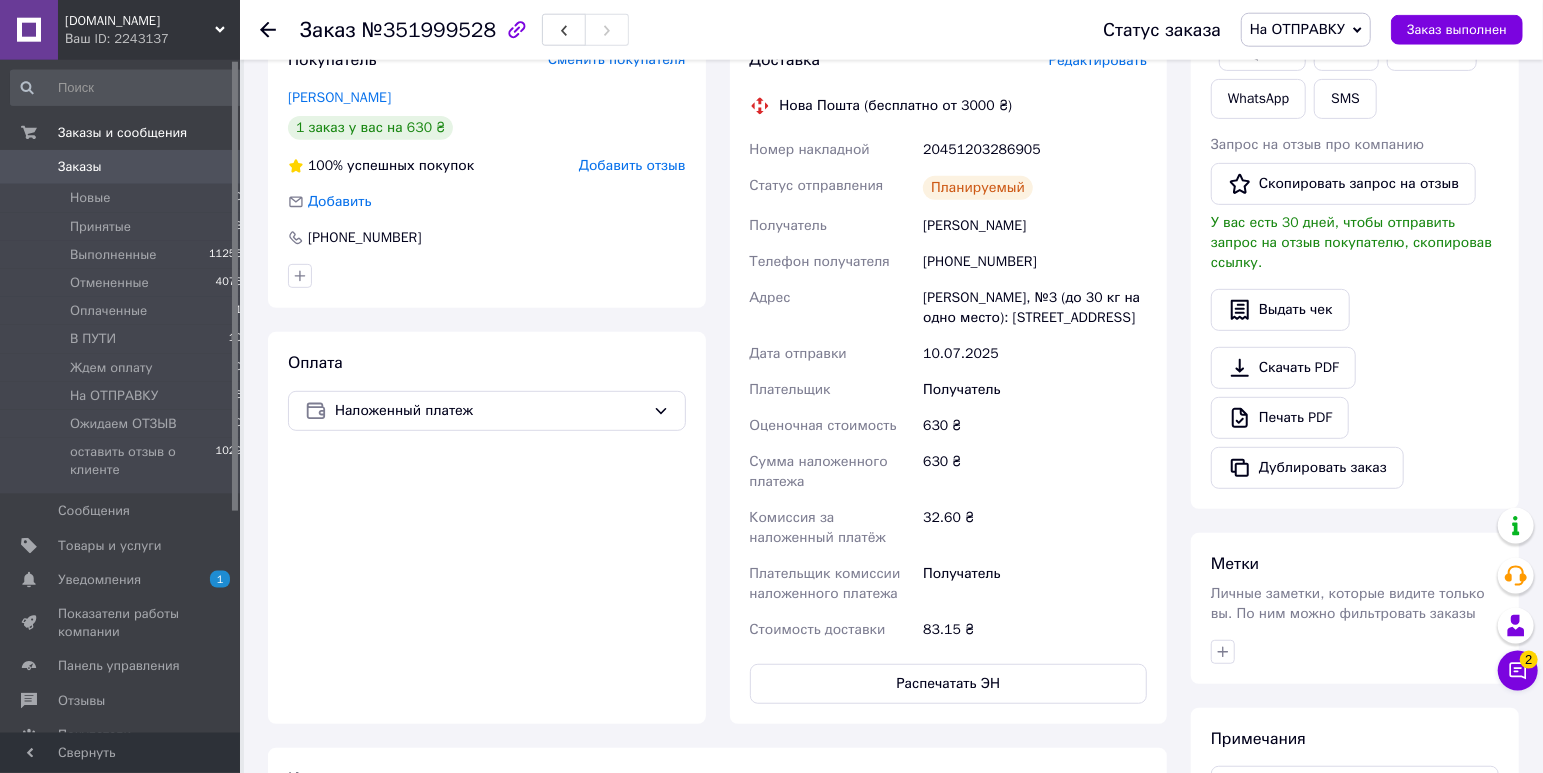 scroll, scrollTop: 420, scrollLeft: 0, axis: vertical 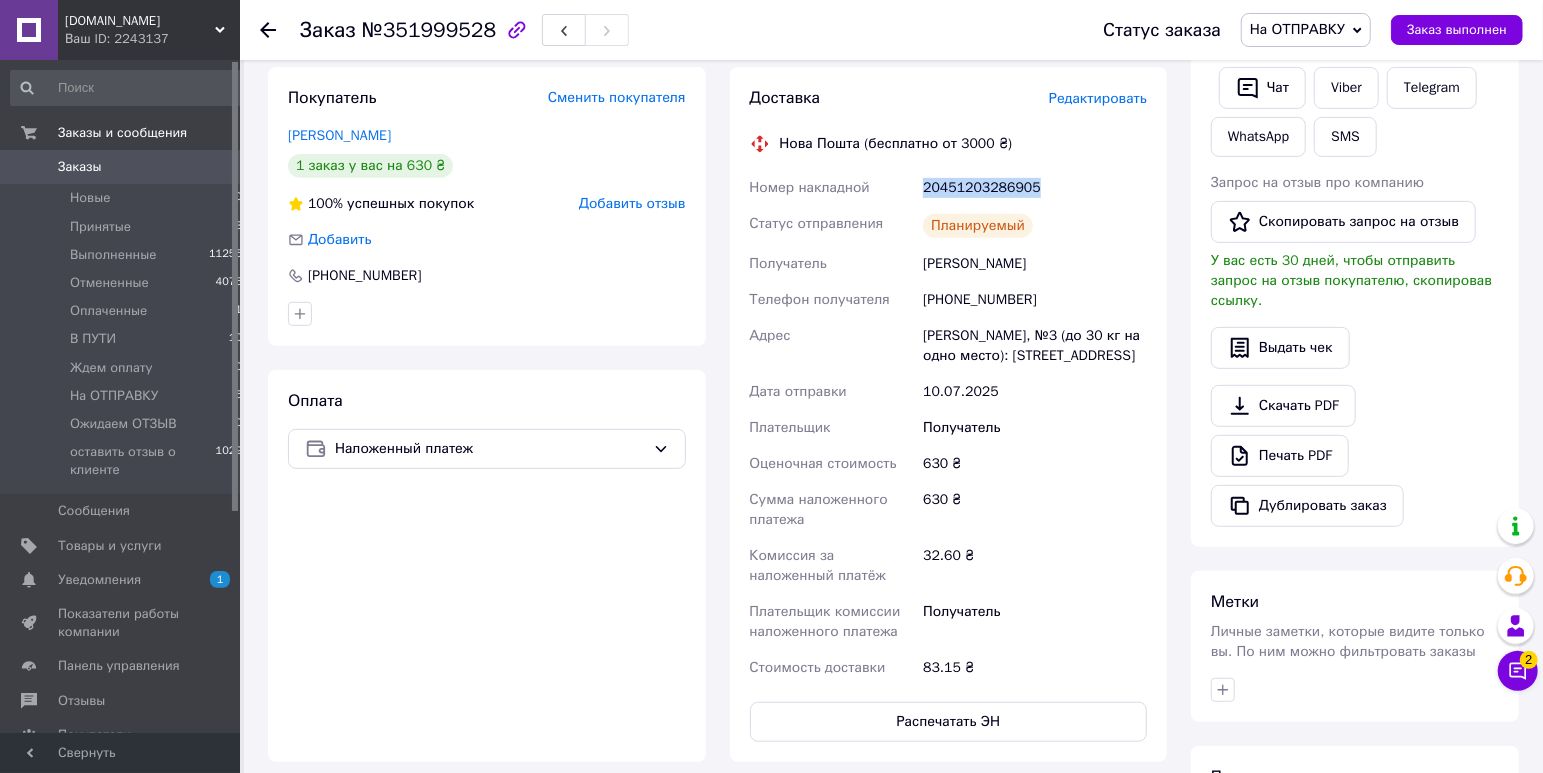 drag, startPoint x: 1031, startPoint y: 168, endPoint x: 925, endPoint y: 169, distance: 106.004715 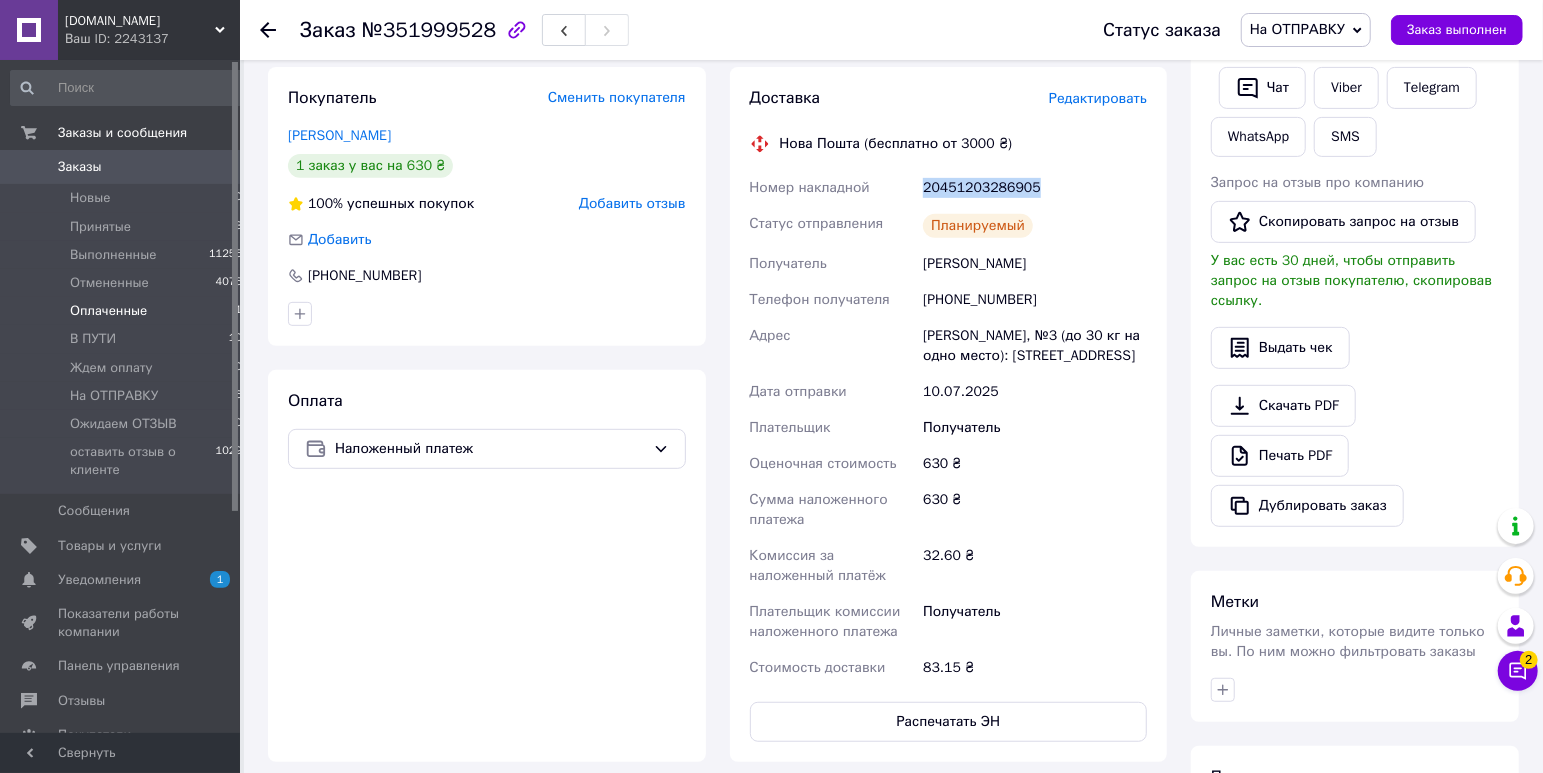 click on "Оплаченные 1" at bounding box center (127, 311) 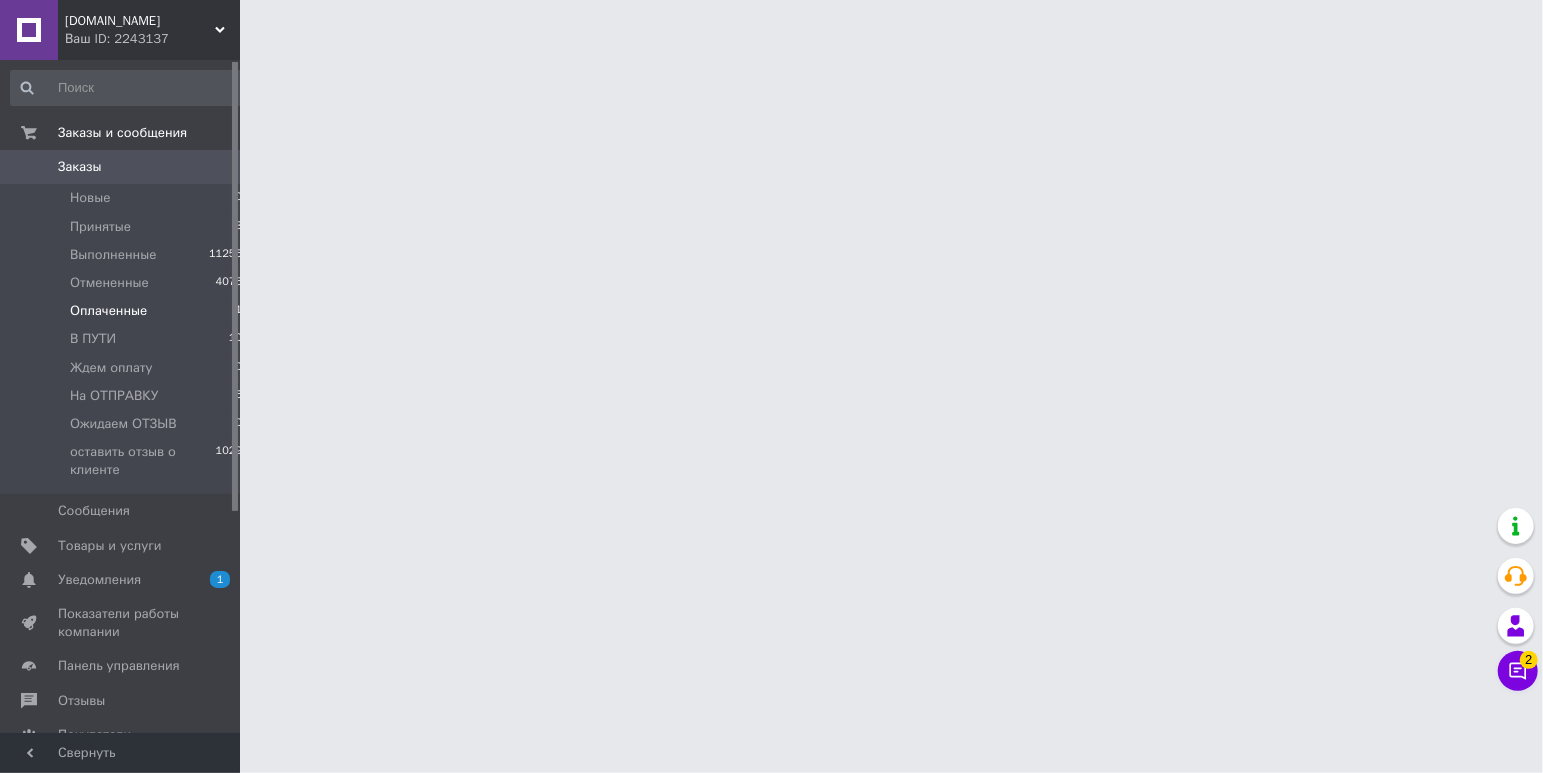 scroll, scrollTop: 0, scrollLeft: 0, axis: both 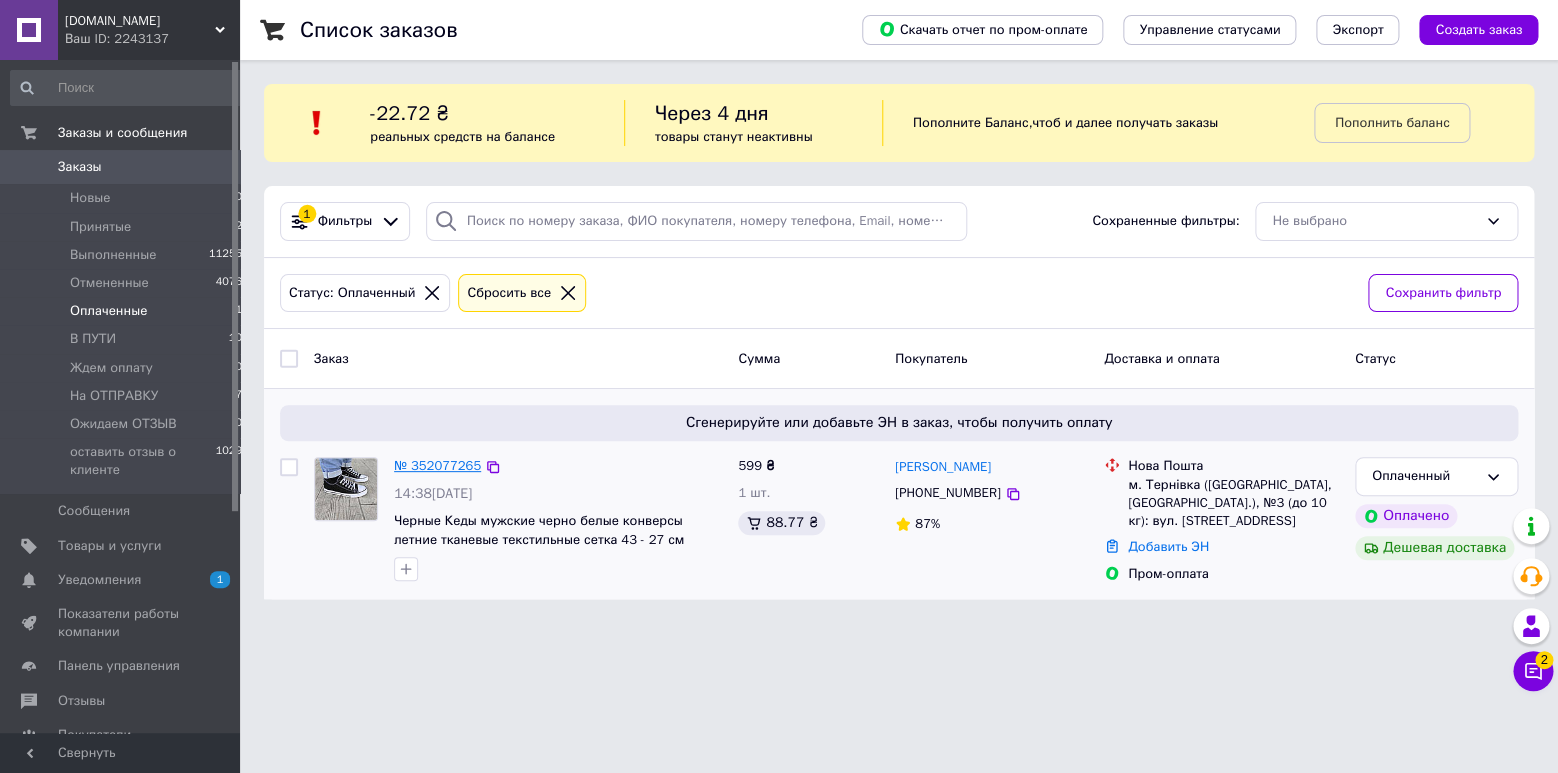 click on "№ 352077265" at bounding box center [437, 465] 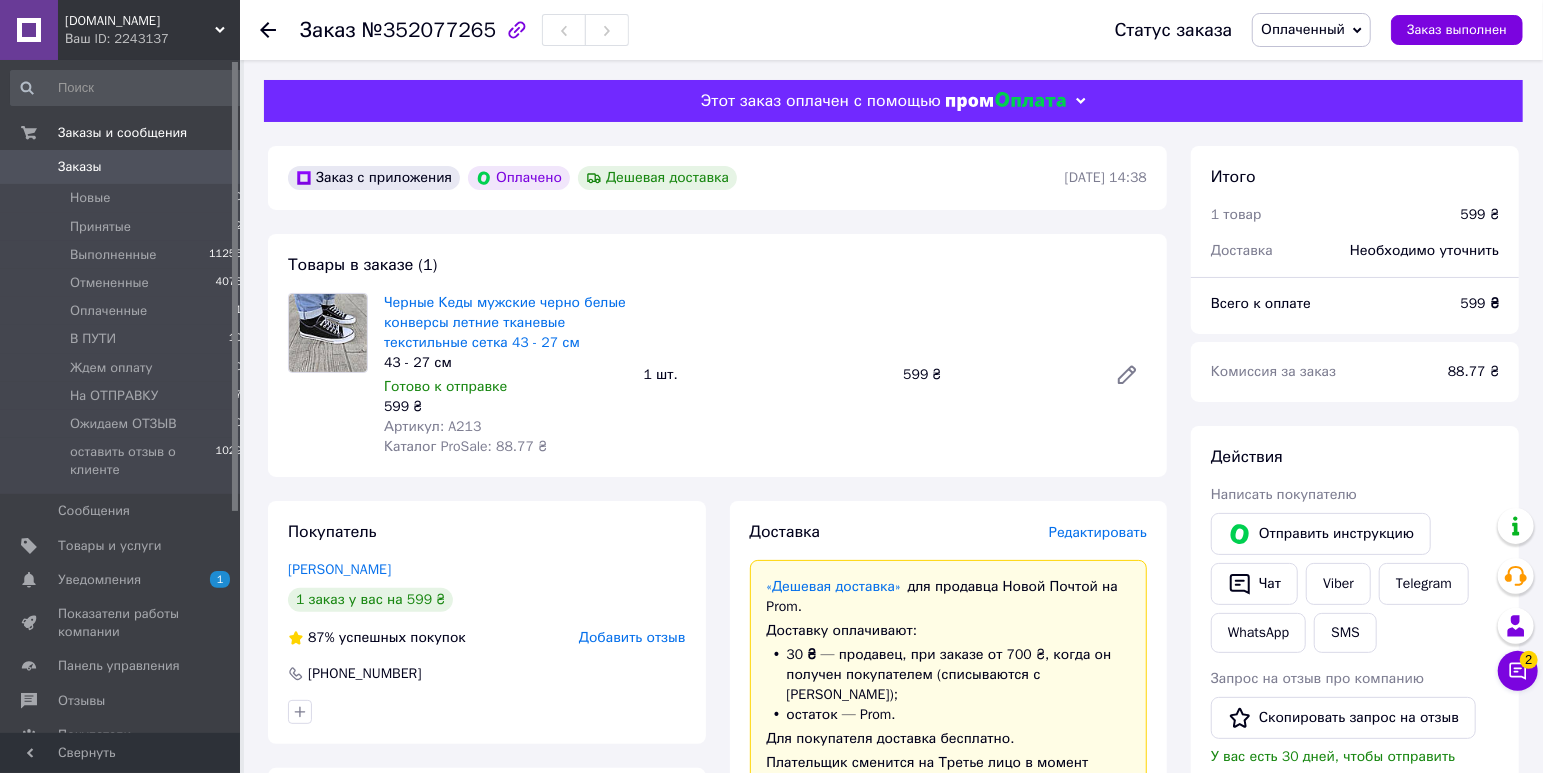click on "Оплаченный" at bounding box center (1303, 29) 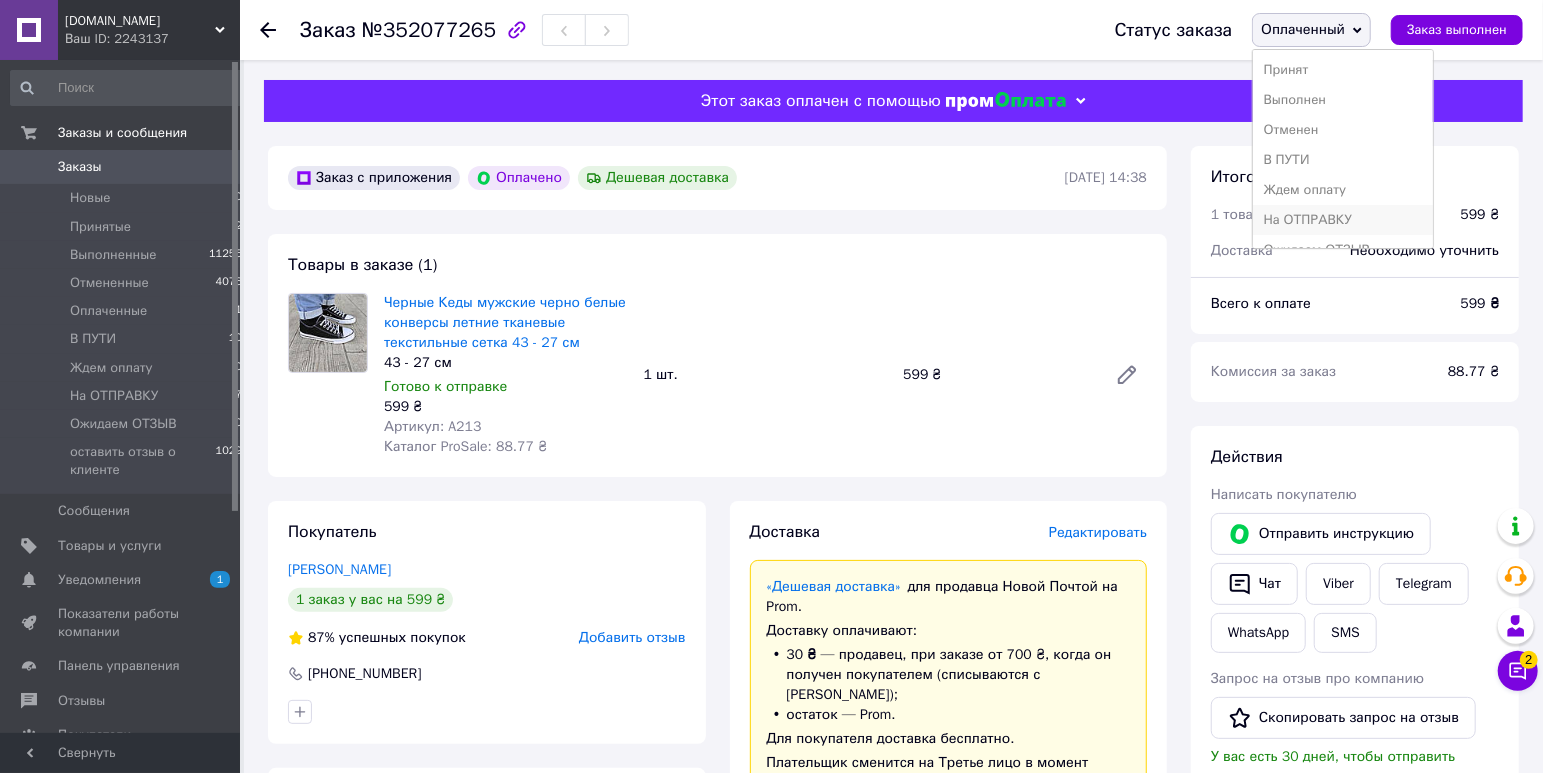click on "На ОТПРАВКУ" at bounding box center [1343, 220] 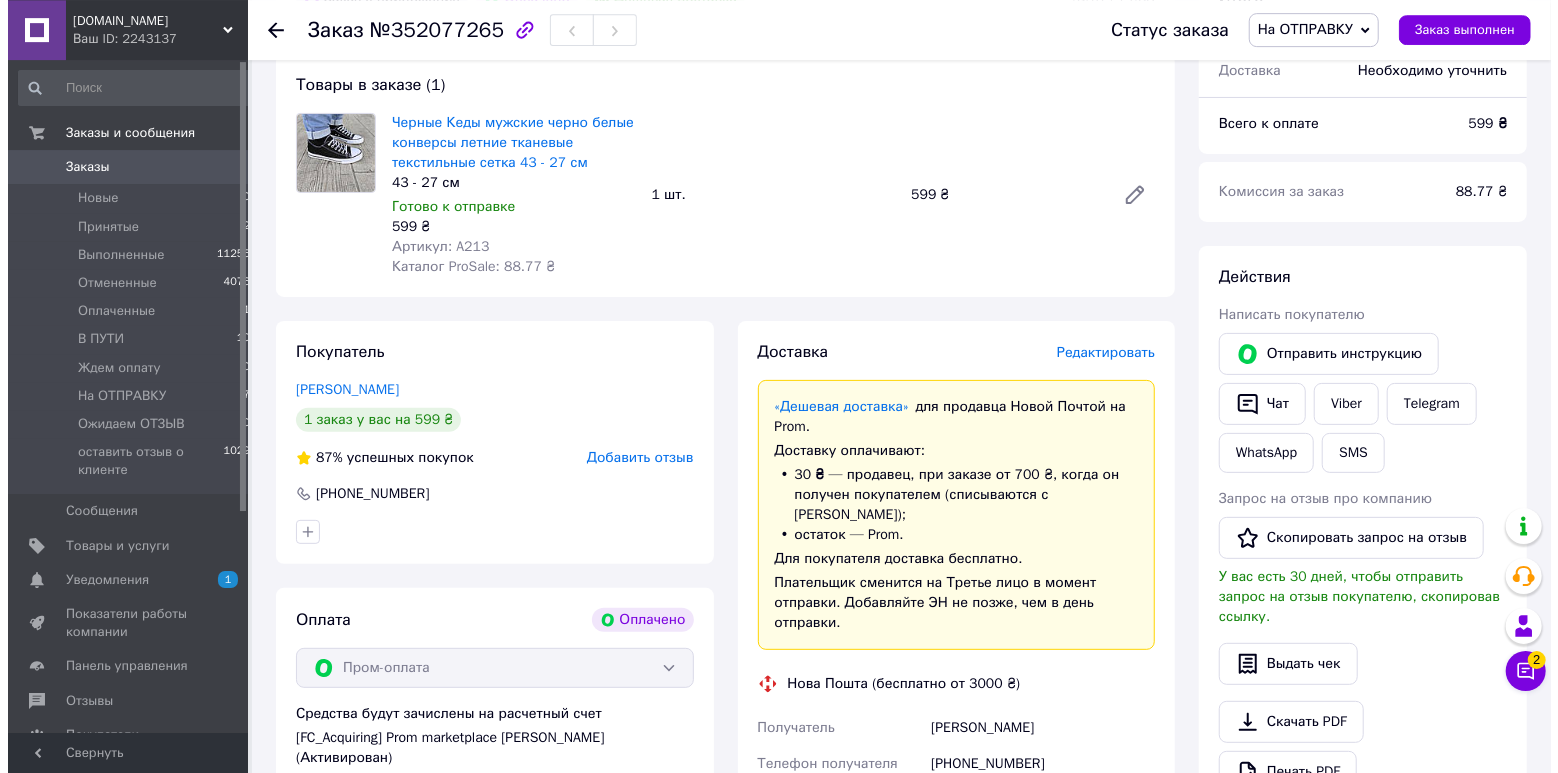 scroll, scrollTop: 315, scrollLeft: 0, axis: vertical 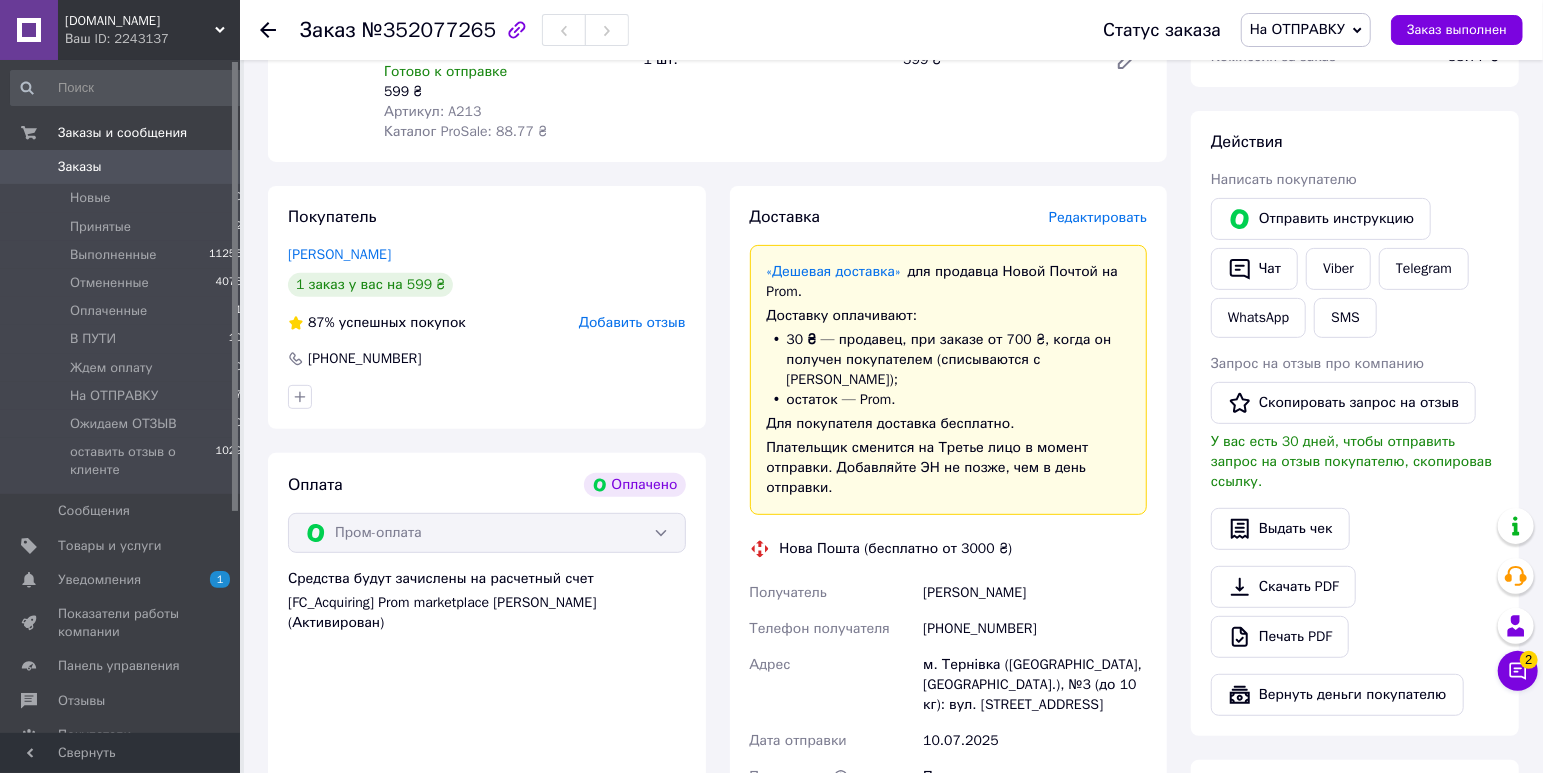 click on "Редактировать" at bounding box center (1098, 217) 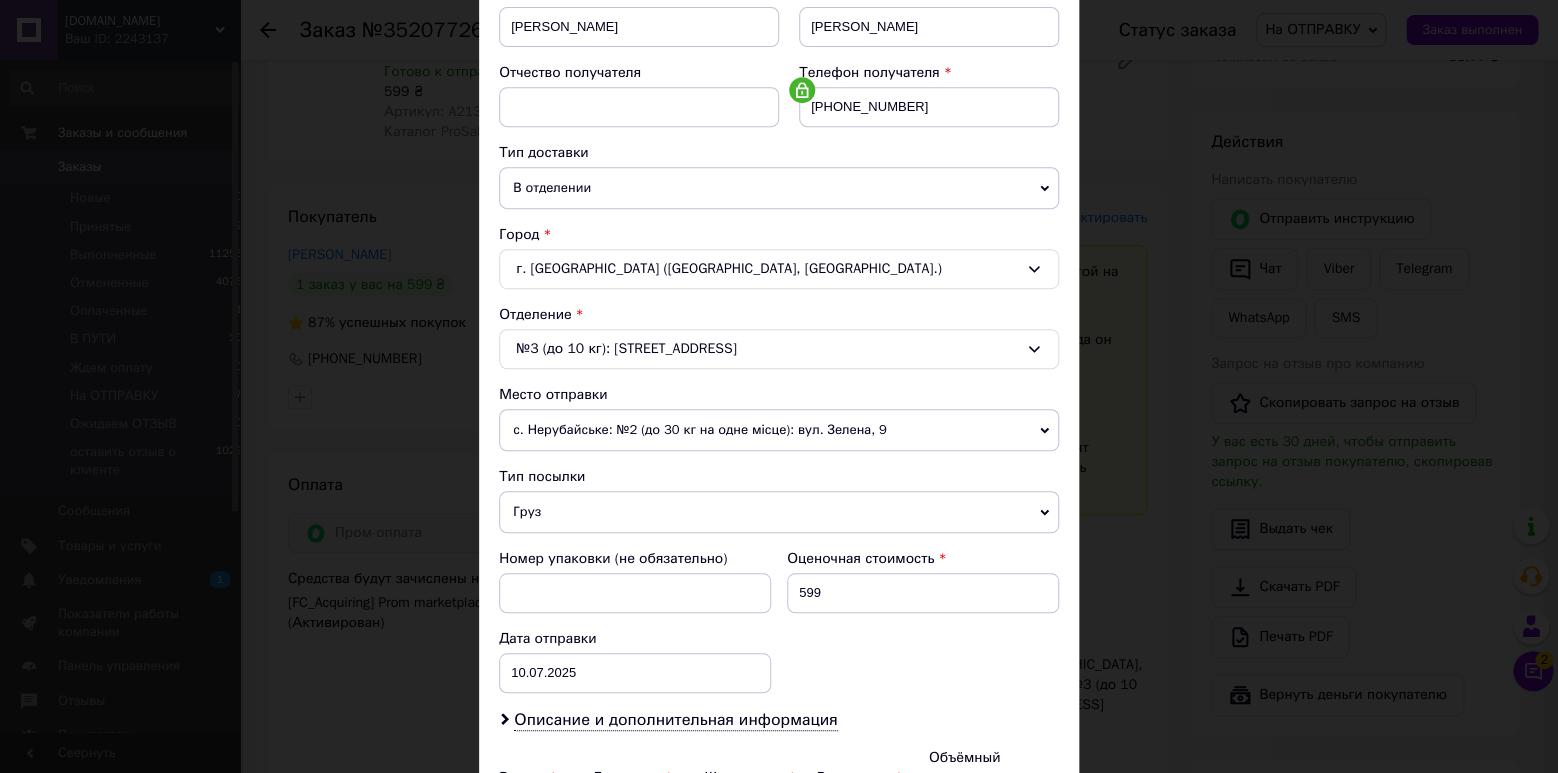 scroll, scrollTop: 551, scrollLeft: 0, axis: vertical 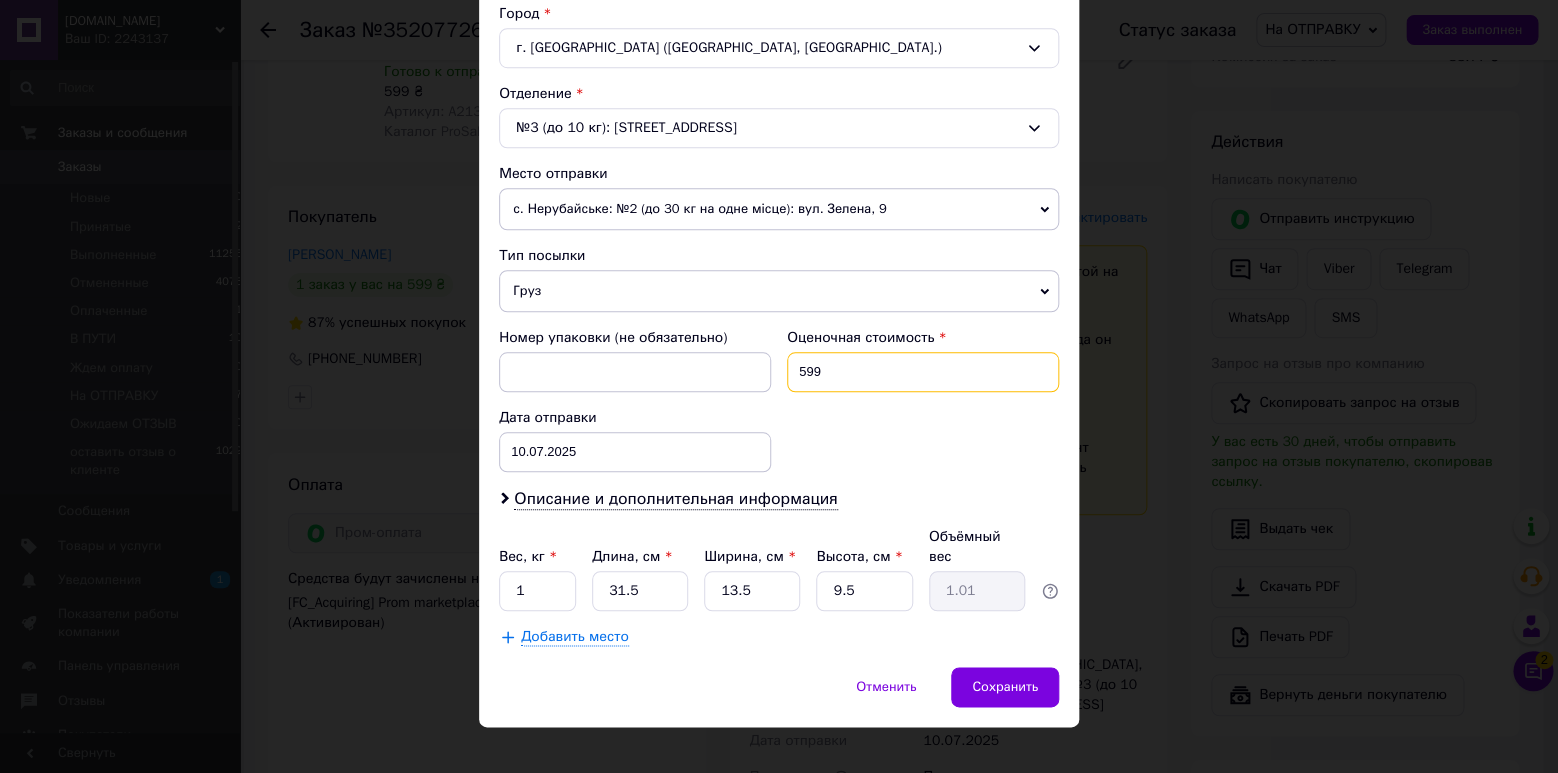 drag, startPoint x: 822, startPoint y: 371, endPoint x: 791, endPoint y: 374, distance: 31.144823 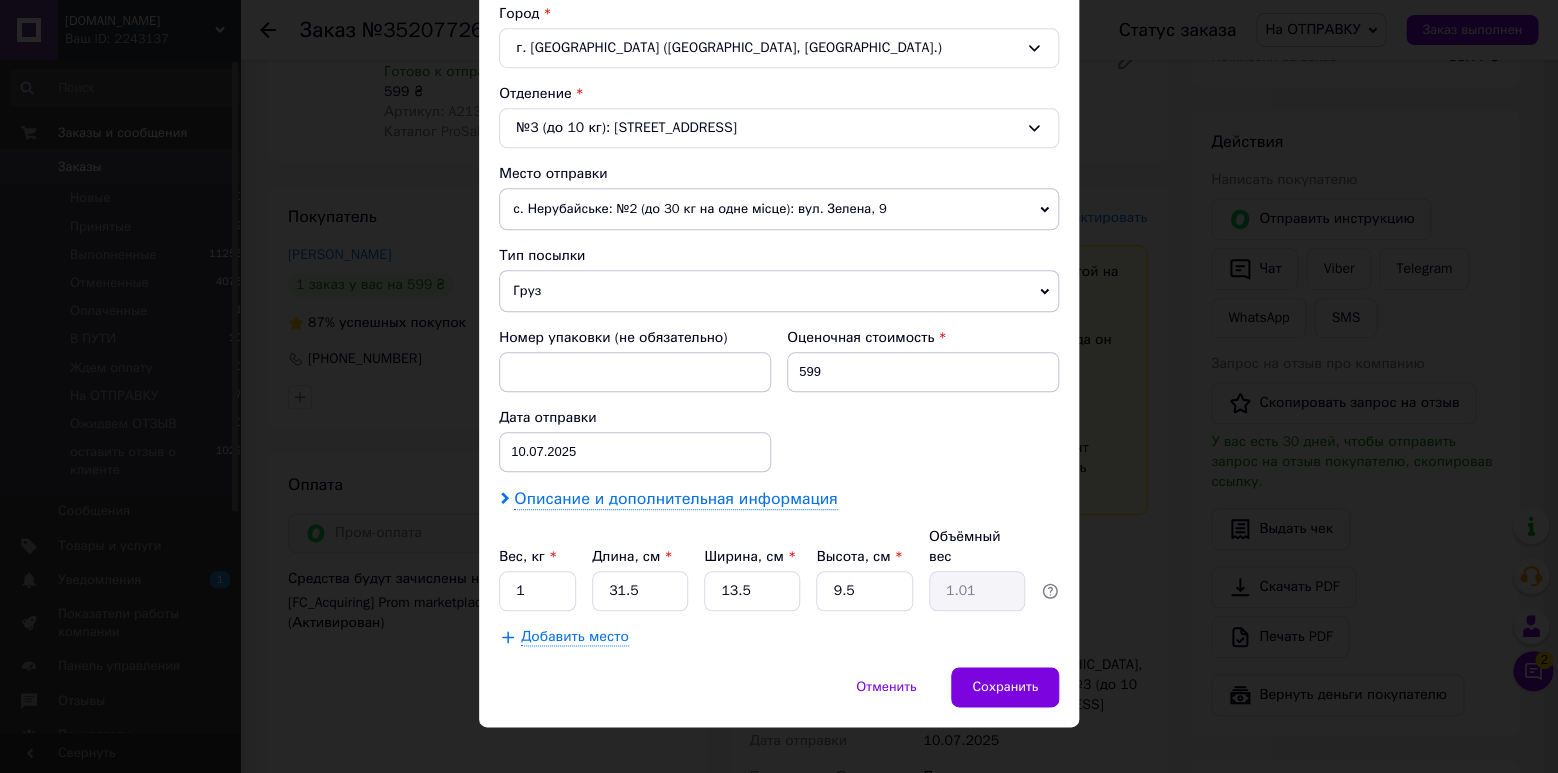 click on "Описание и дополнительная информация" at bounding box center [675, 499] 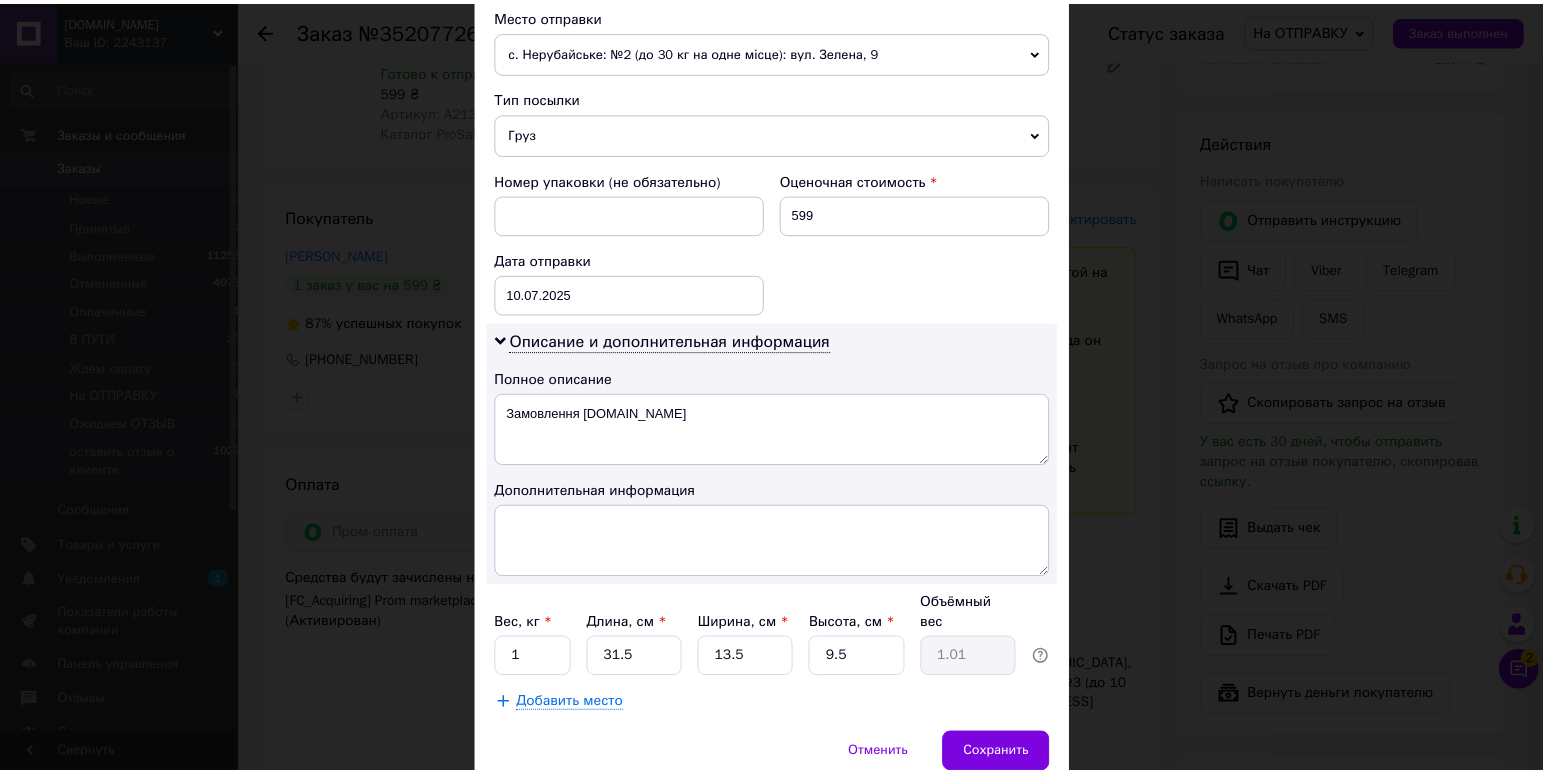 scroll, scrollTop: 774, scrollLeft: 0, axis: vertical 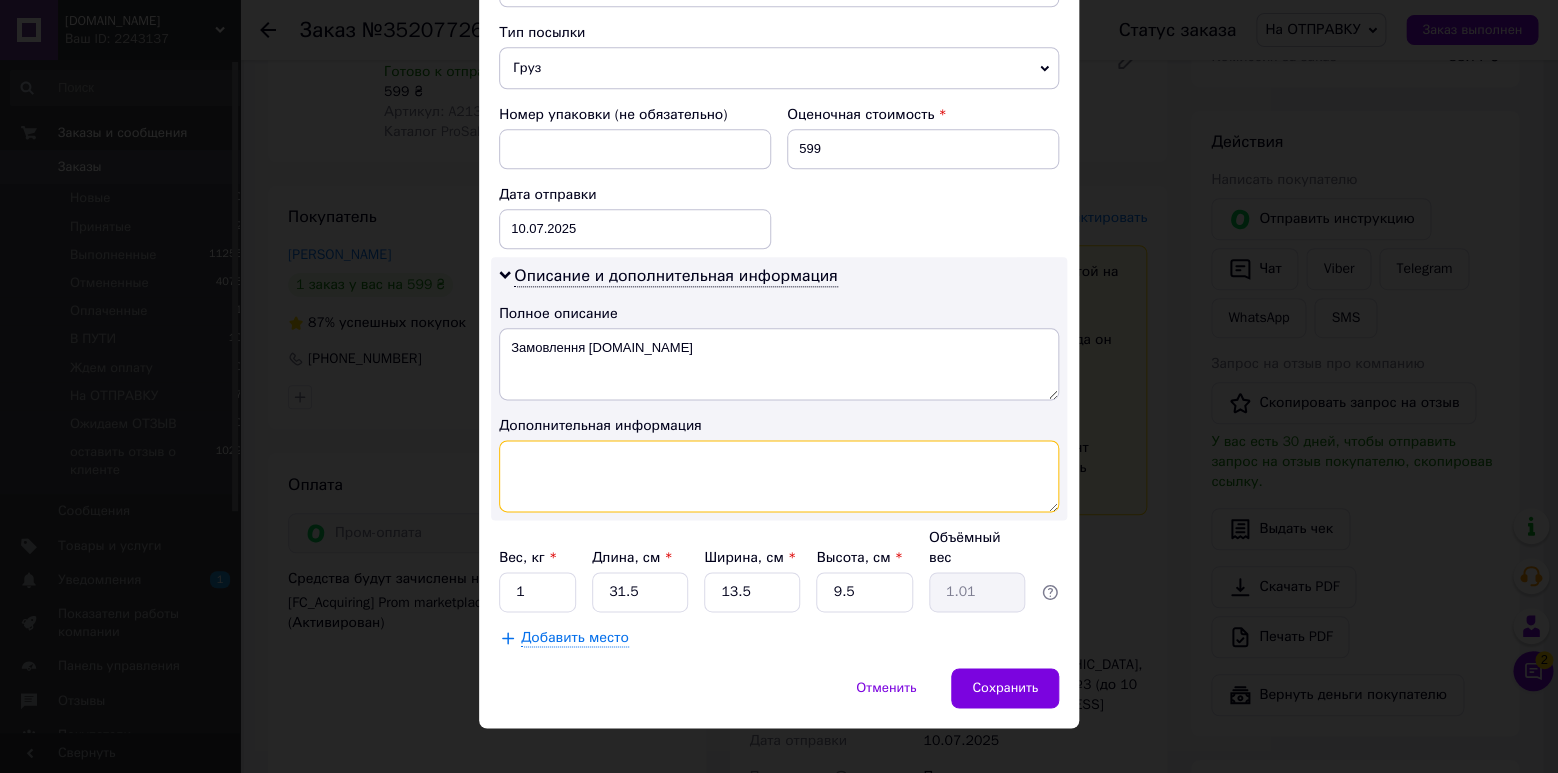click at bounding box center [779, 476] 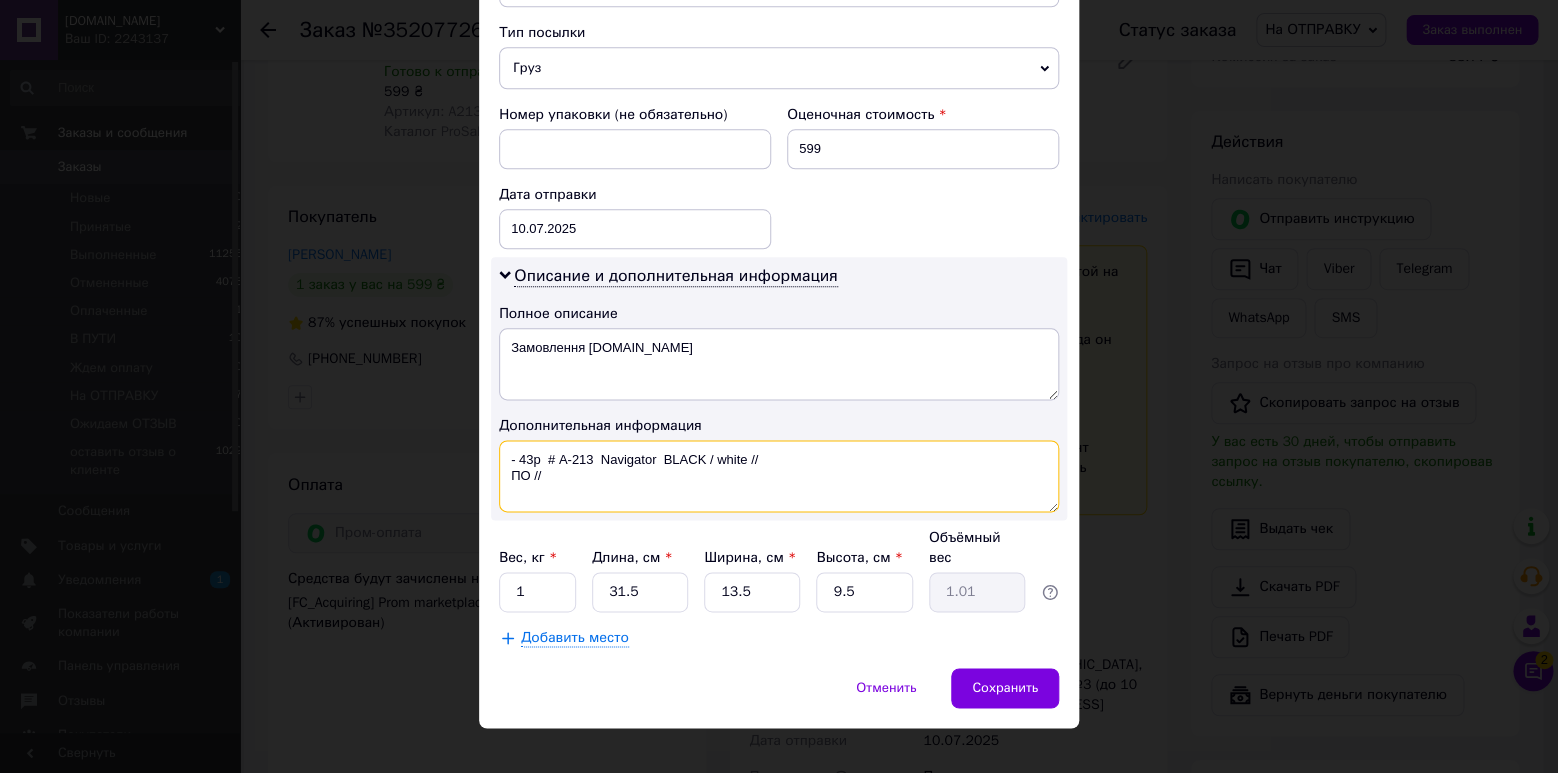 paste on "Prom 352077265  [DOMAIN_NAME]" 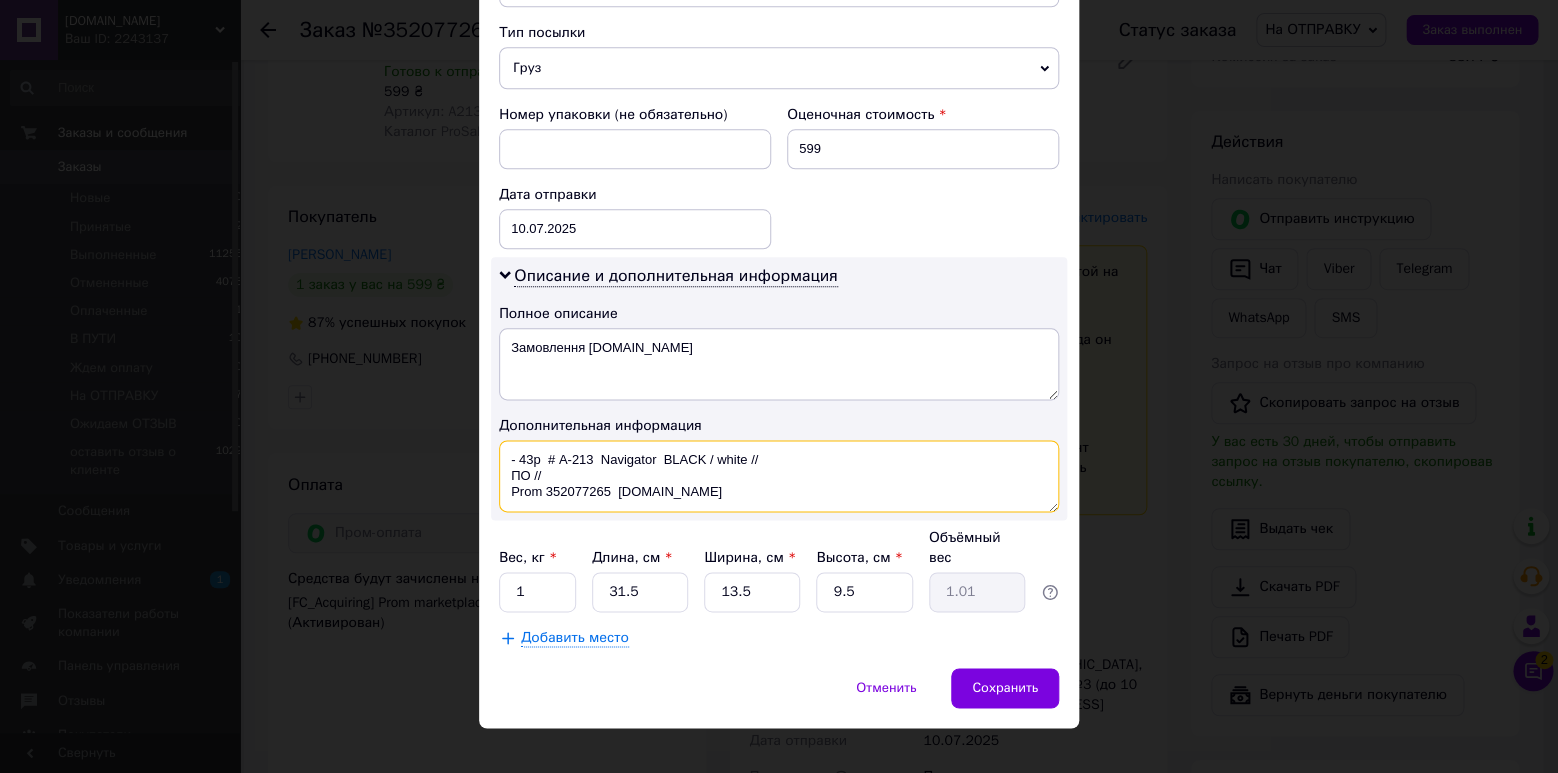 click on "- 43р  # A-213  Navigator  BLACK / white //
ПО //
Prom 352077265  [DOMAIN_NAME]" at bounding box center (779, 476) 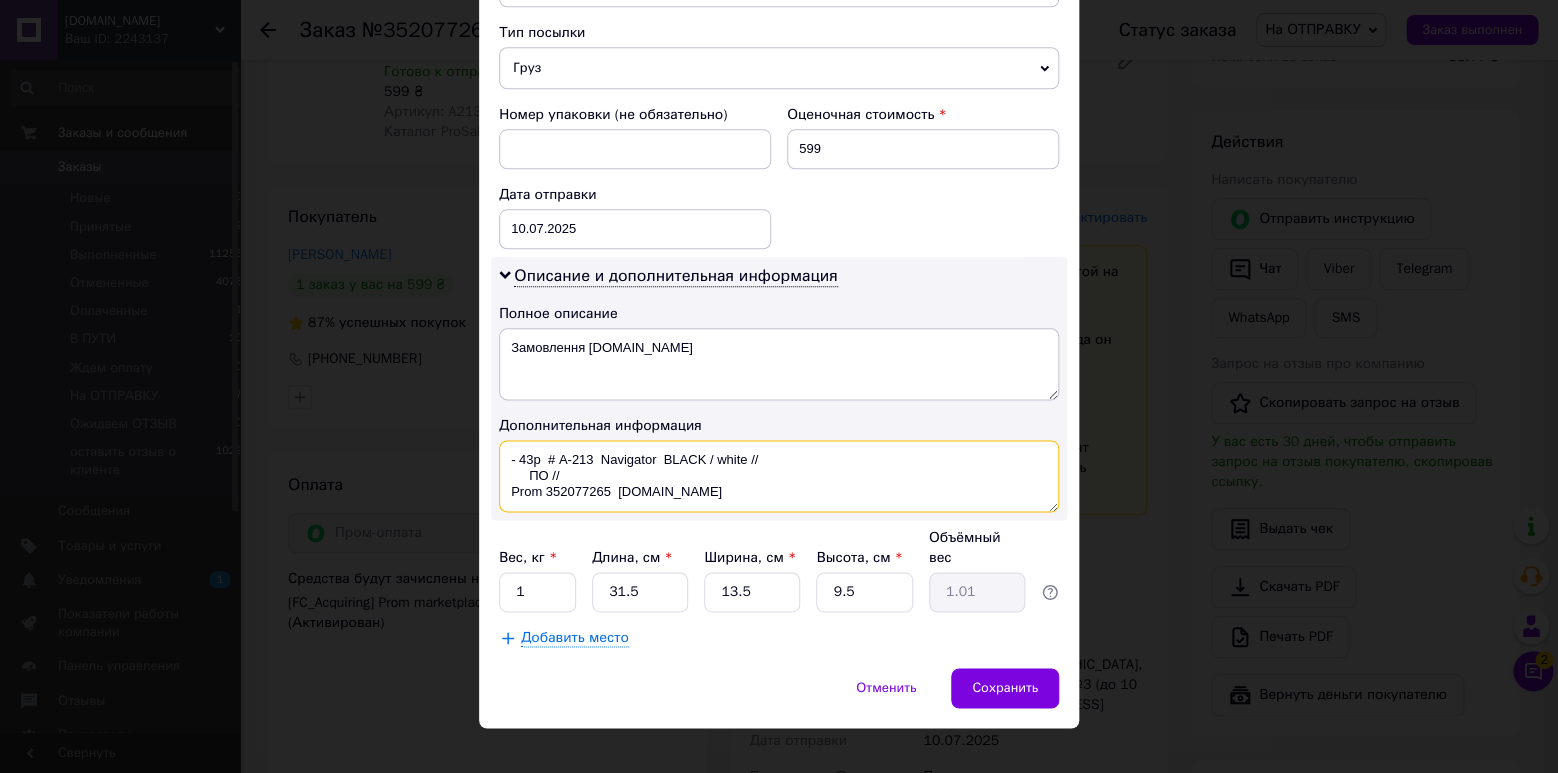 click on "- 43р  # A-213  Navigator  BLACK / white //
ПО //
Prom 352077265  [DOMAIN_NAME]" at bounding box center (779, 476) 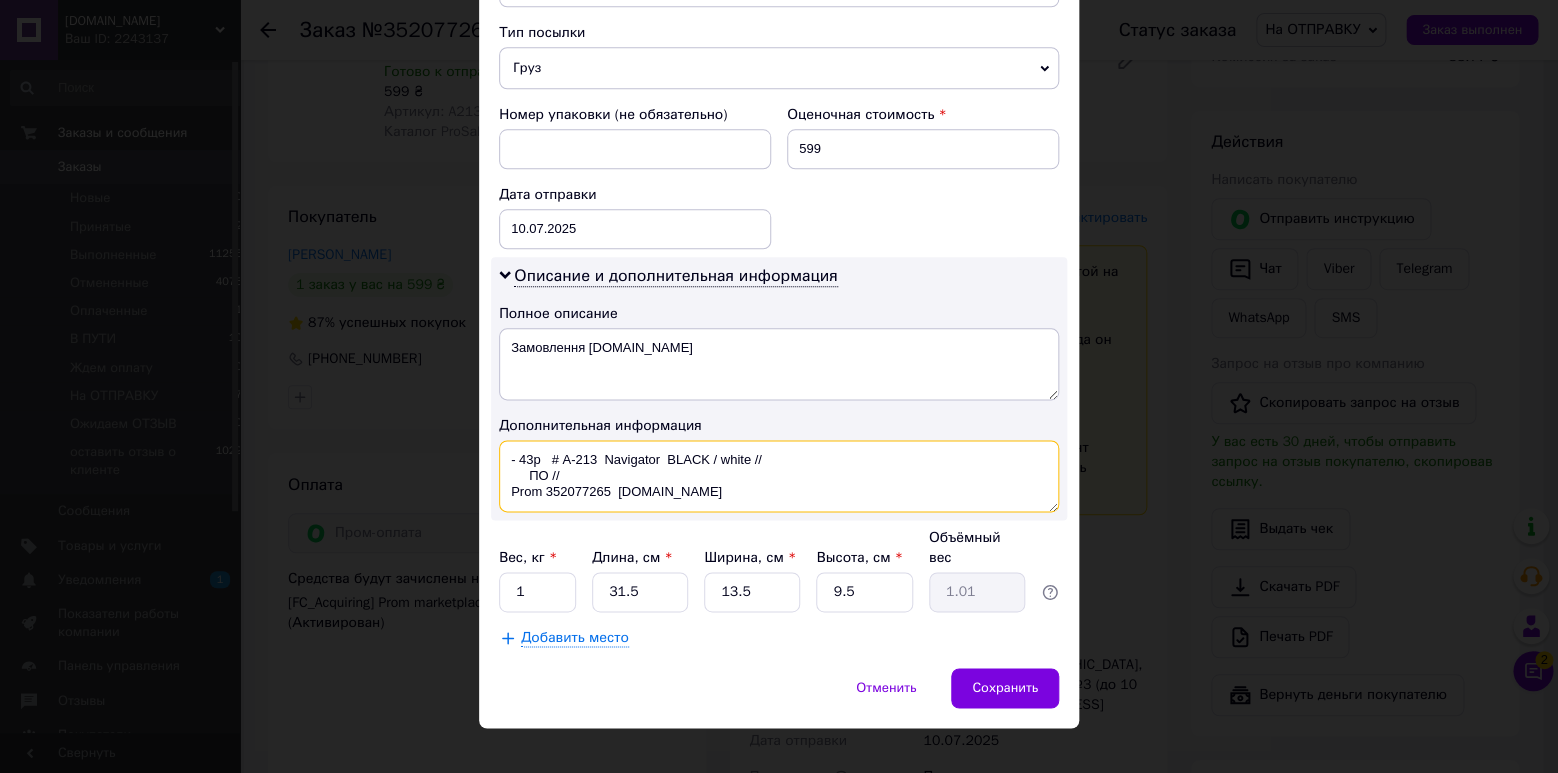 click on "- 43р   # A-213  Navigator  BLACK / white //
ПО //
Prom 352077265  [DOMAIN_NAME]" at bounding box center (779, 476) 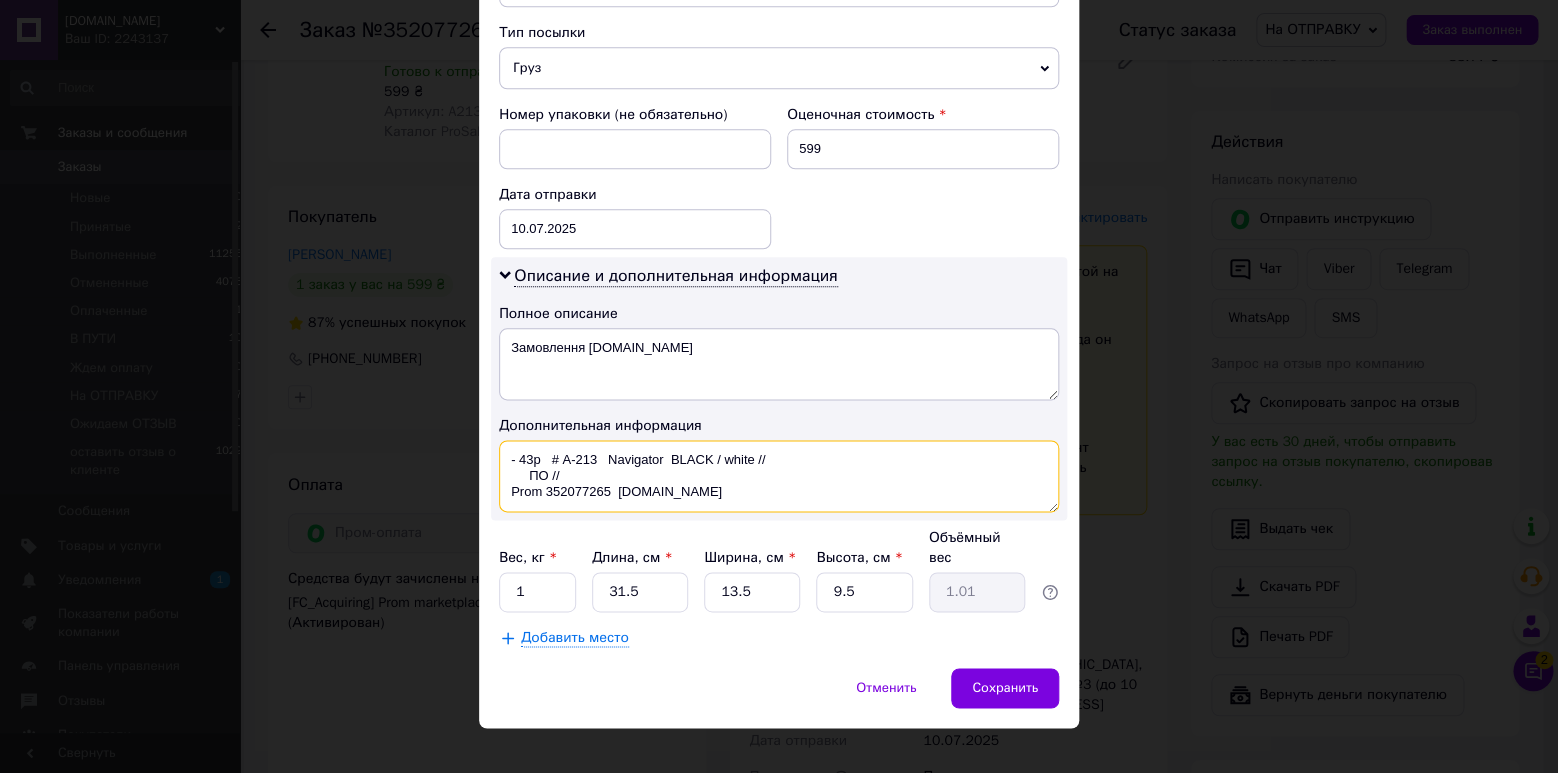 click on "- 43р   # A-213   Navigator  BLACK / white //
ПО //
Prom 352077265  [DOMAIN_NAME]" at bounding box center [779, 476] 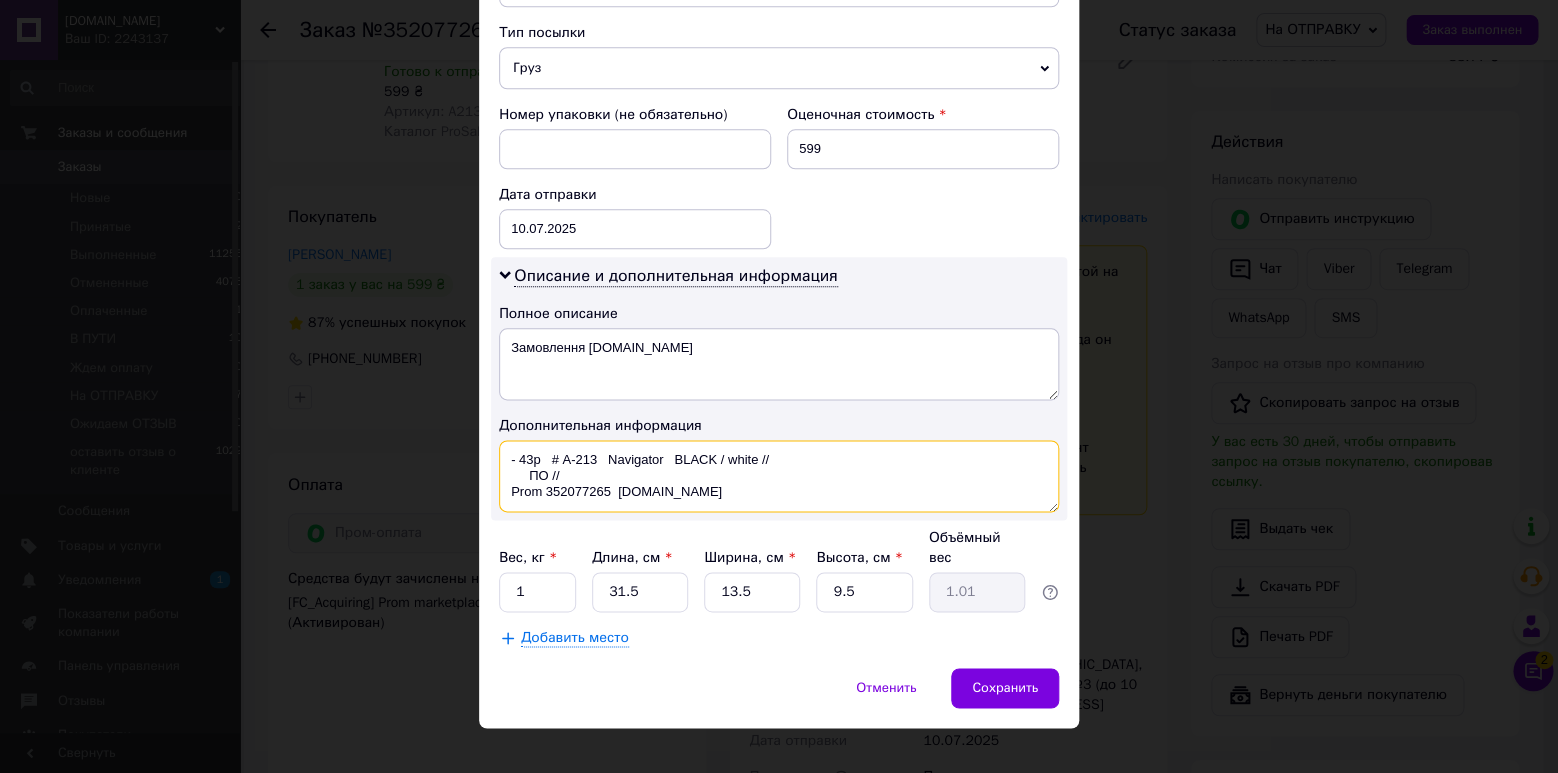 click on "- 43р   # A-213   Navigator   BLACK / white //
ПО //
Prom 352077265  [DOMAIN_NAME]" at bounding box center [779, 476] 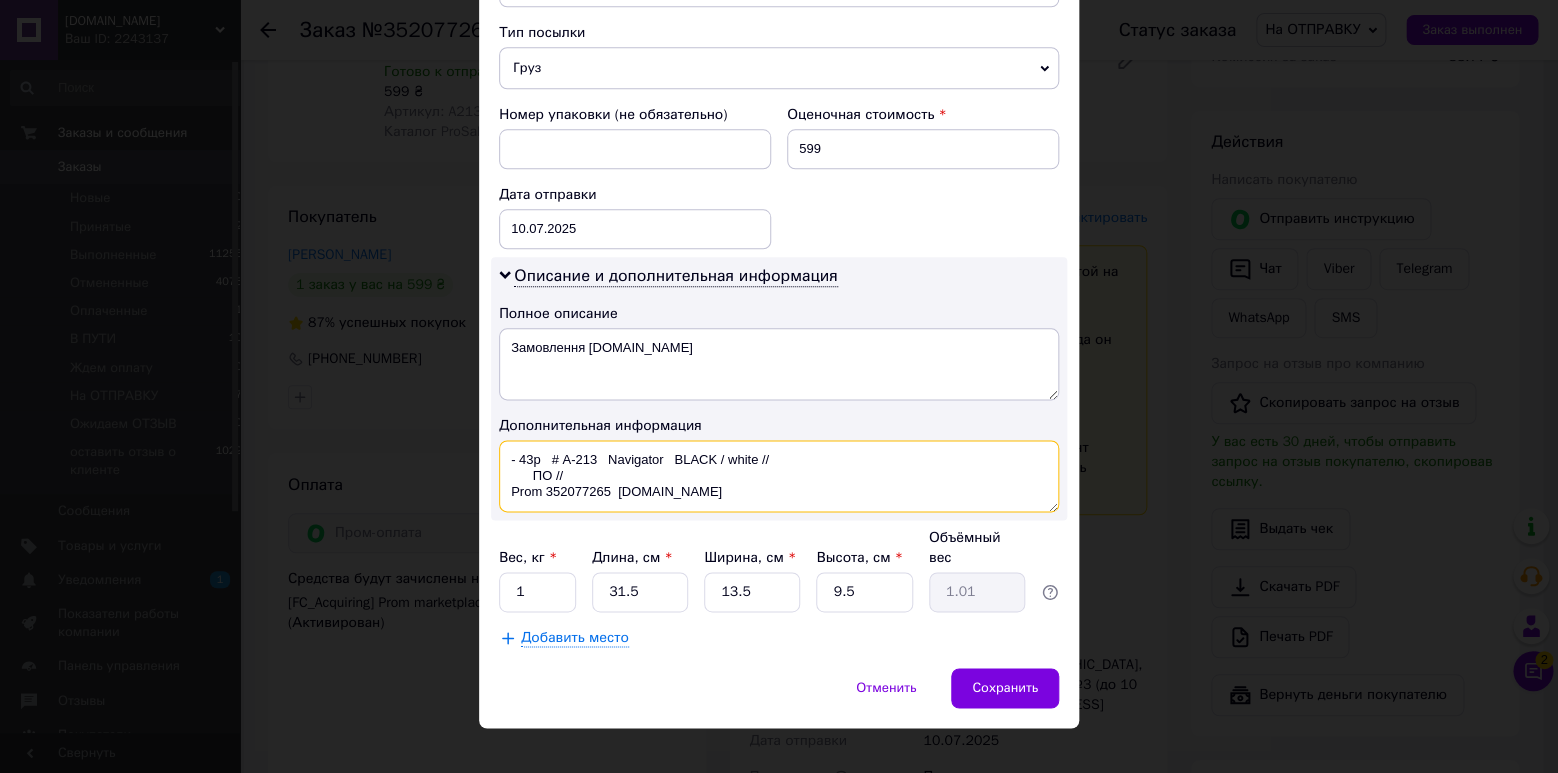 type on "- 43р   # A-213   Navigator   BLACK / white //
ПО //
Prom 352077265  [DOMAIN_NAME]" 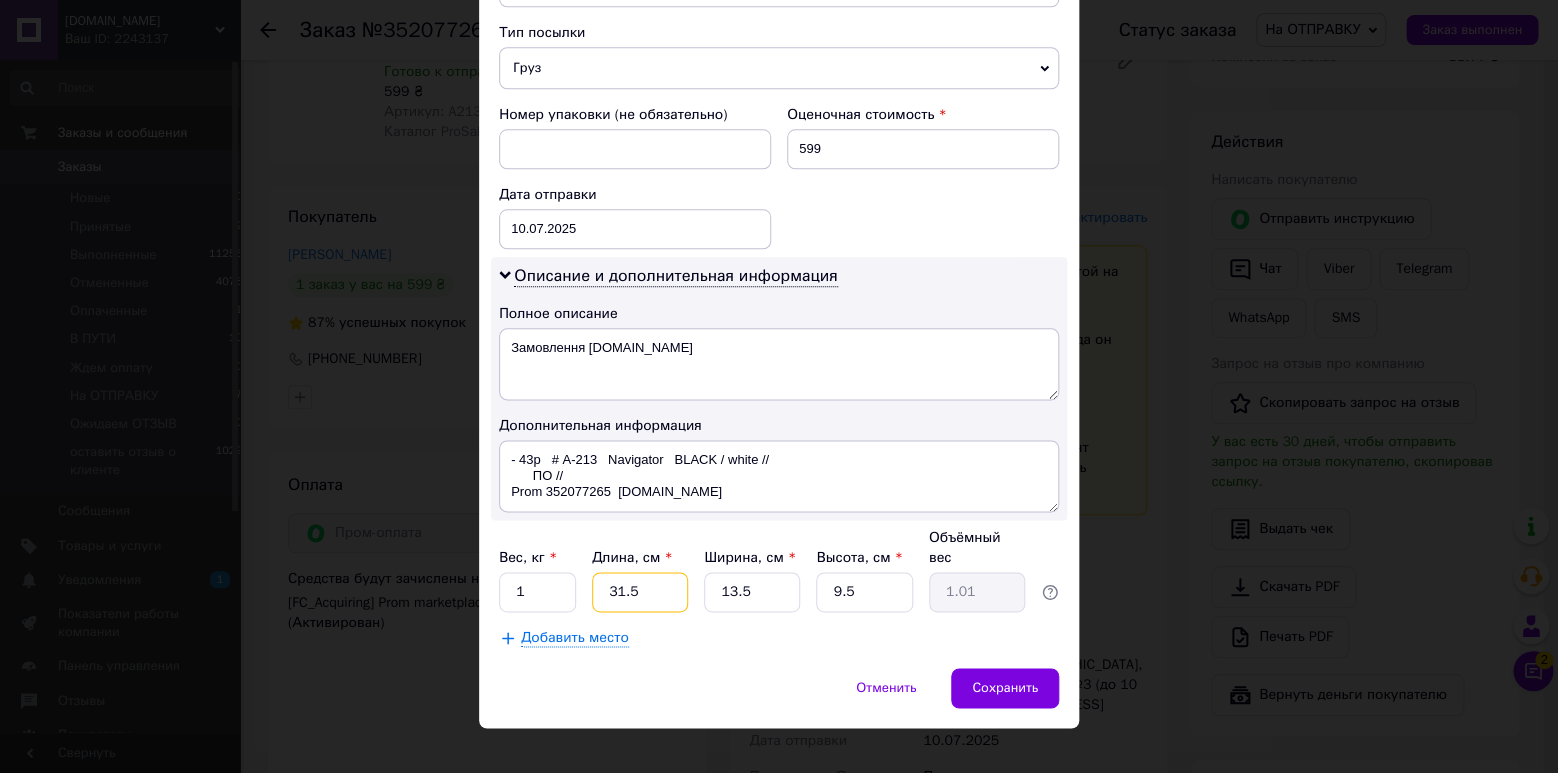 drag, startPoint x: 632, startPoint y: 569, endPoint x: 596, endPoint y: 570, distance: 36.013885 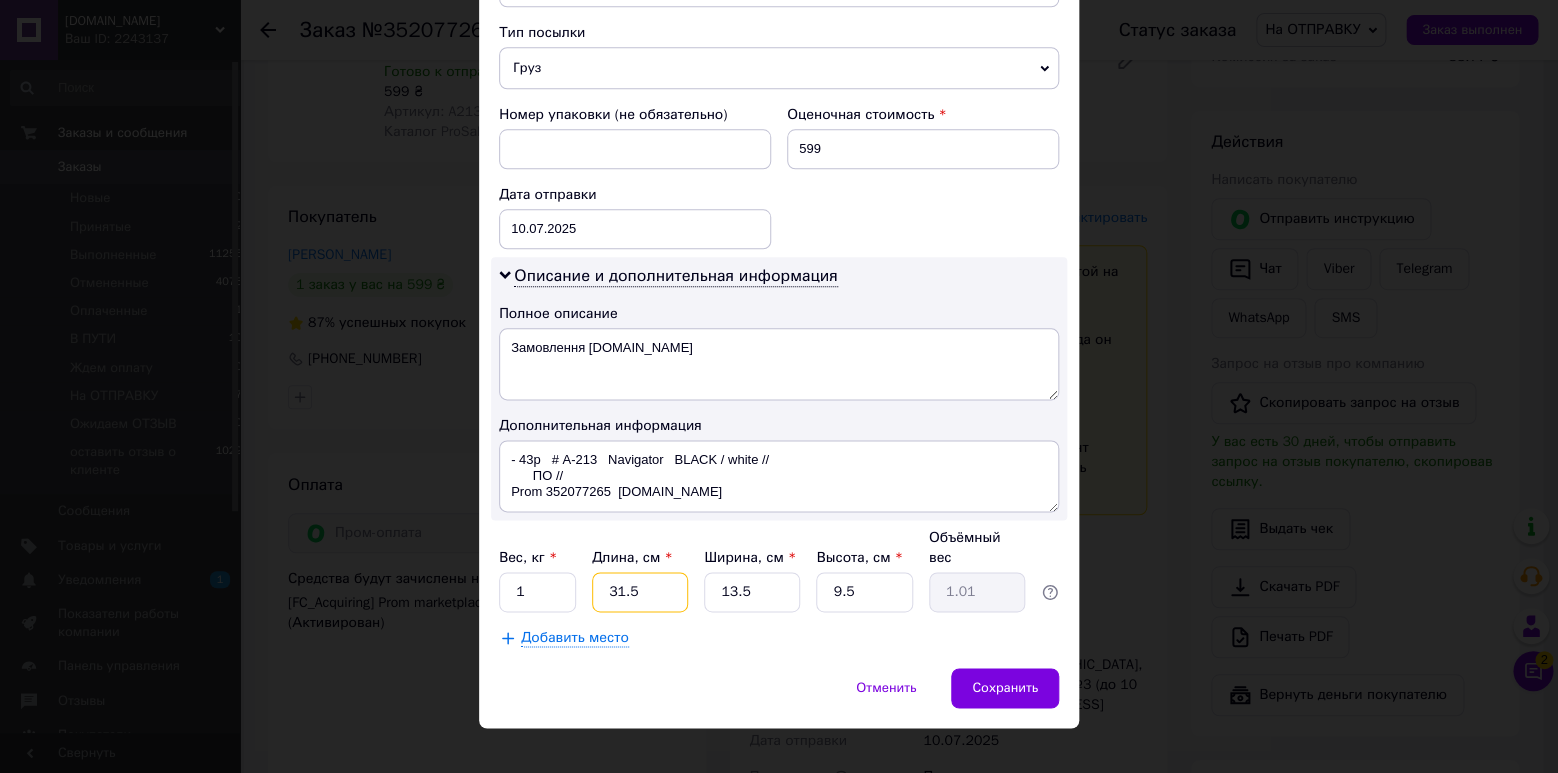 type on "3" 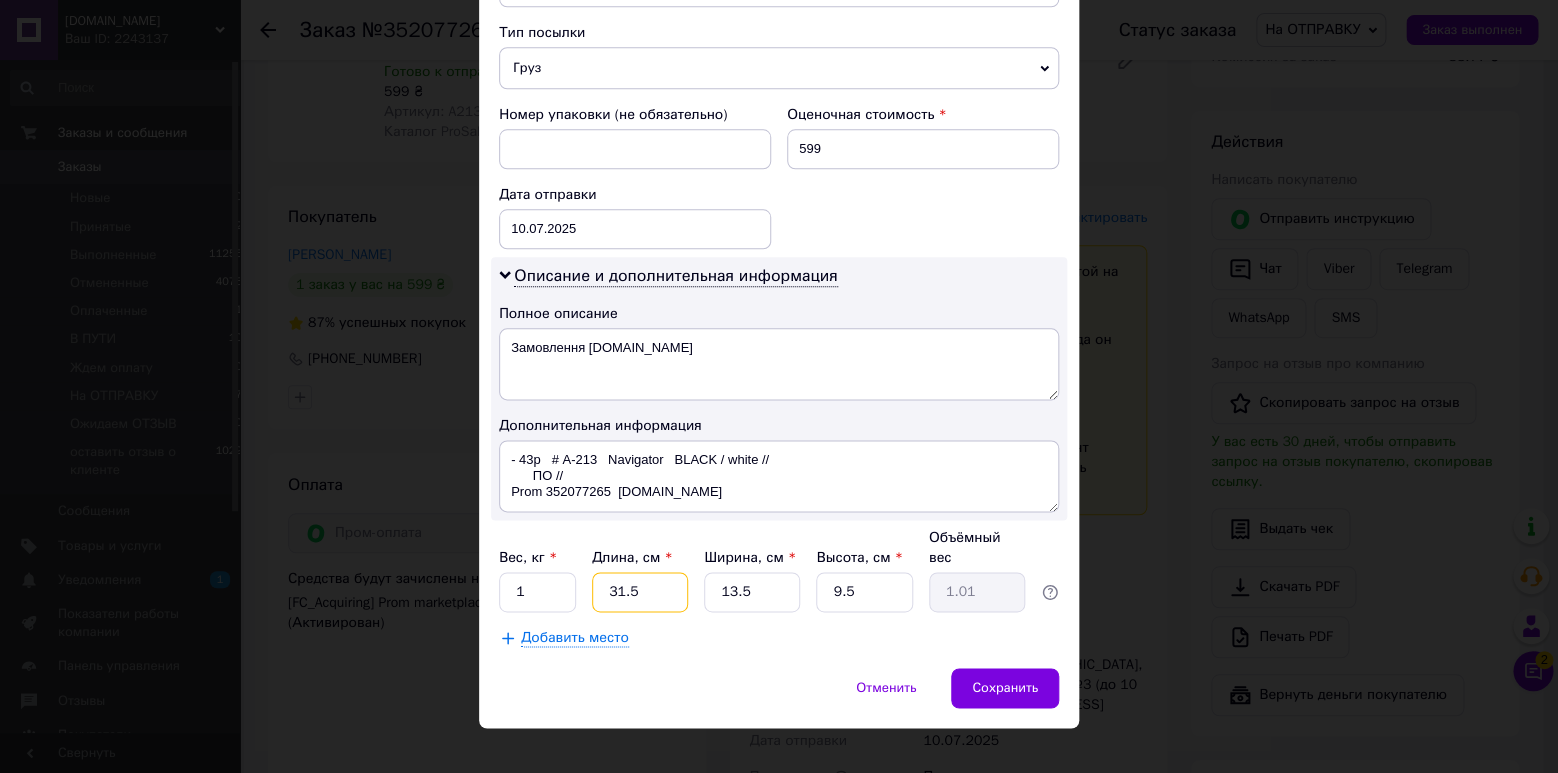 type on "0.1" 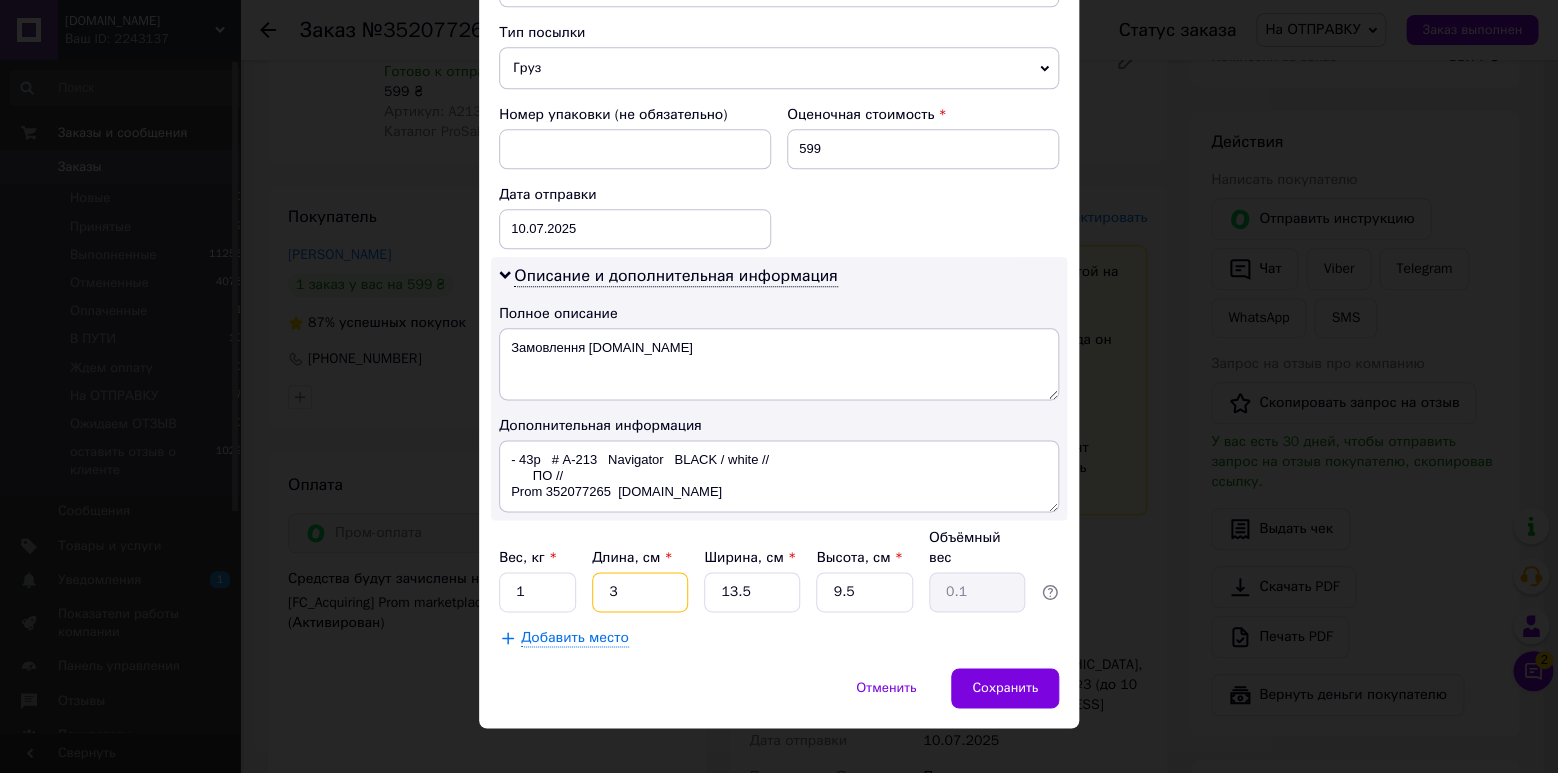 type on "32" 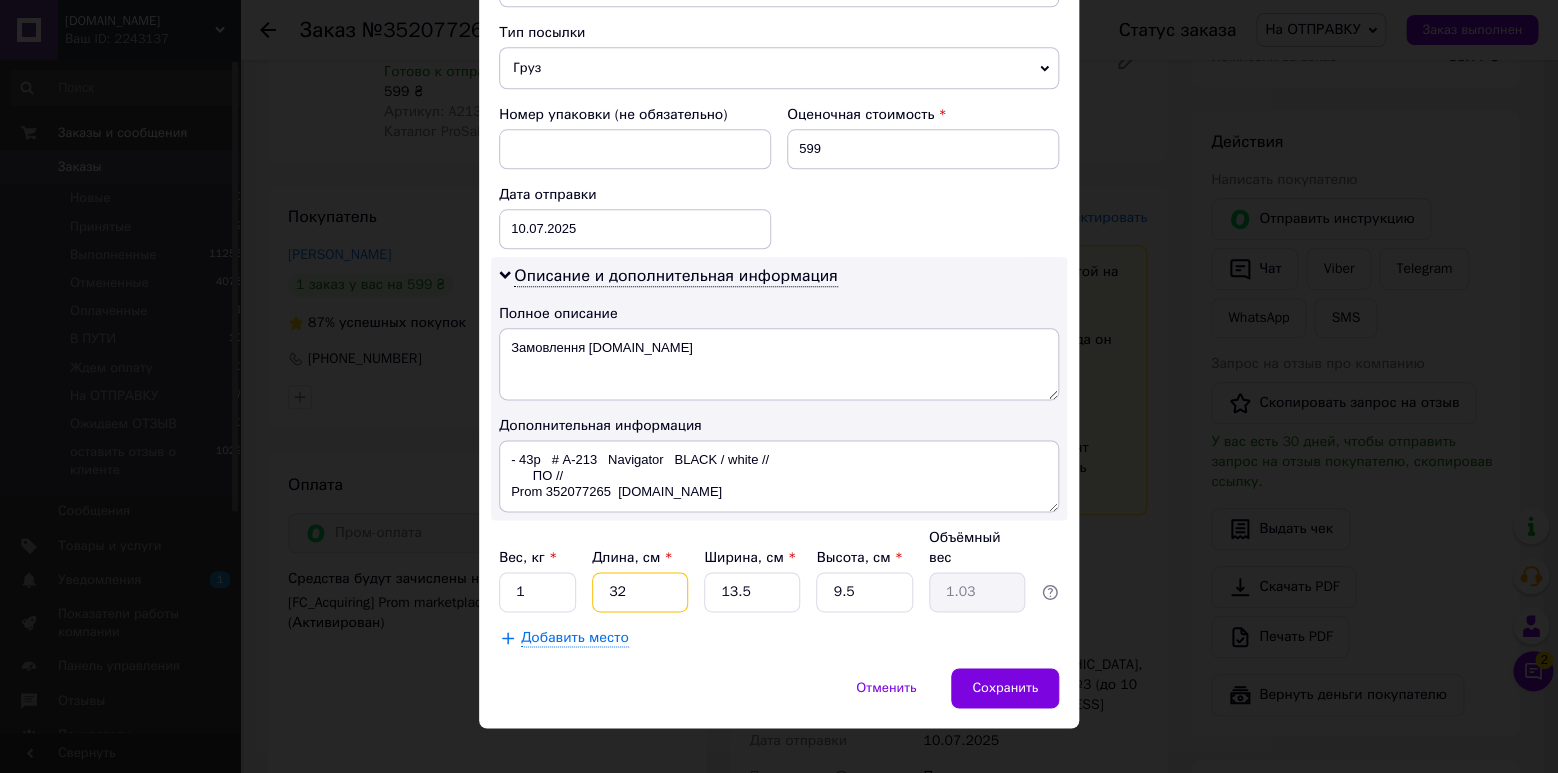 type on "32" 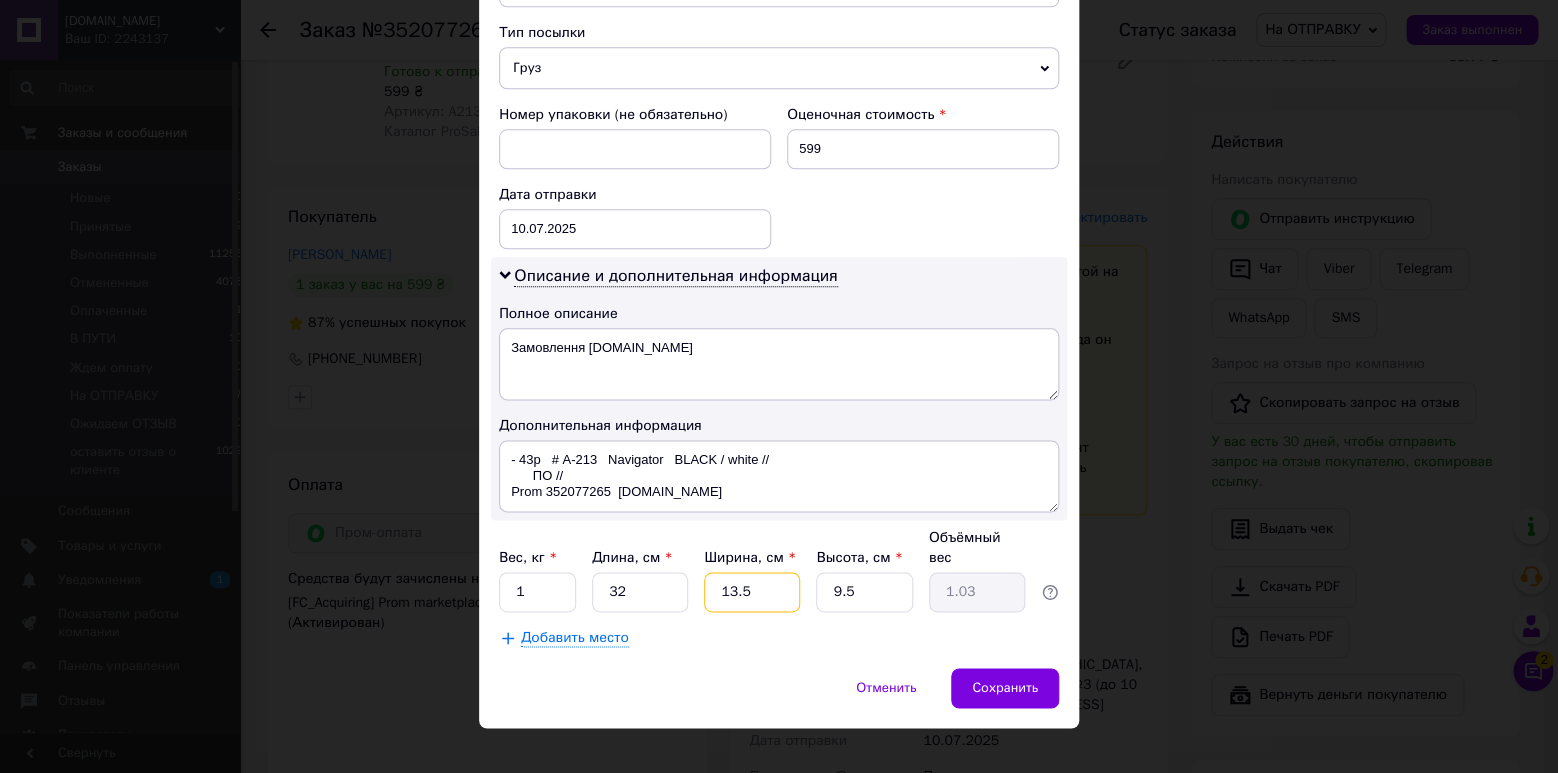 drag, startPoint x: 751, startPoint y: 568, endPoint x: 709, endPoint y: 569, distance: 42.0119 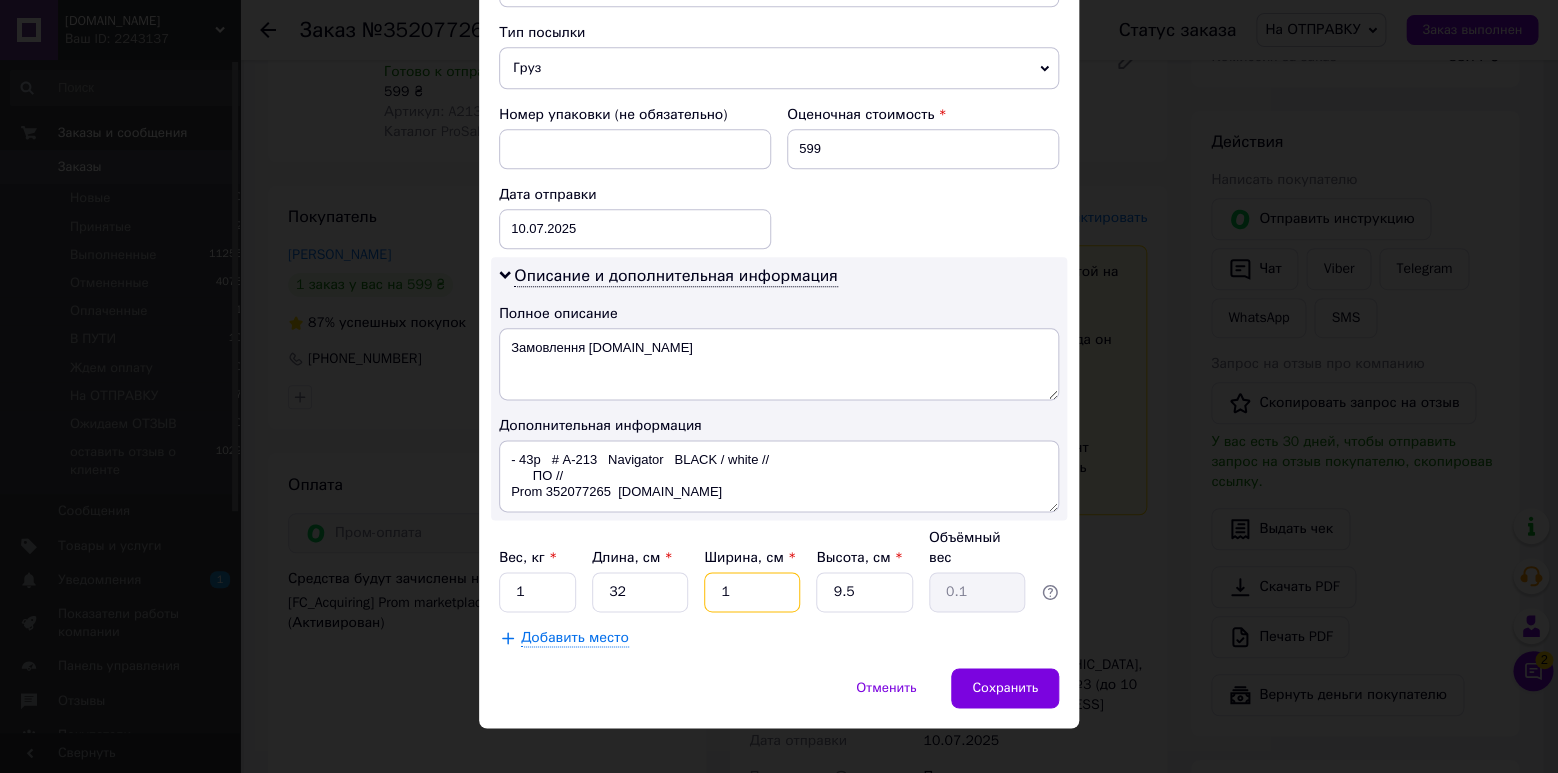 type on "18" 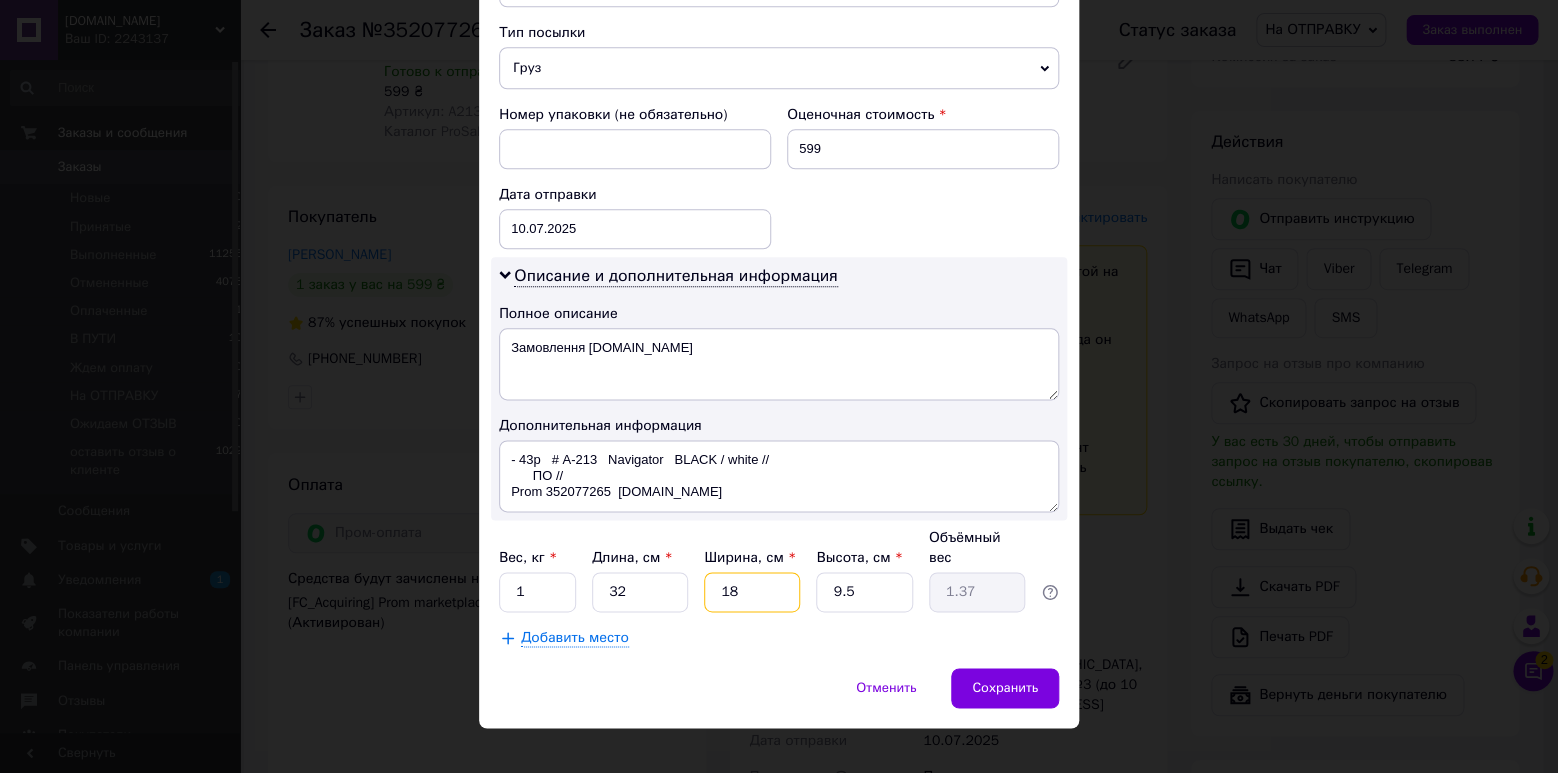 type on "18" 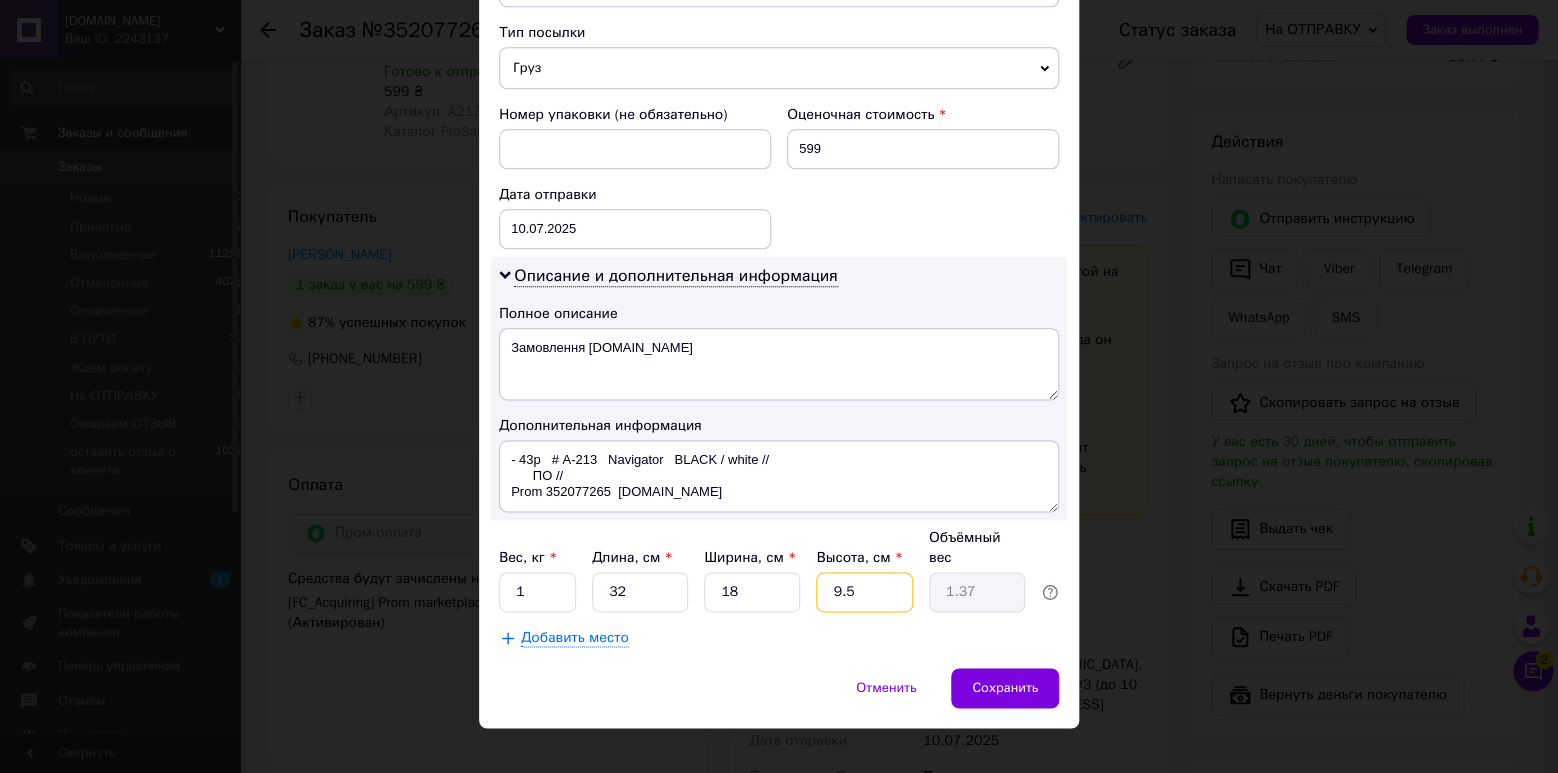 drag, startPoint x: 848, startPoint y: 564, endPoint x: 815, endPoint y: 567, distance: 33.13608 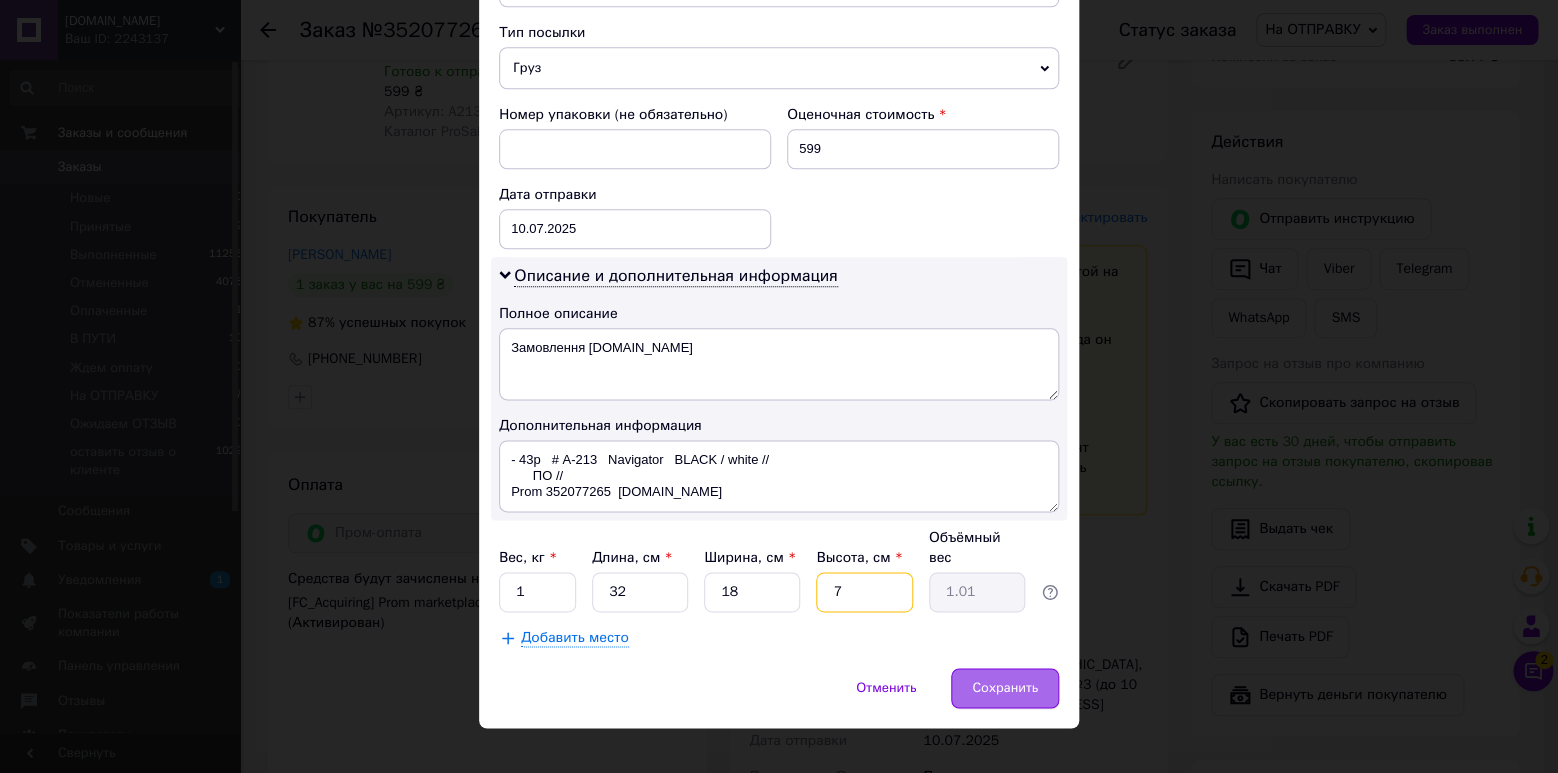 type on "7" 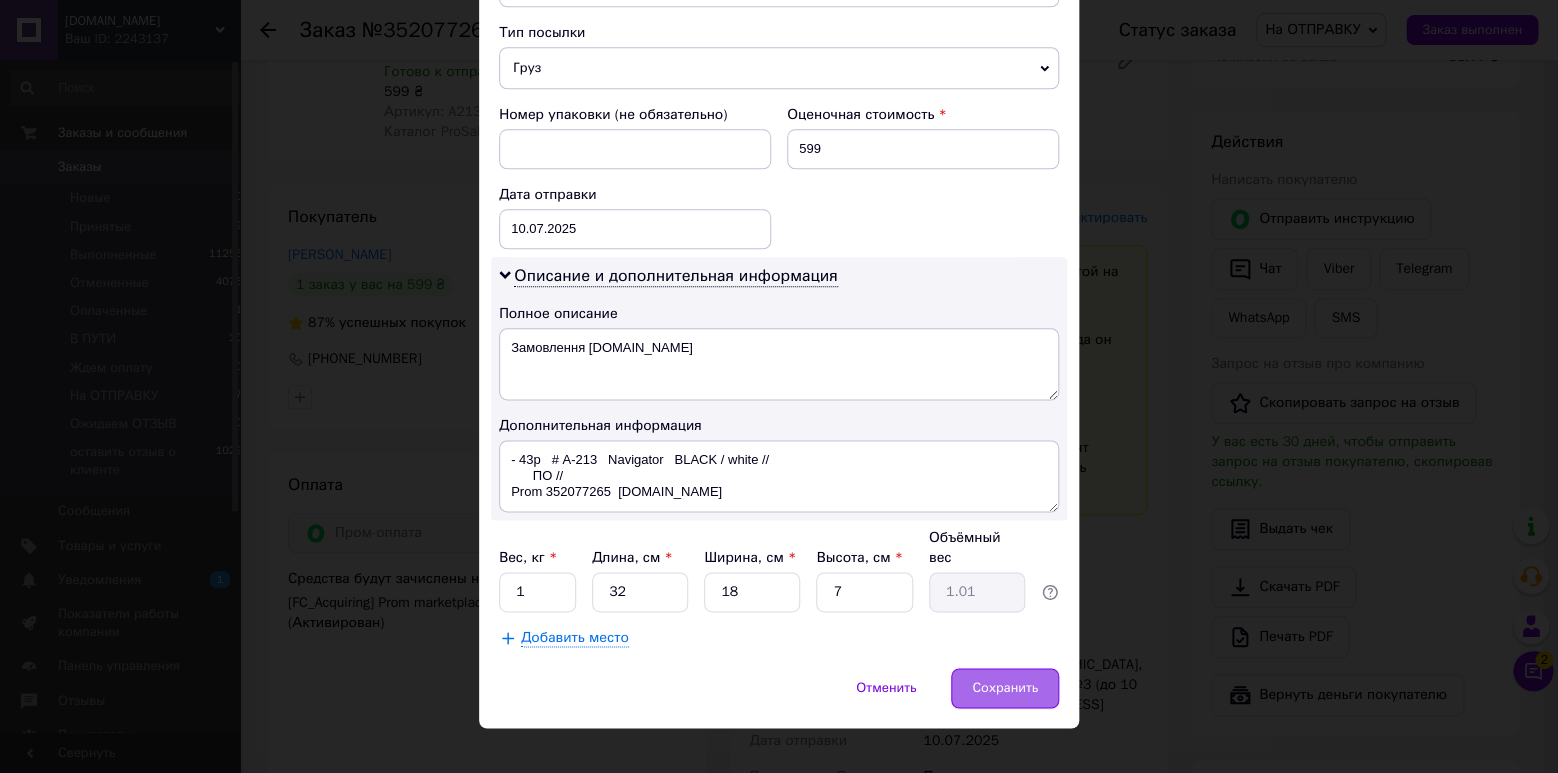 click on "Сохранить" at bounding box center [1005, 688] 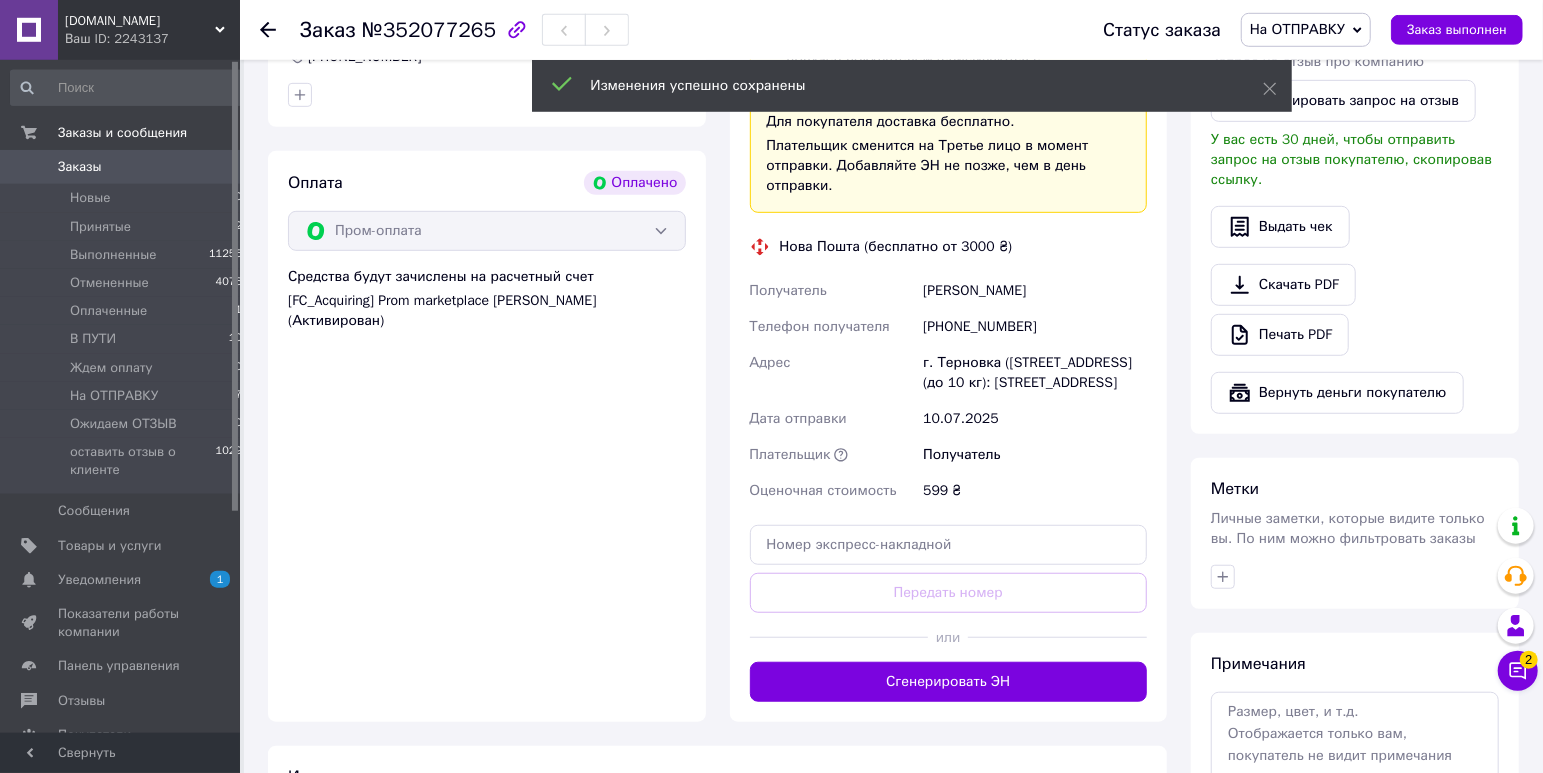 scroll, scrollTop: 735, scrollLeft: 0, axis: vertical 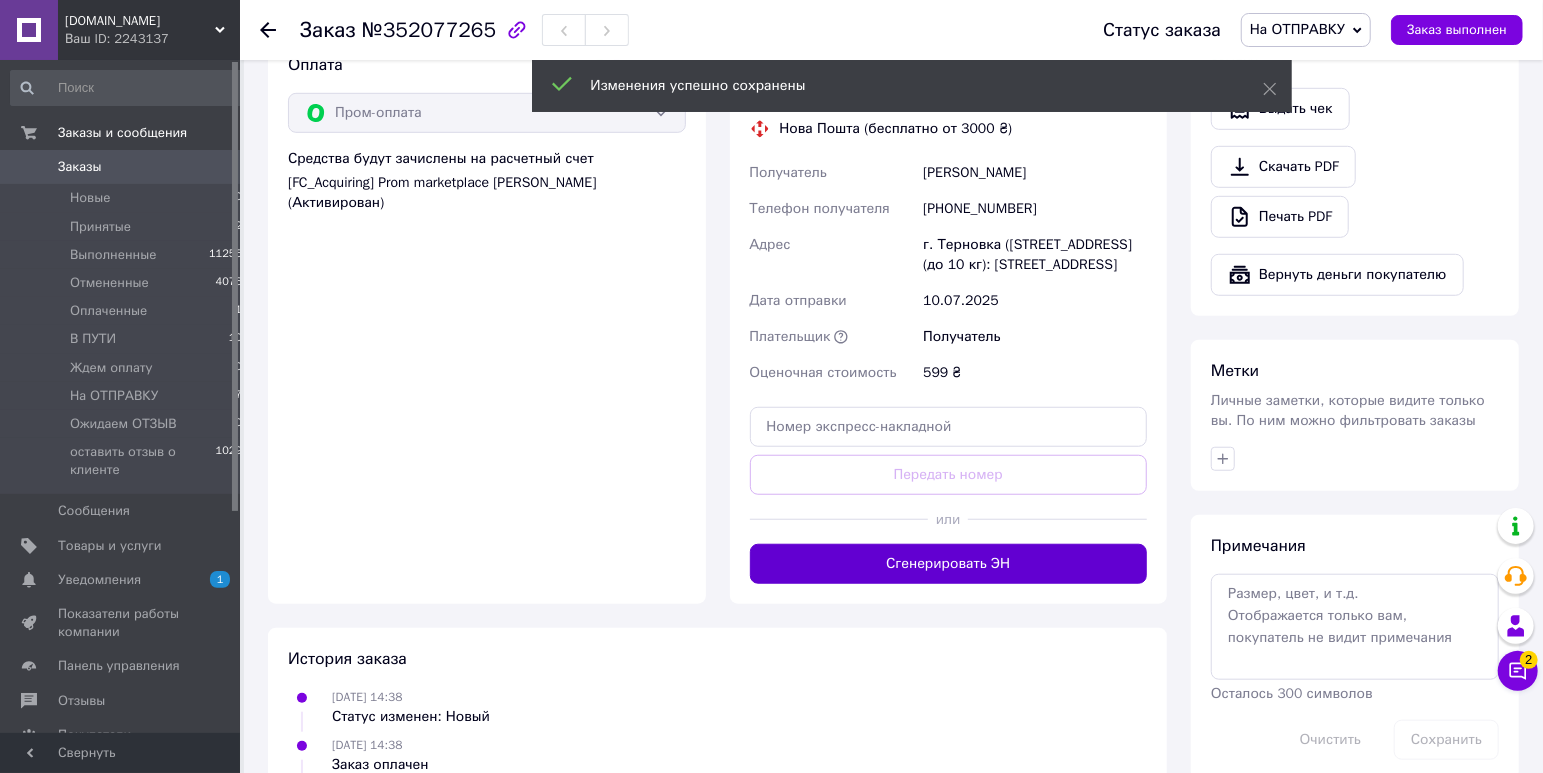 click on "Сгенерировать ЭН" at bounding box center [949, 564] 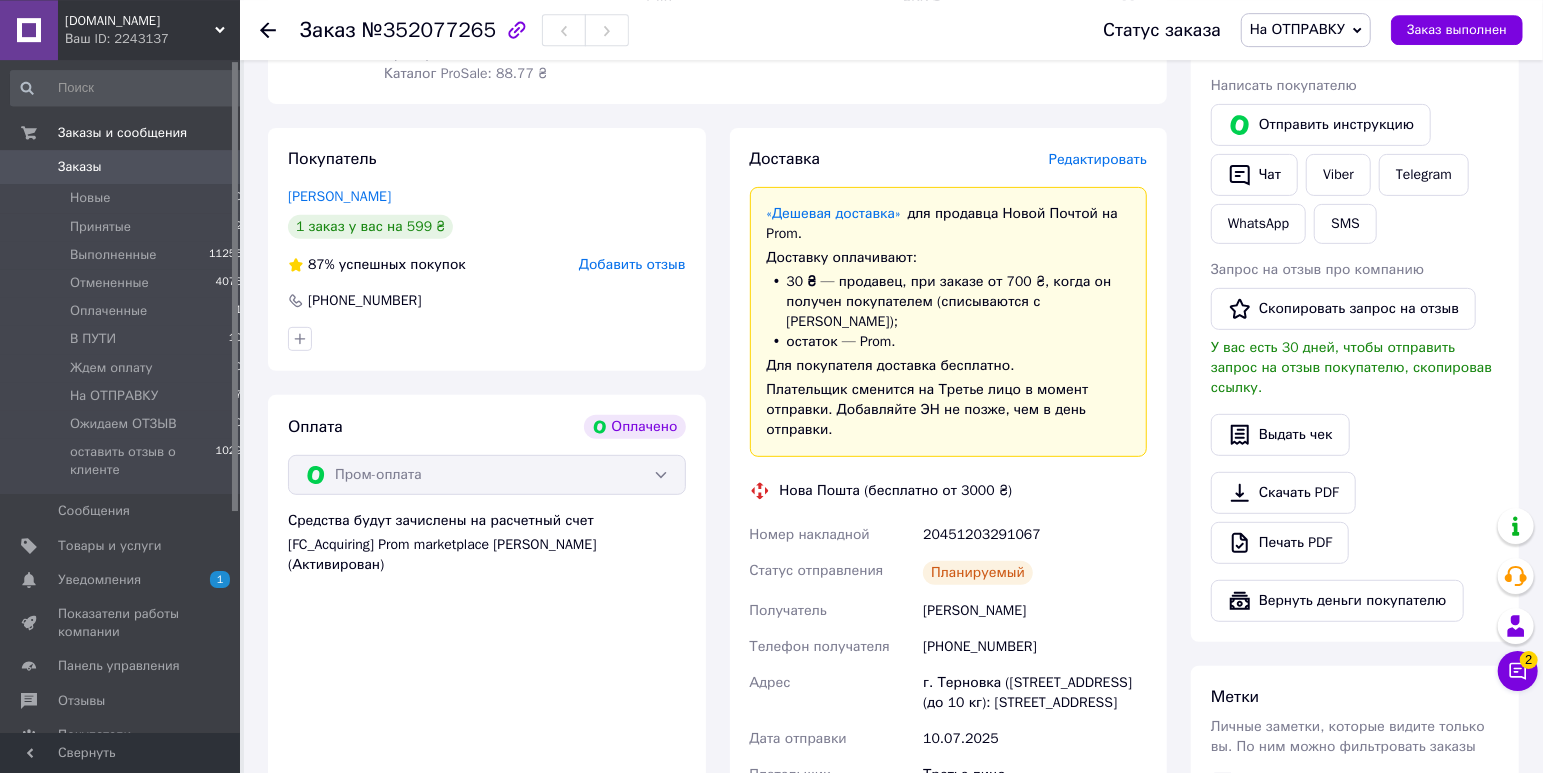 scroll, scrollTop: 315, scrollLeft: 0, axis: vertical 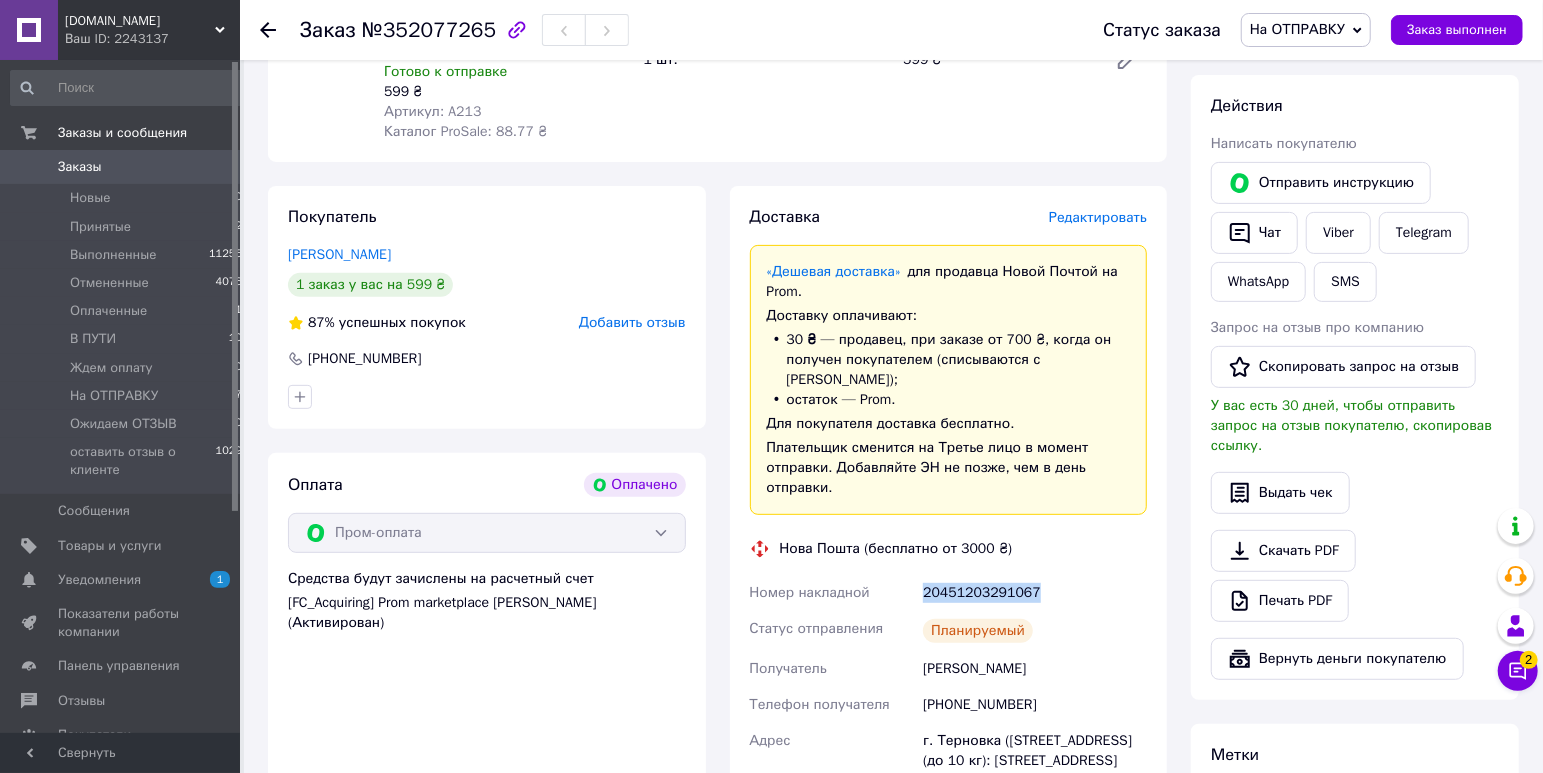 drag, startPoint x: 1031, startPoint y: 573, endPoint x: 923, endPoint y: 573, distance: 108 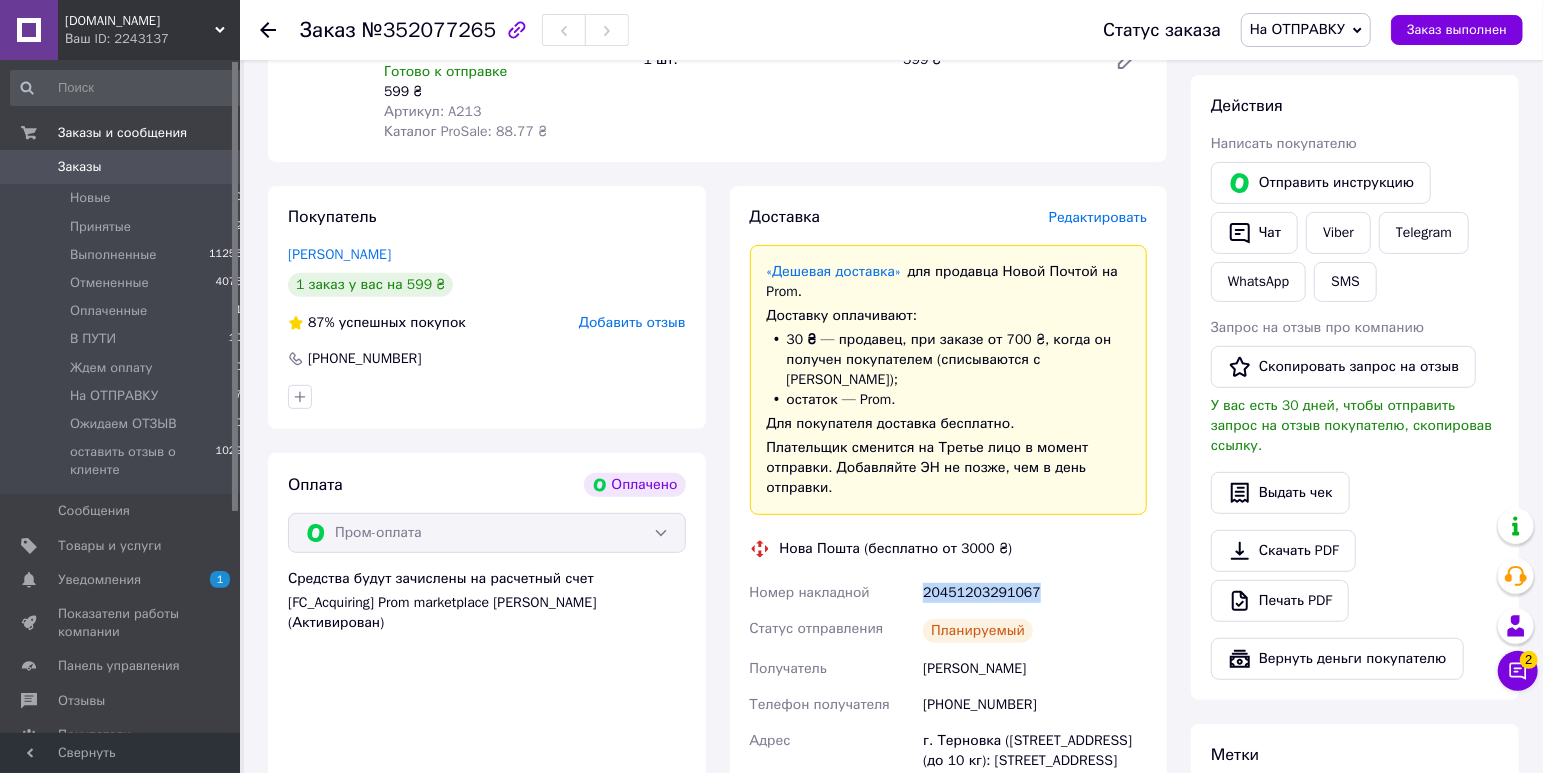 copy on "20451203291067" 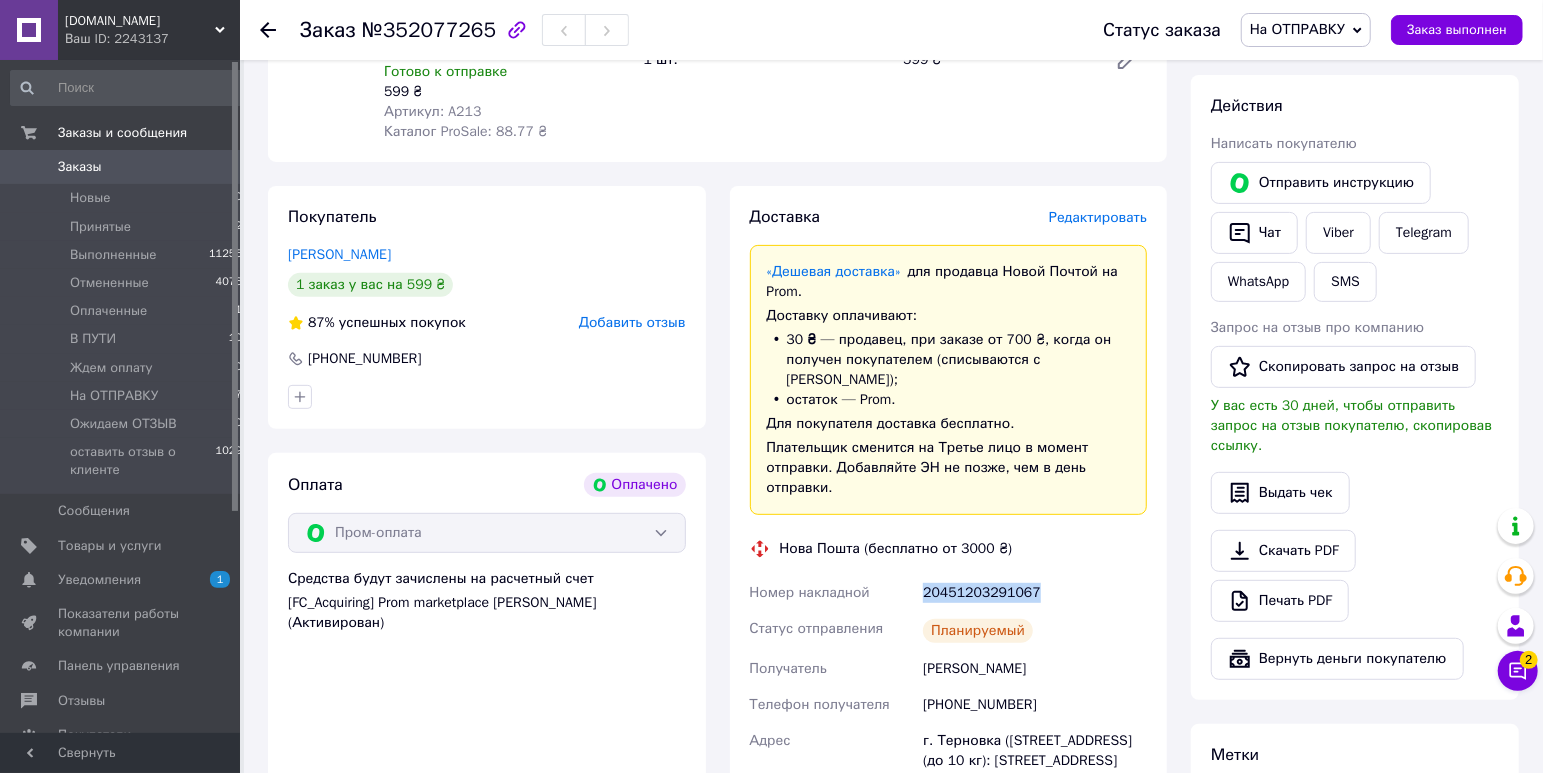 click on "Заказы" at bounding box center (121, 167) 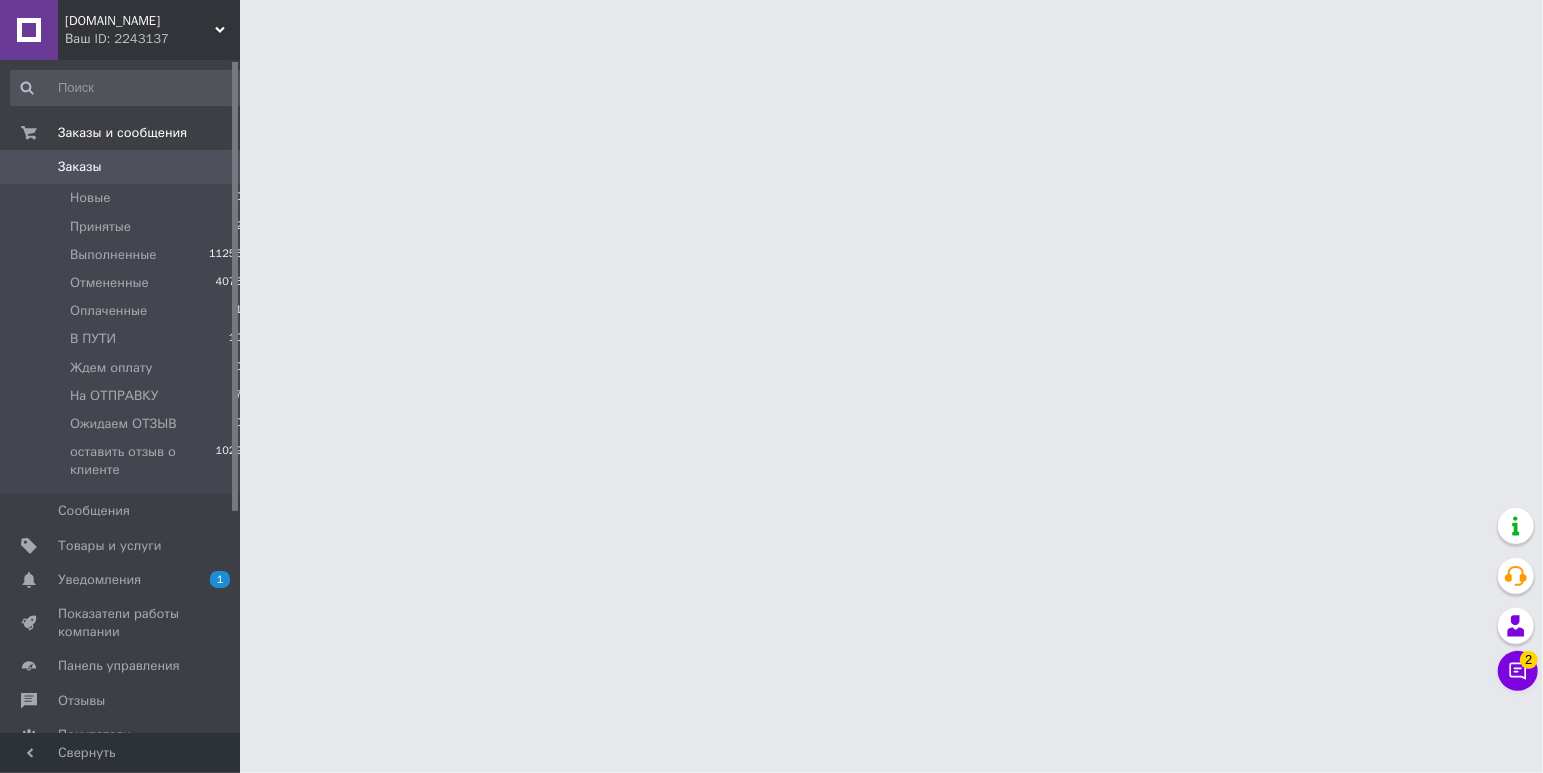 scroll, scrollTop: 0, scrollLeft: 0, axis: both 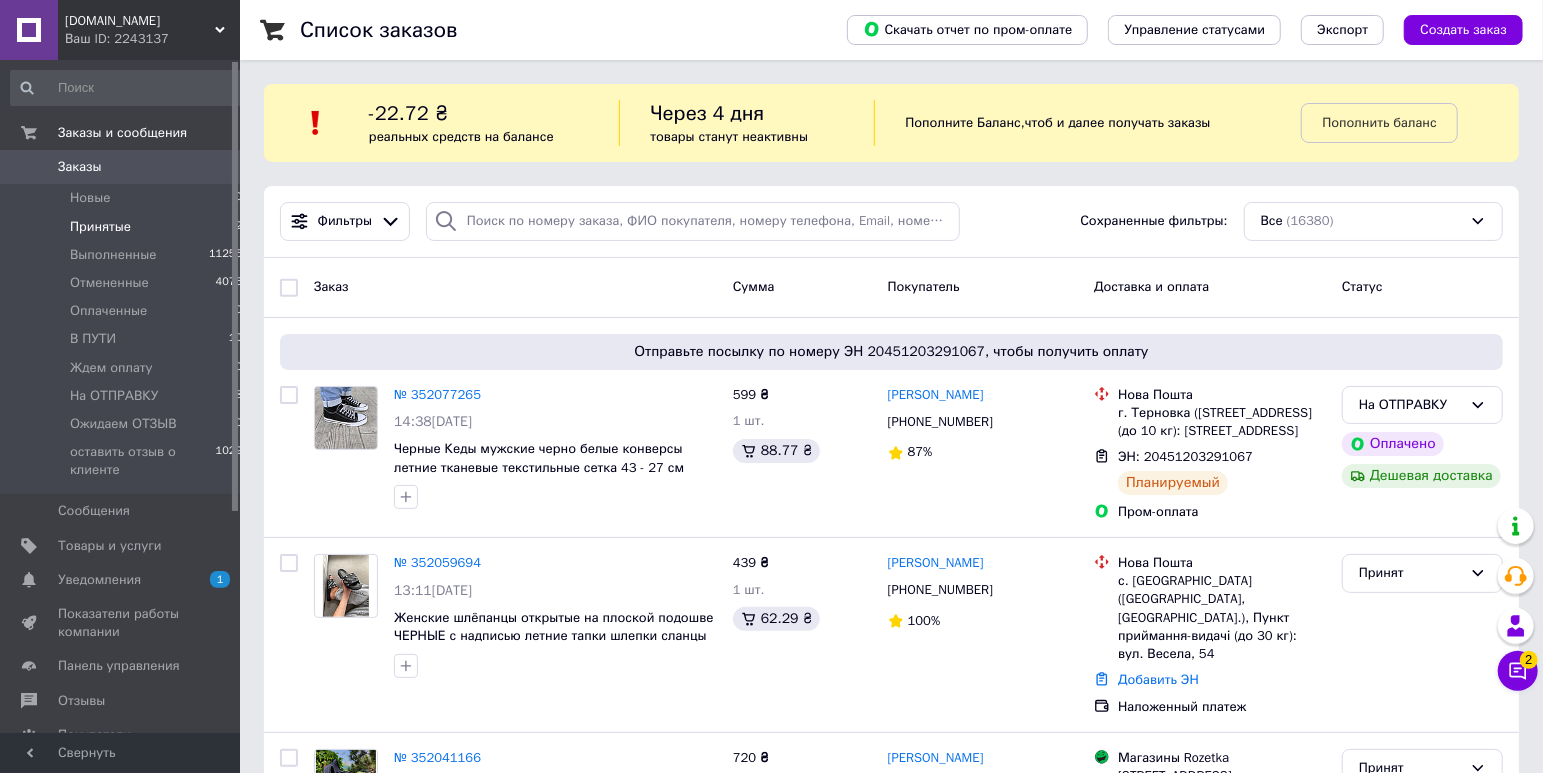 click on "Принятые" at bounding box center (100, 227) 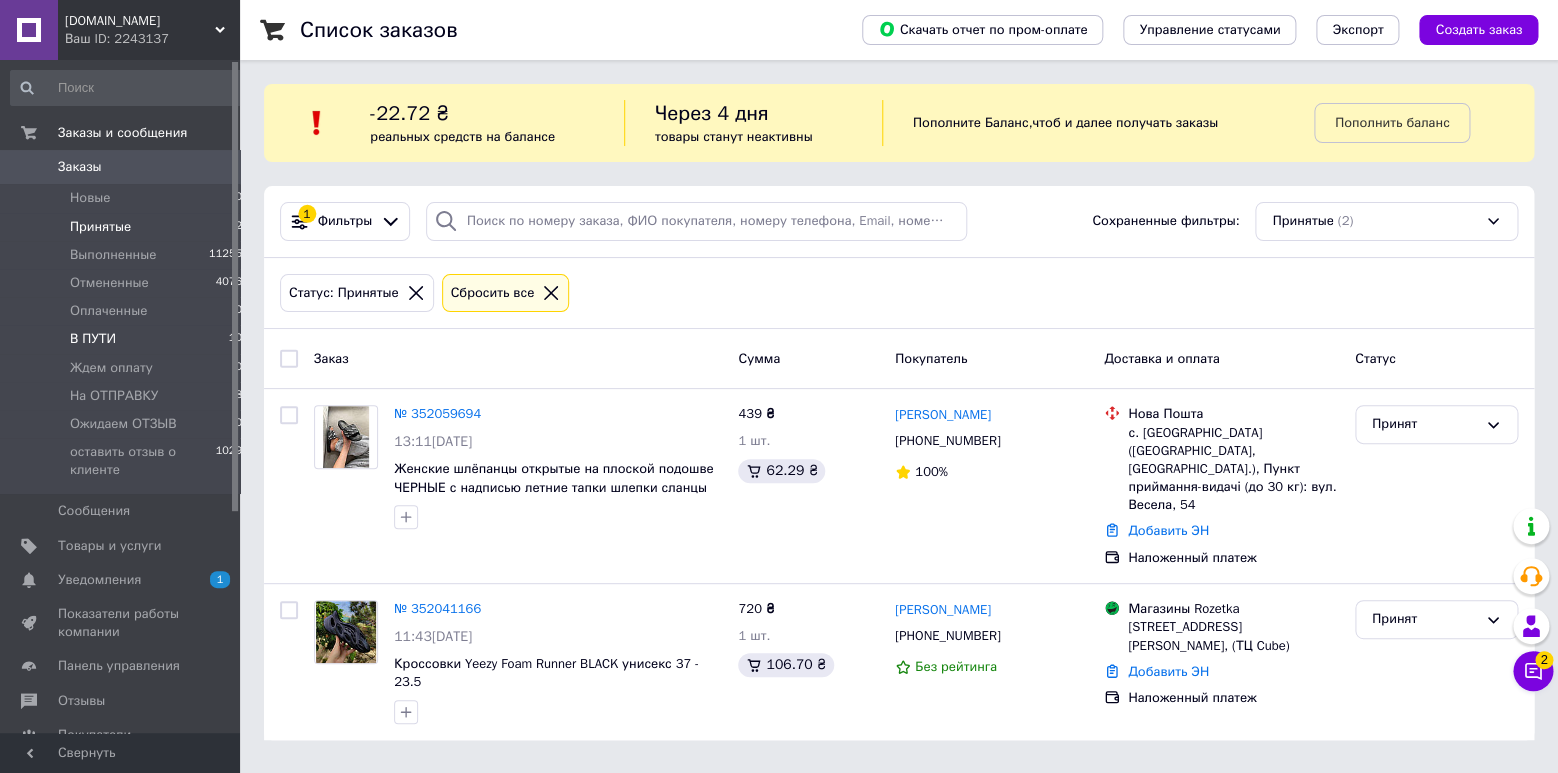 click on "В ПУТИ" at bounding box center (93, 339) 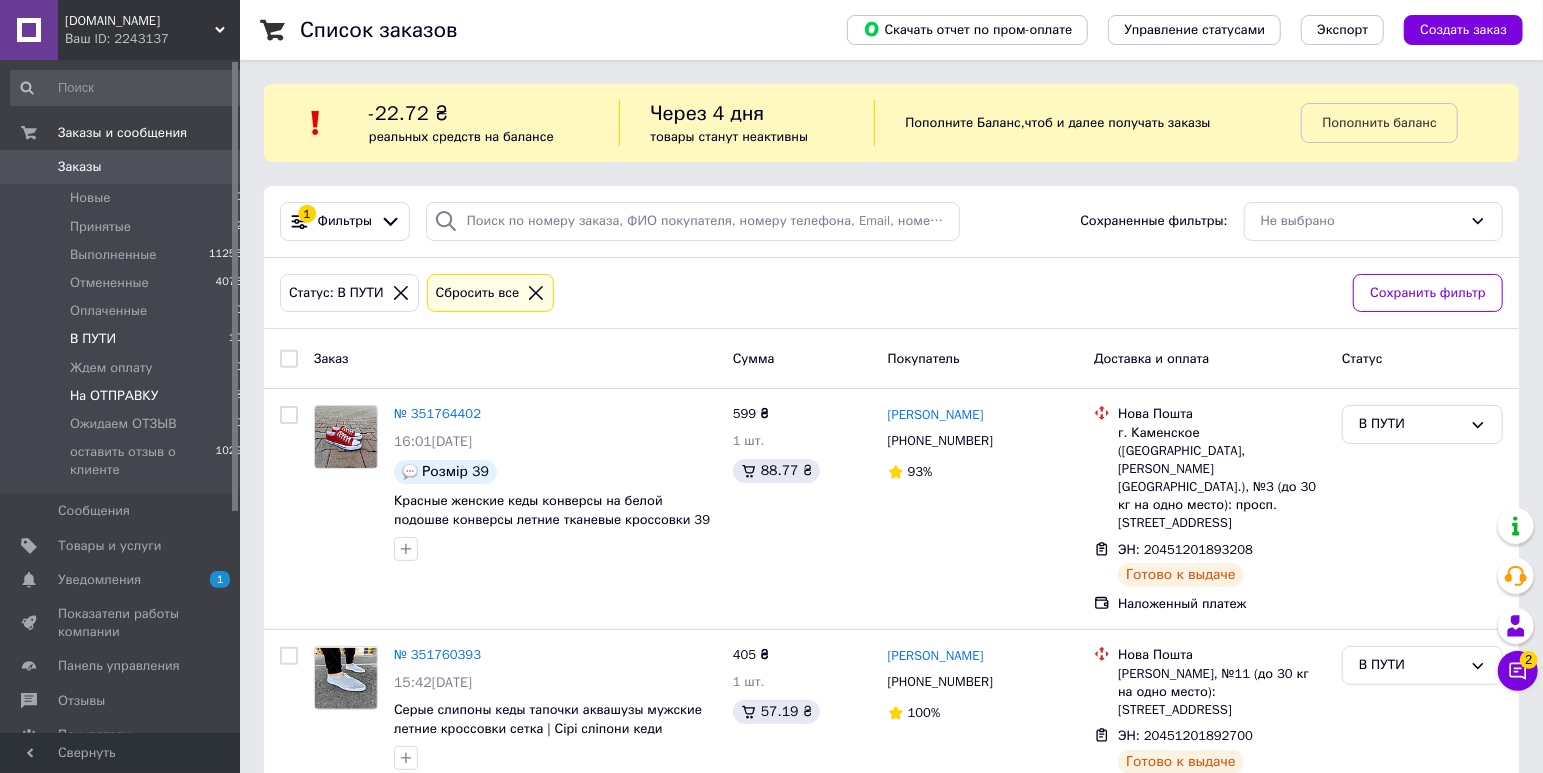 click on "На ОТПРАВКУ" at bounding box center [114, 396] 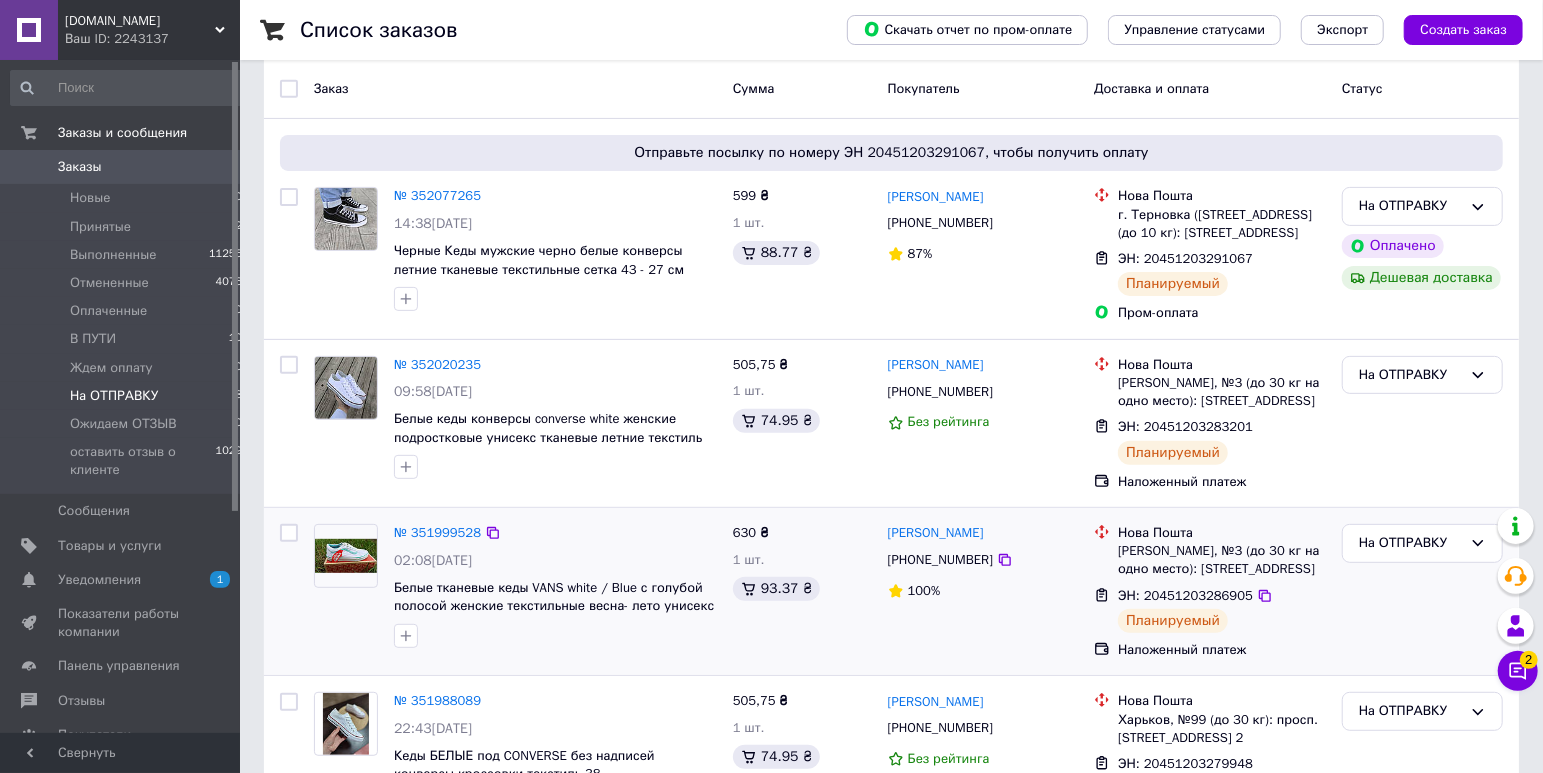 scroll, scrollTop: 0, scrollLeft: 0, axis: both 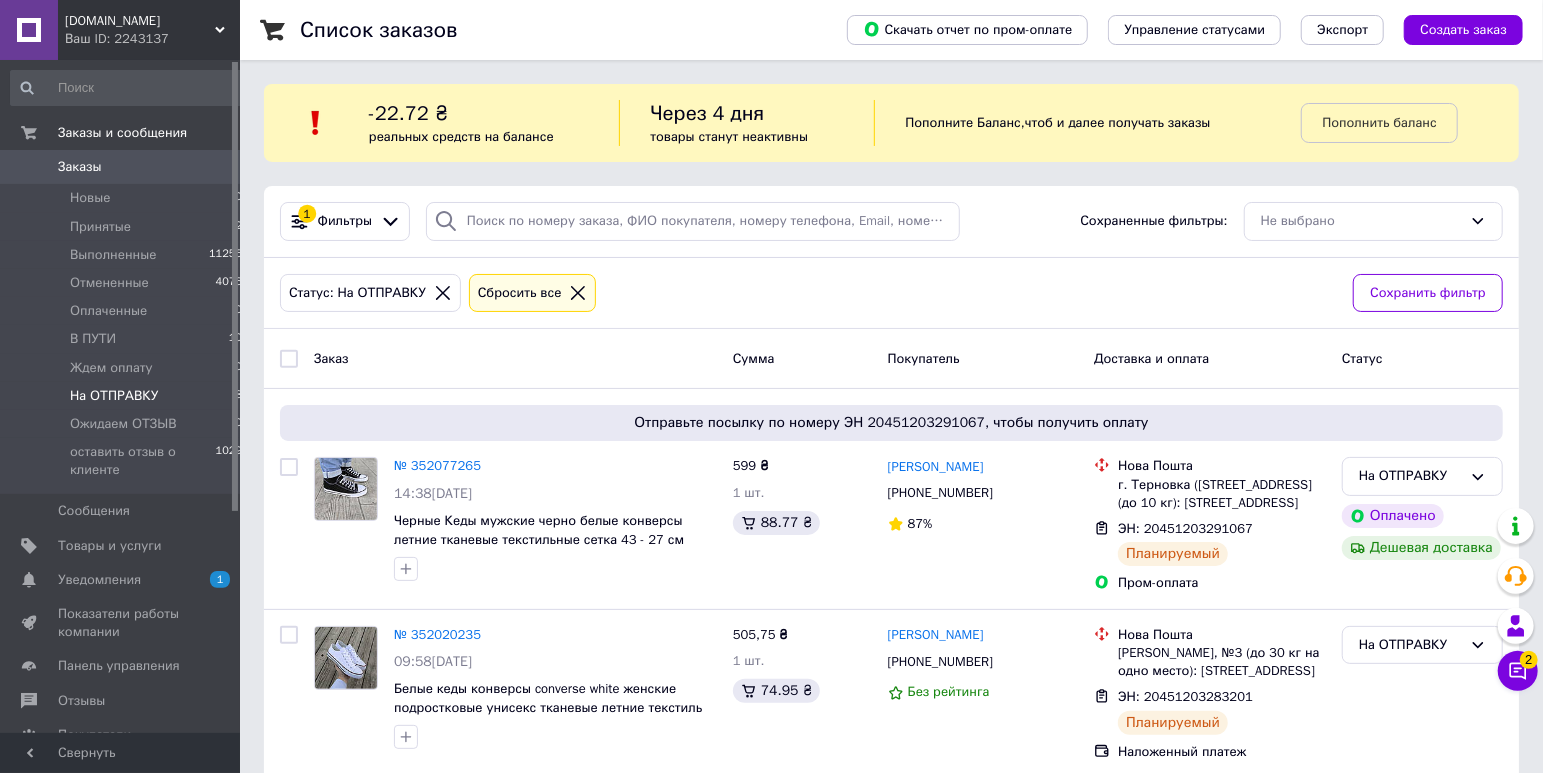 click on "Заказы" at bounding box center (121, 167) 